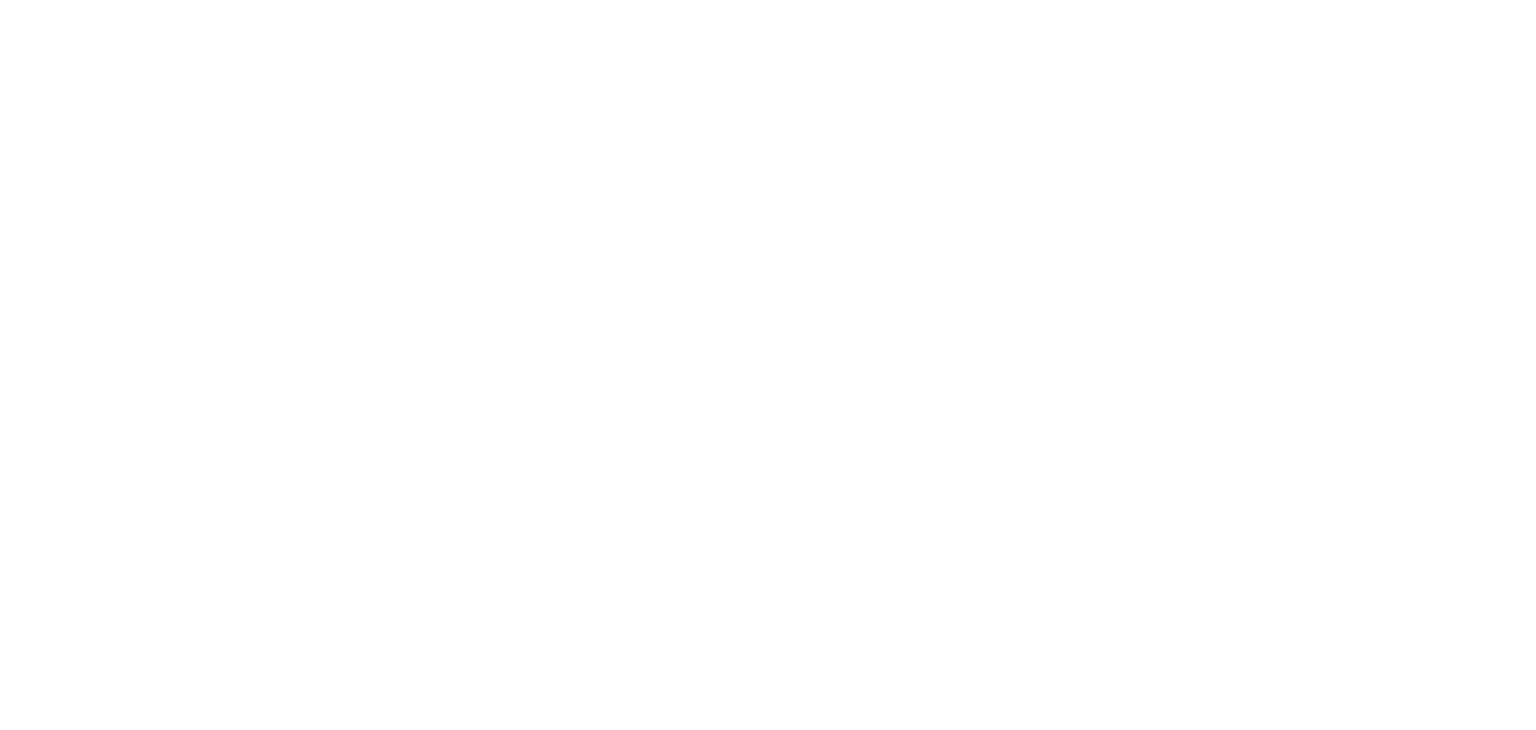 scroll, scrollTop: 0, scrollLeft: 0, axis: both 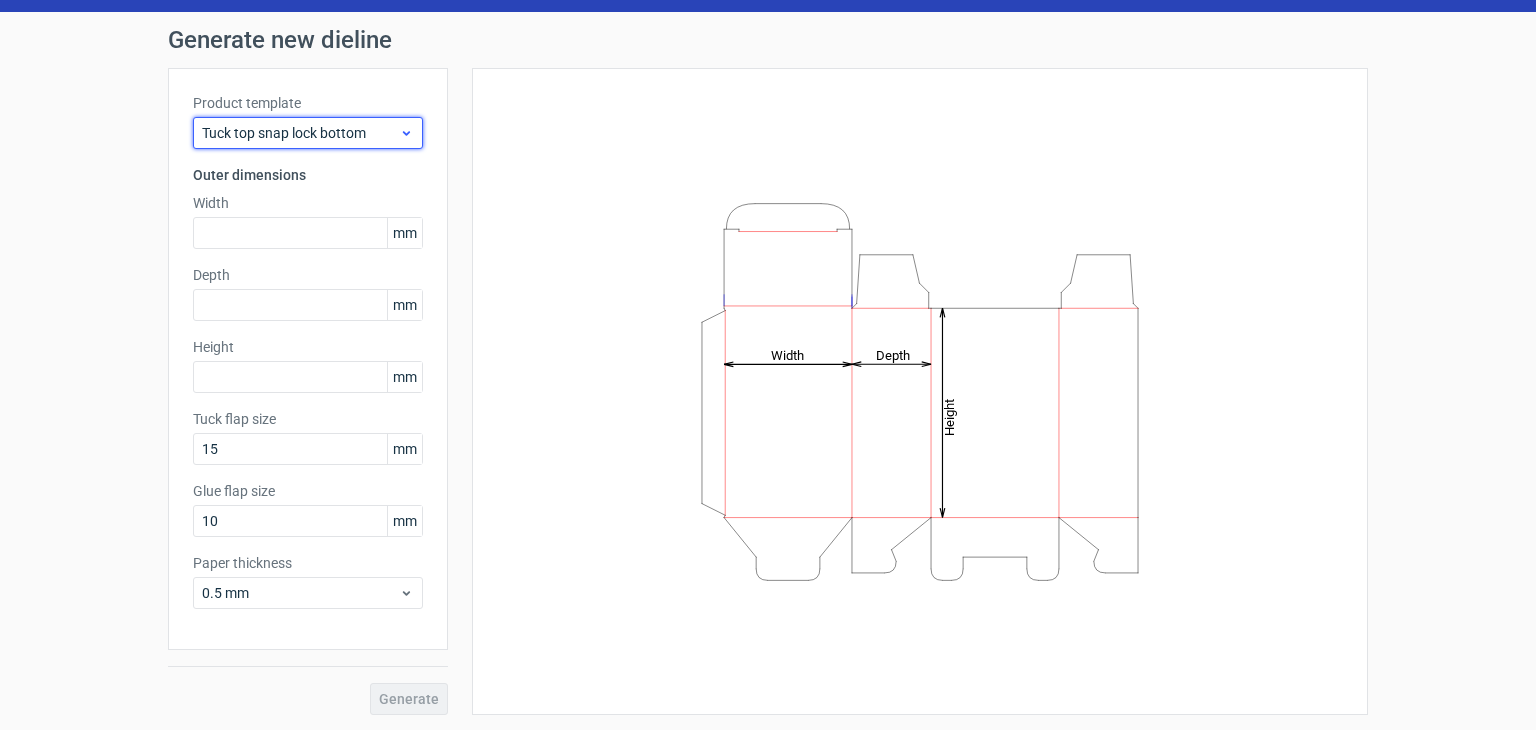 click on "Tuck top snap lock bottom" at bounding box center [300, 133] 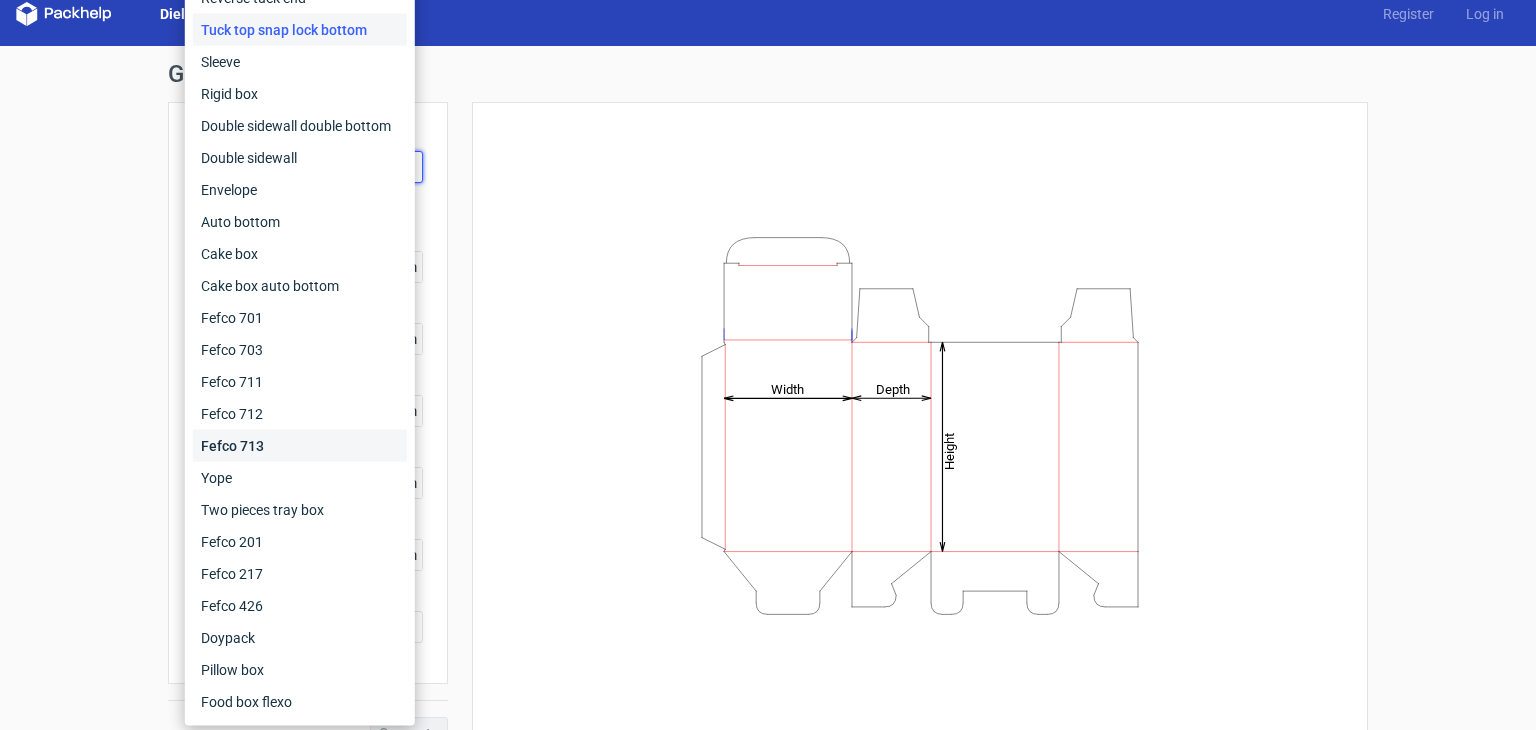 scroll, scrollTop: 0, scrollLeft: 0, axis: both 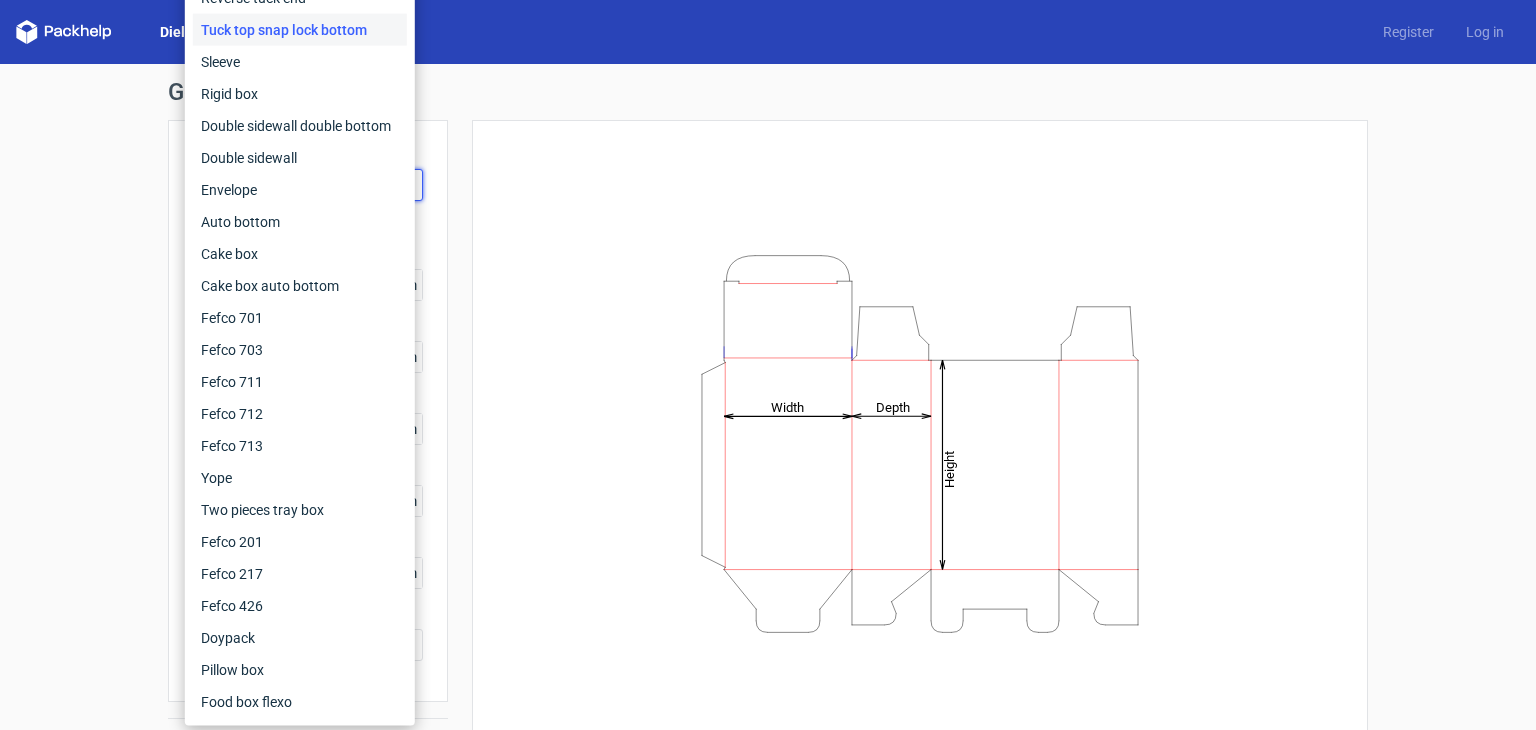 click on "Dielines Diecut layouts Register Log in" at bounding box center [768, 32] 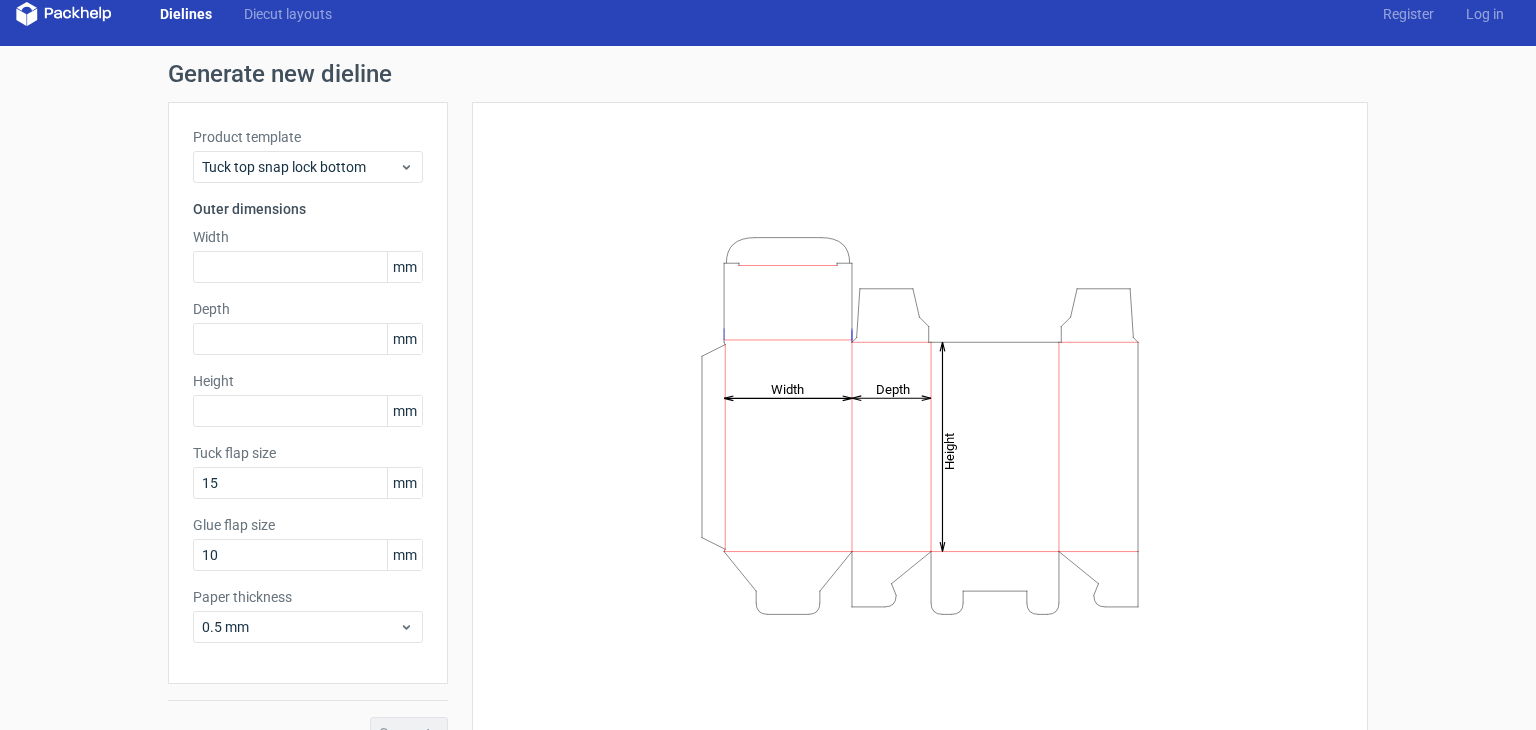 scroll, scrollTop: 0, scrollLeft: 0, axis: both 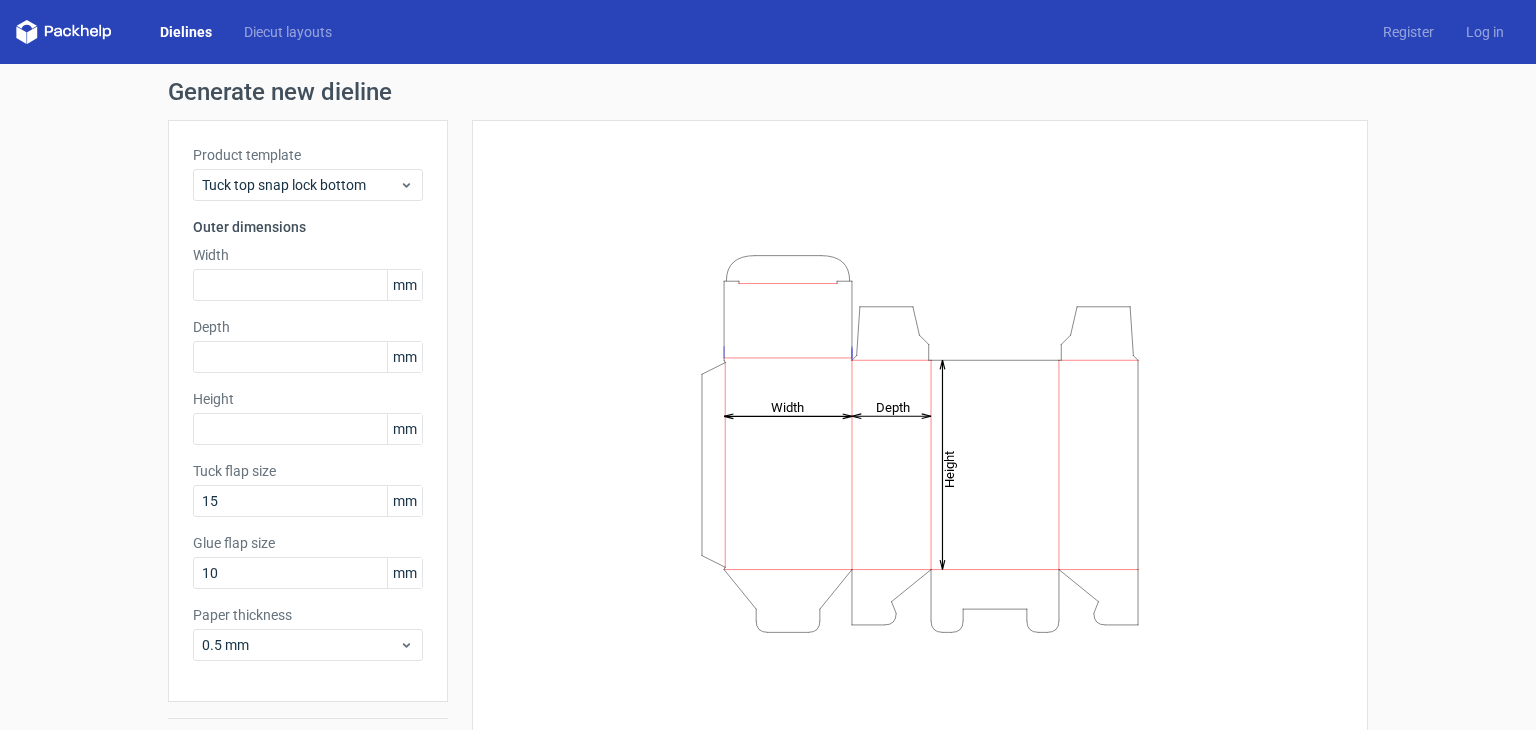 click on "Height   Depth   Width" 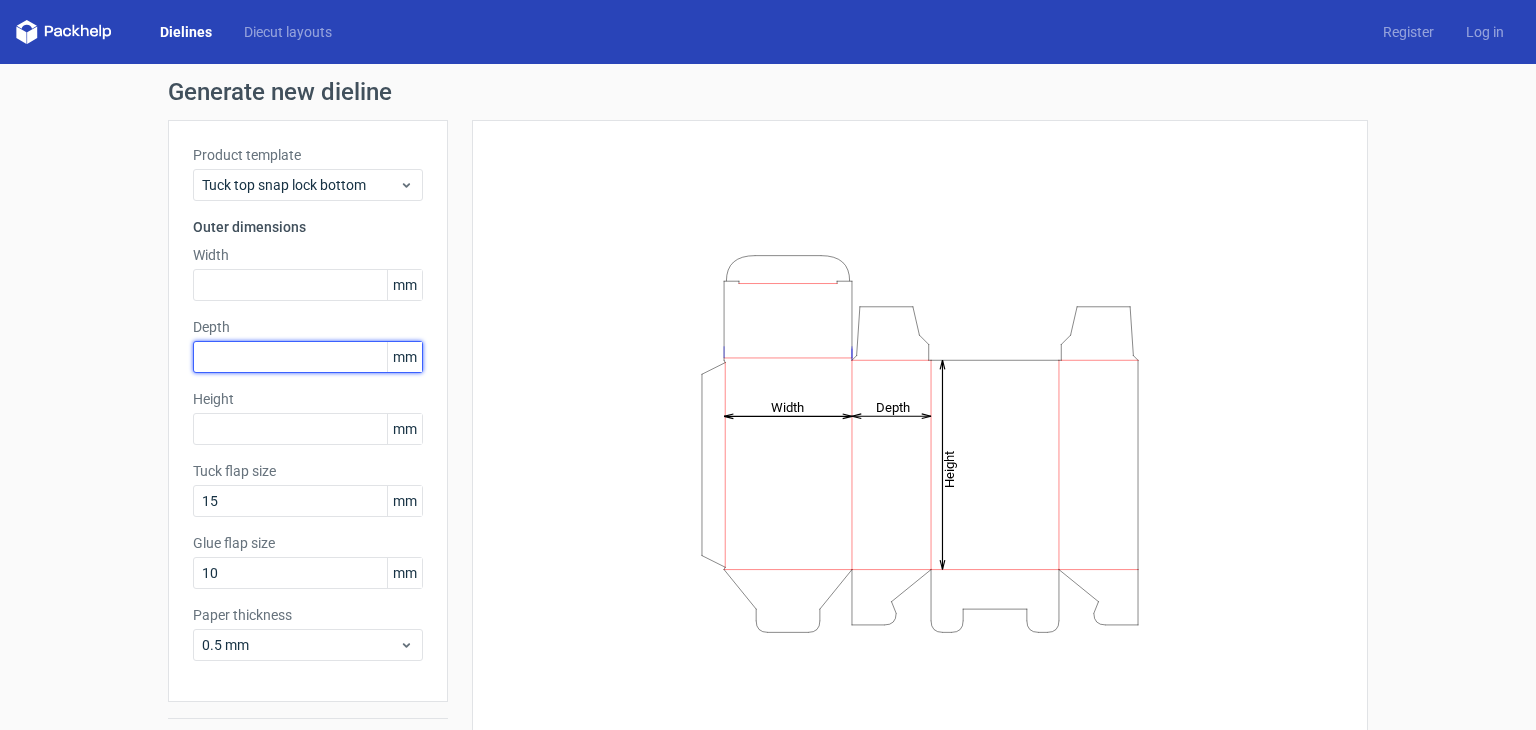 click at bounding box center [308, 357] 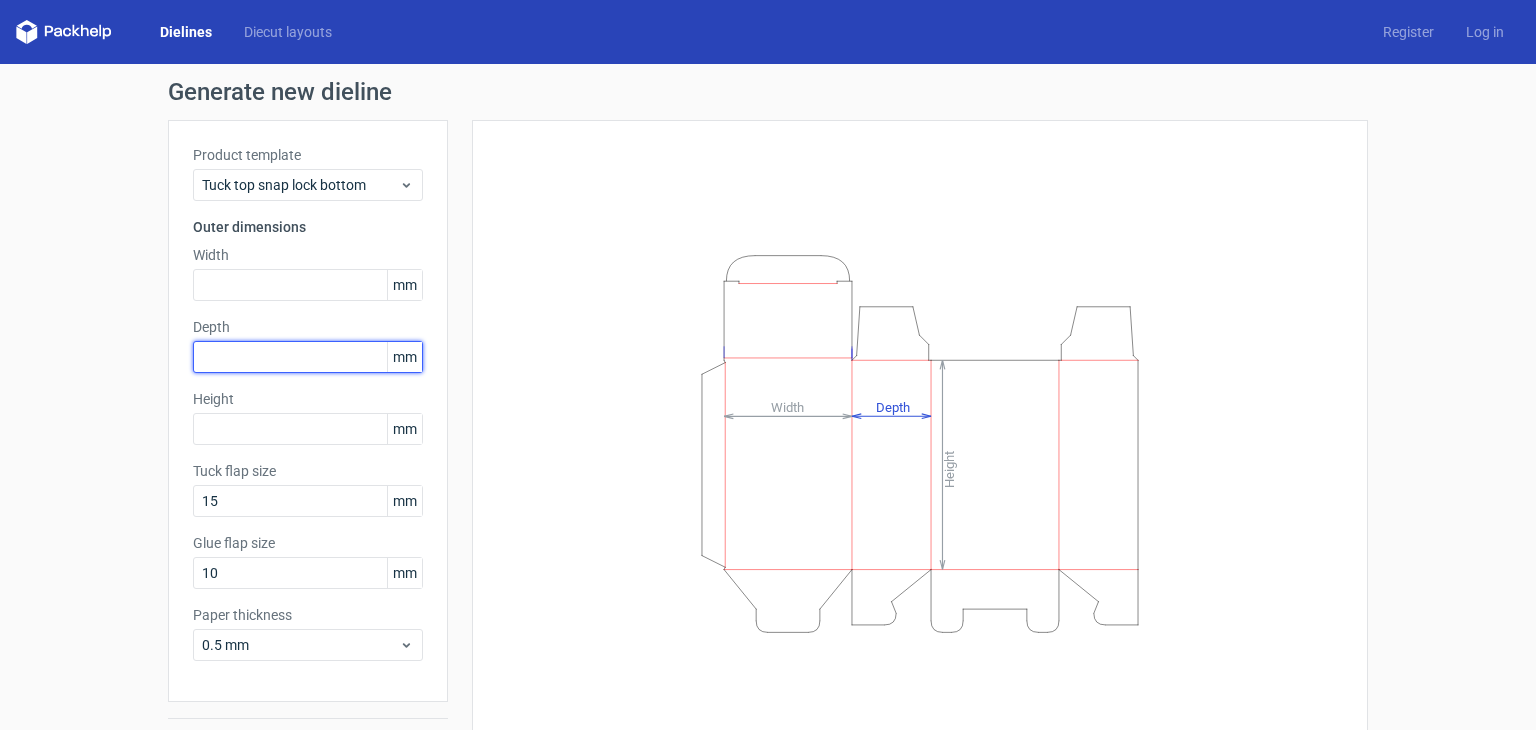 click at bounding box center (308, 357) 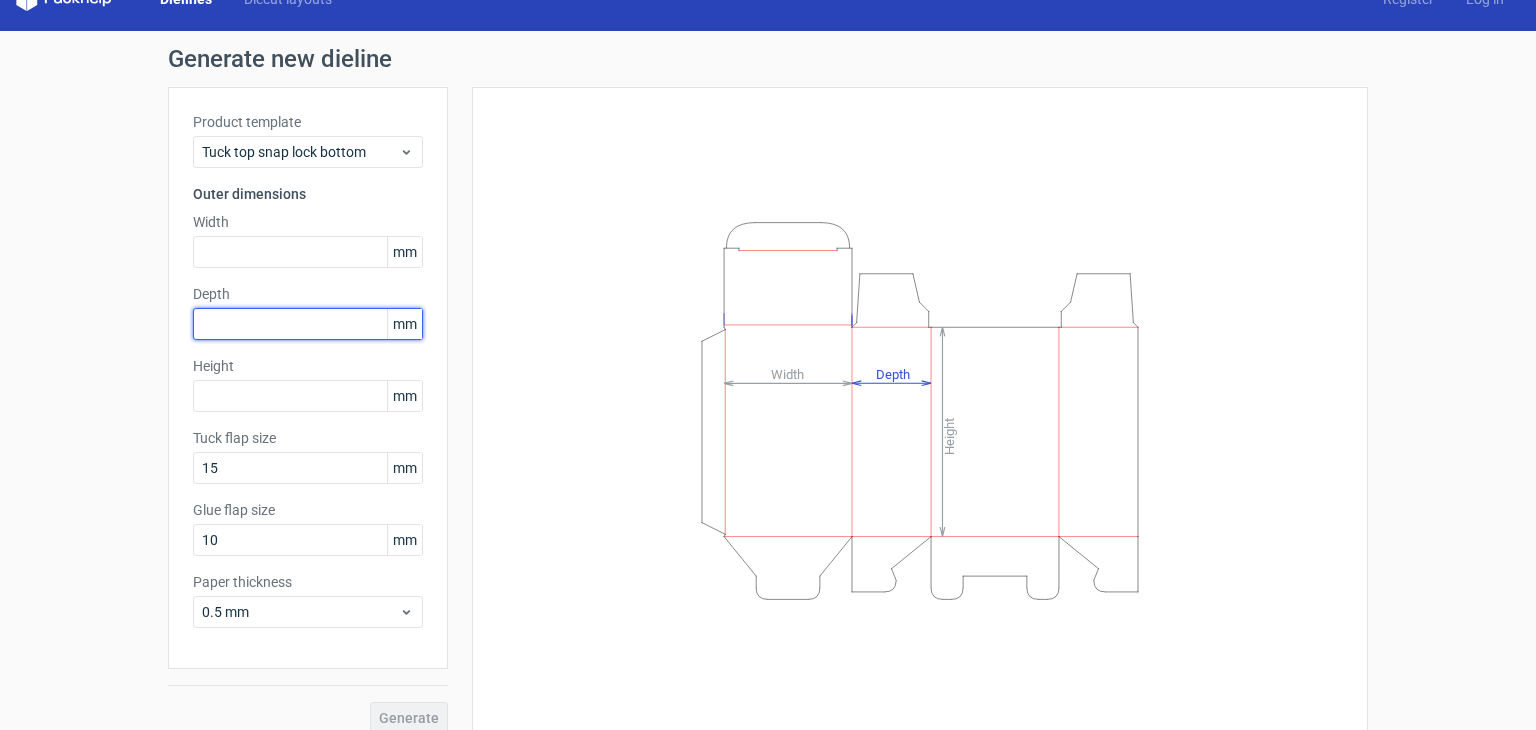 scroll, scrollTop: 0, scrollLeft: 0, axis: both 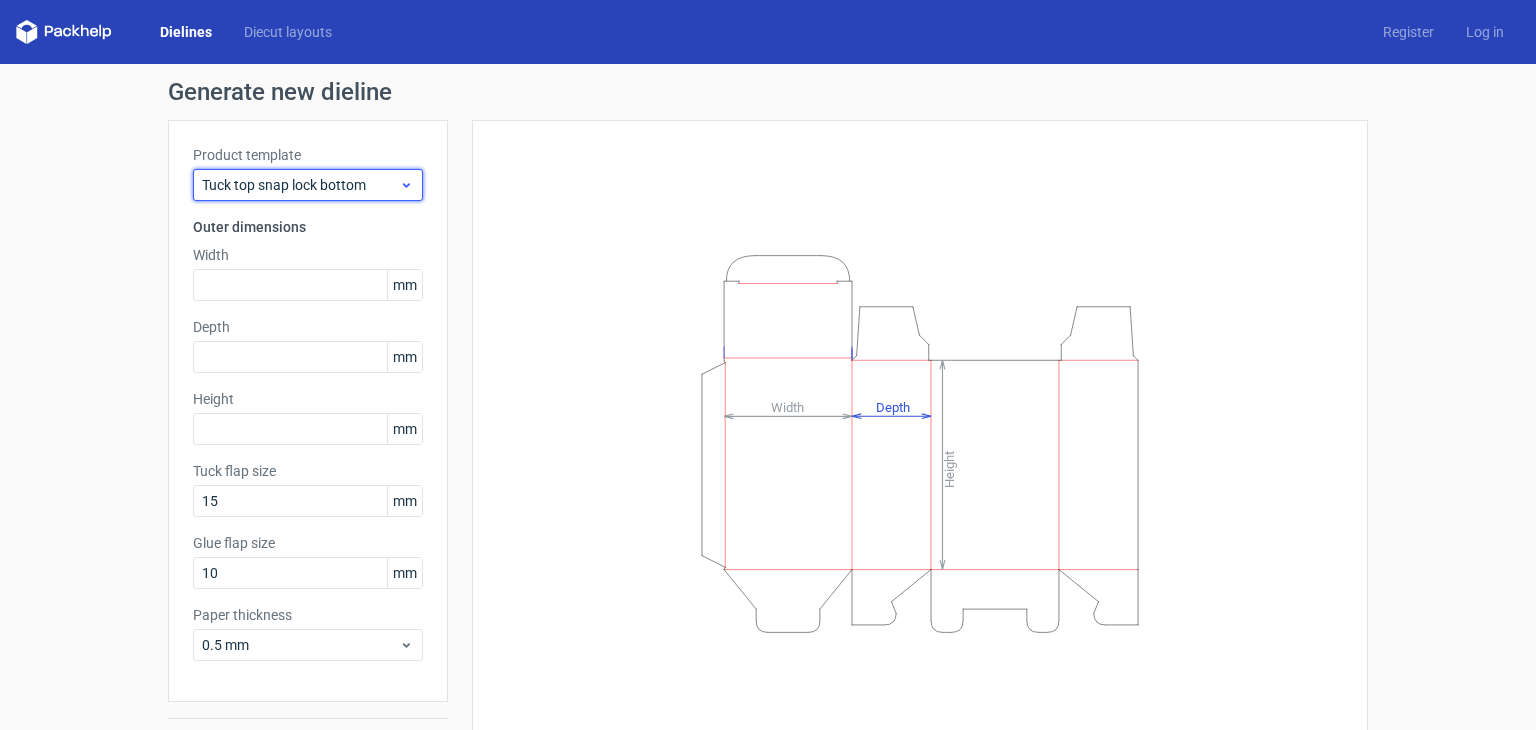 click on "Tuck top snap lock bottom" at bounding box center [300, 185] 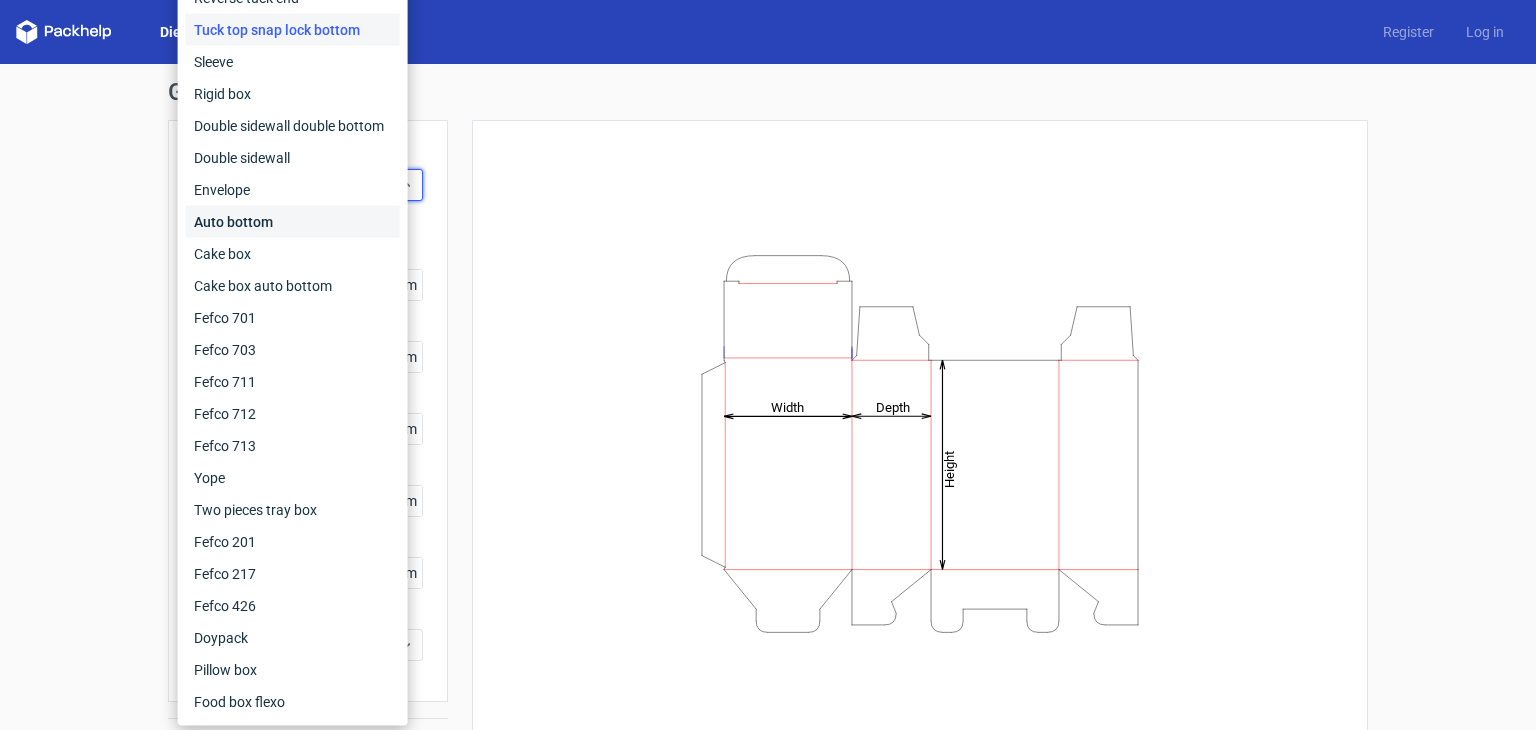 click on "Auto bottom" at bounding box center [293, 222] 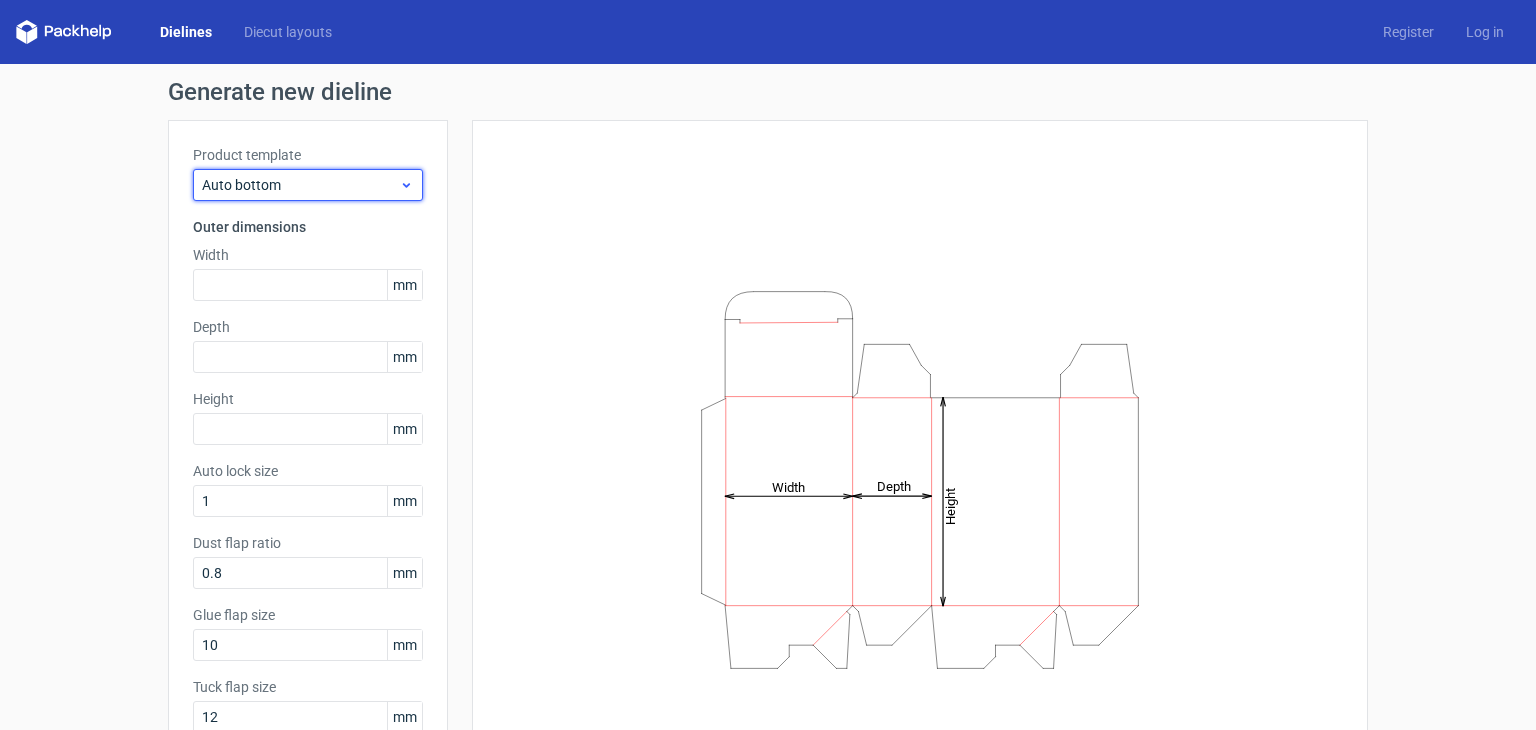 click on "Auto bottom" at bounding box center [300, 185] 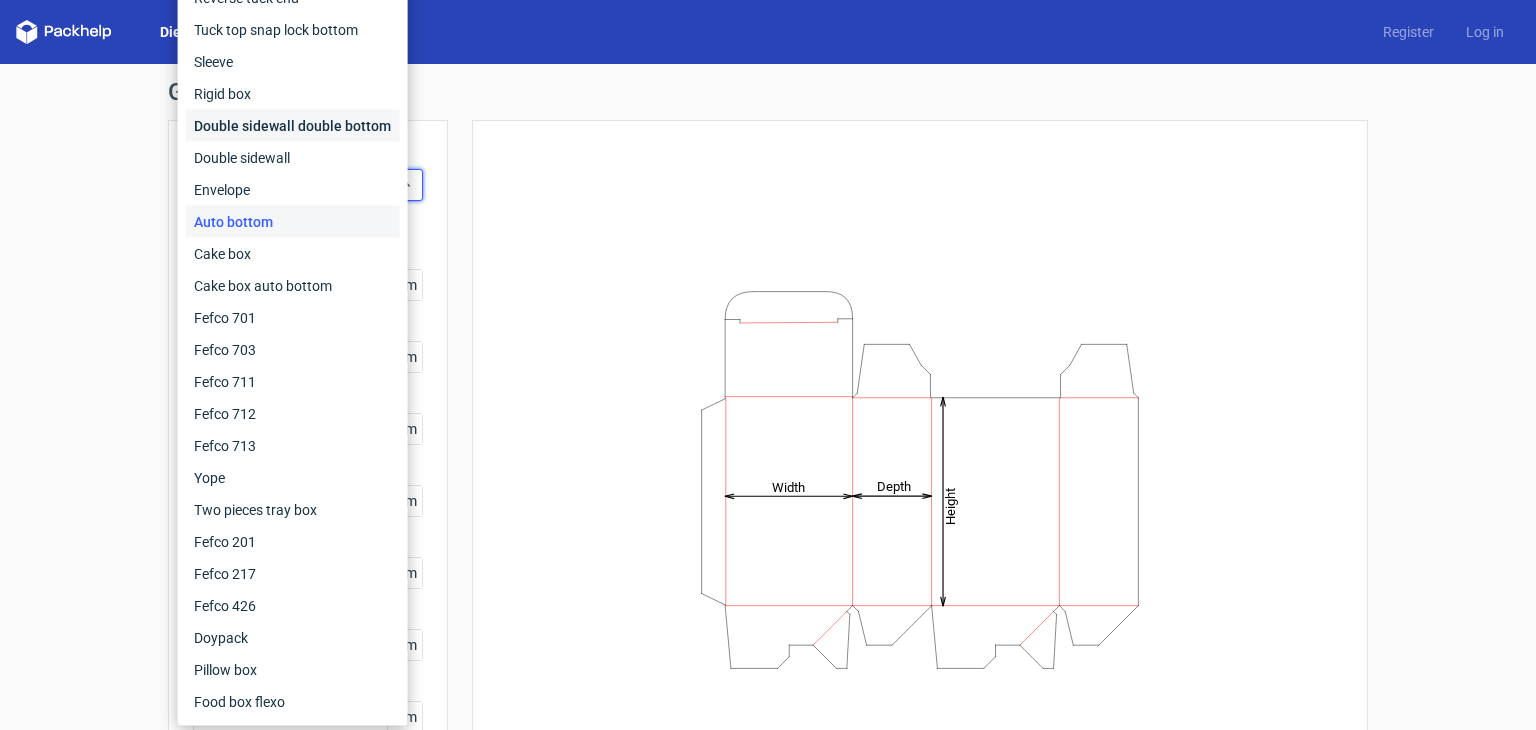 click on "Double sidewall double bottom" at bounding box center [293, 126] 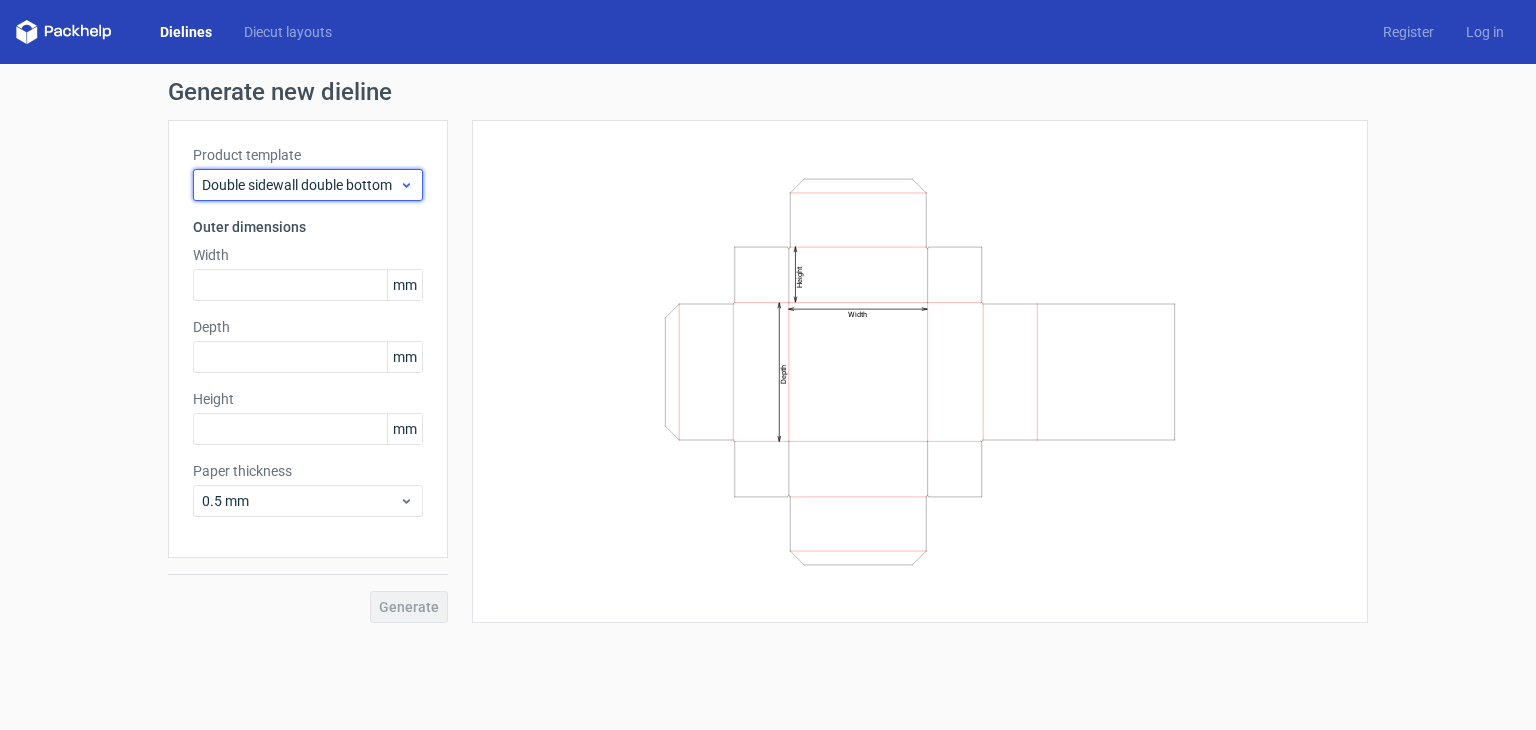 click on "Double sidewall double bottom" at bounding box center [300, 185] 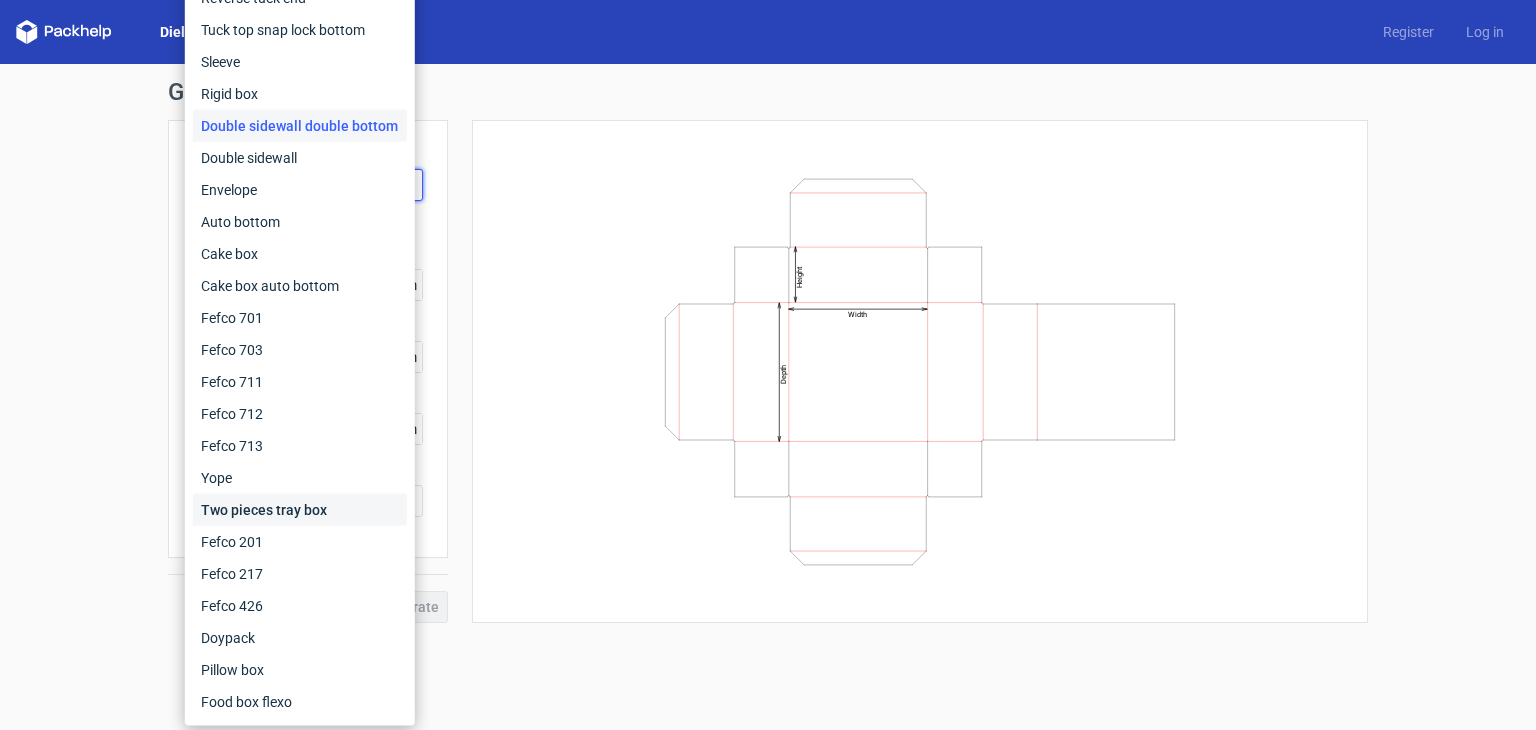 click on "Two pieces tray box" at bounding box center (300, 510) 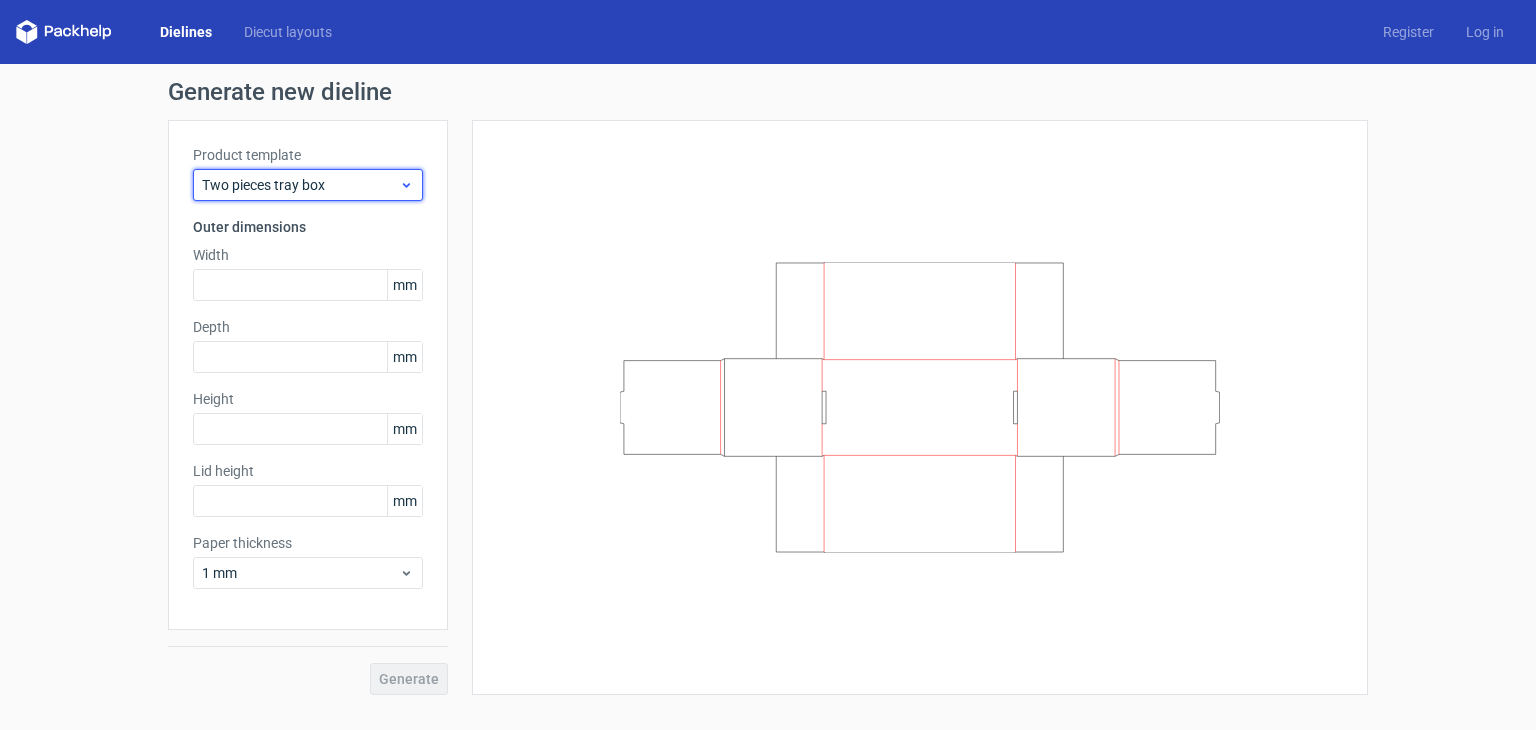 click on "Two pieces tray box" at bounding box center [308, 185] 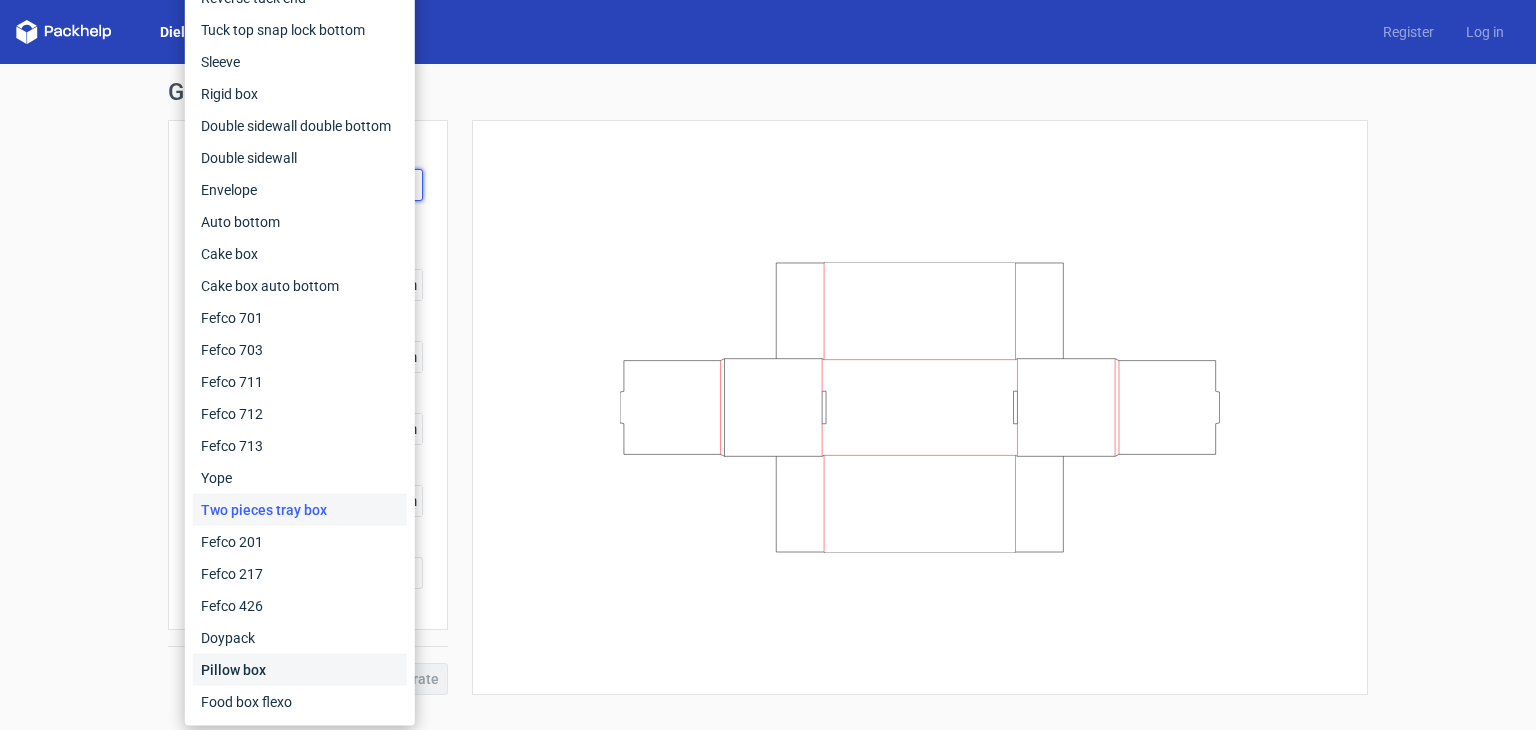 click on "Pillow box" at bounding box center (300, 670) 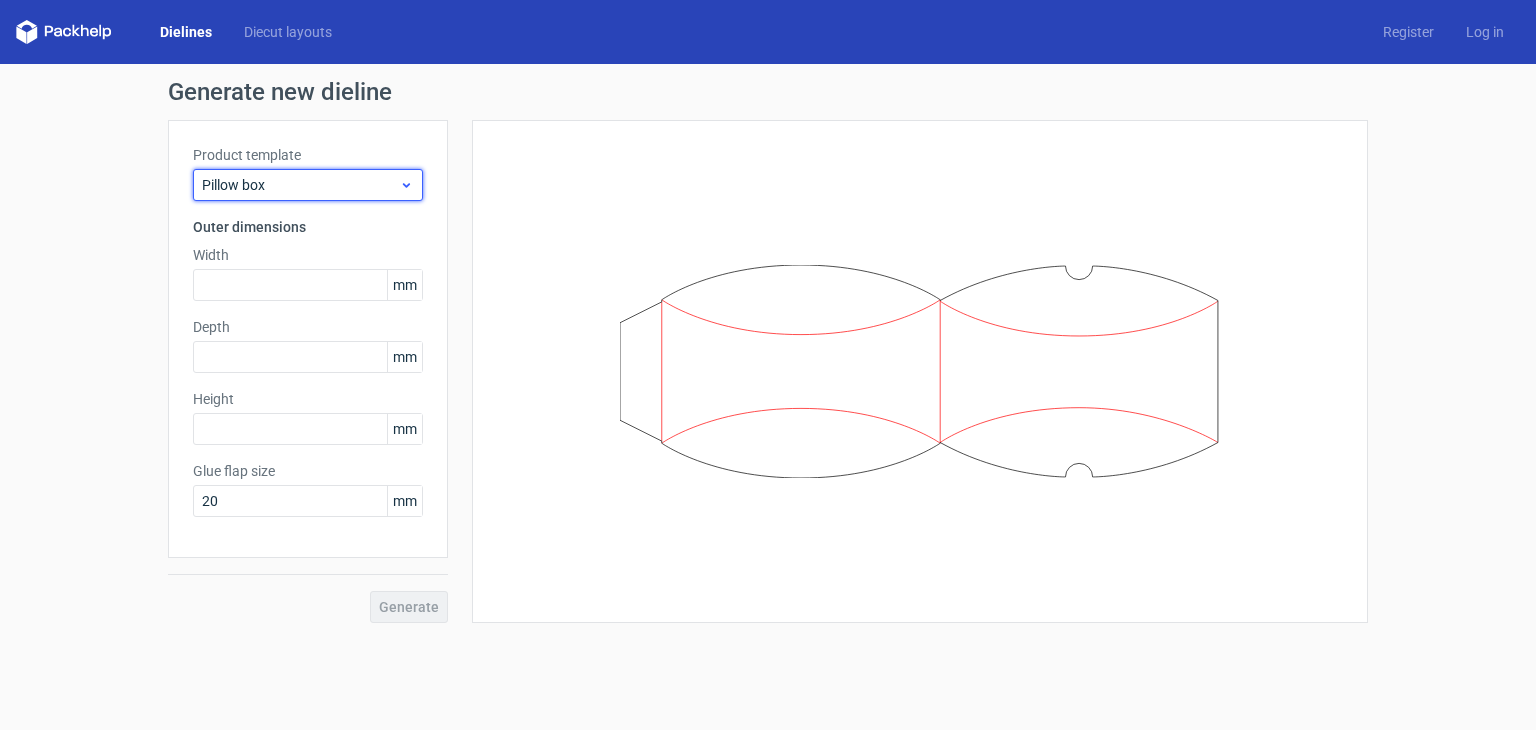 click on "Pillow box" at bounding box center [308, 185] 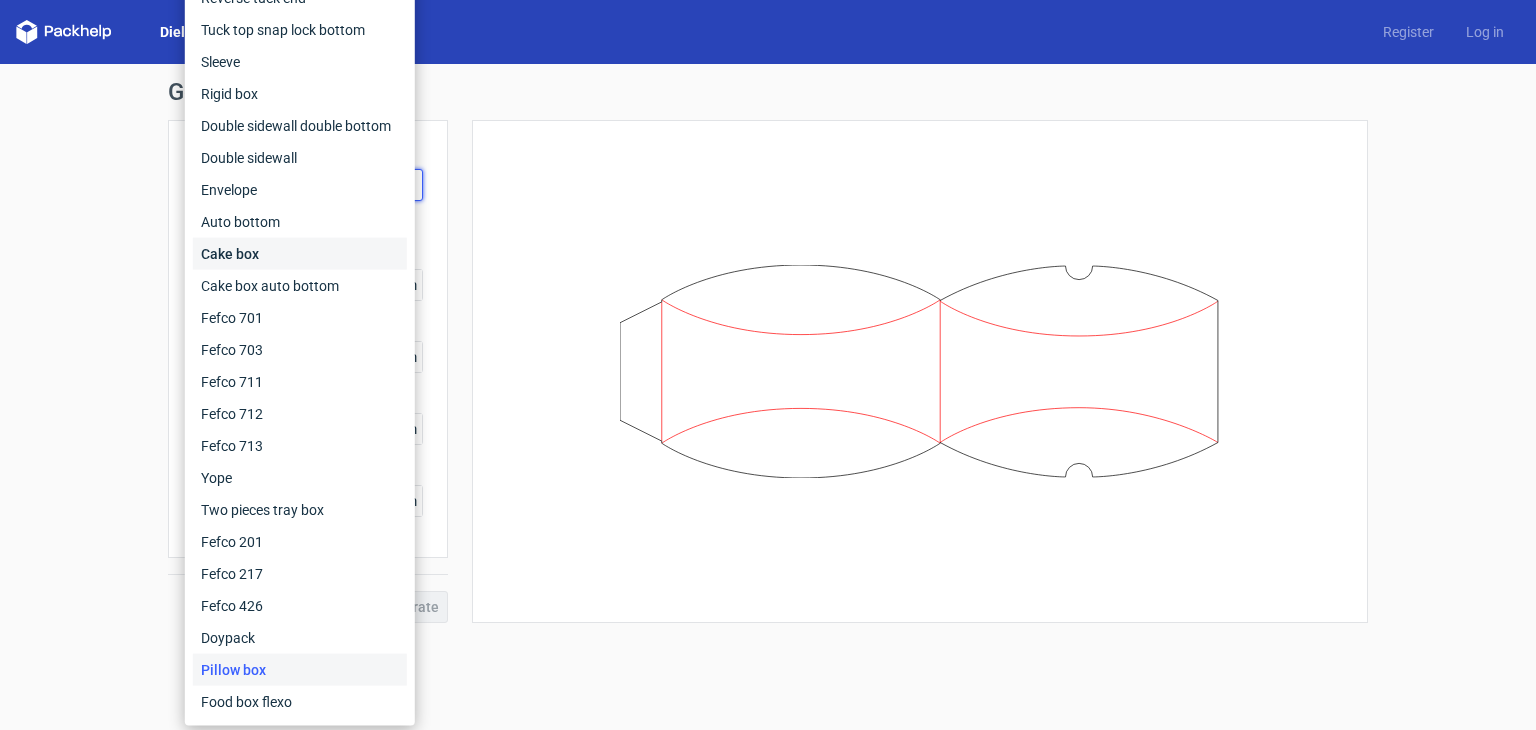 click on "Cake box" at bounding box center (300, 254) 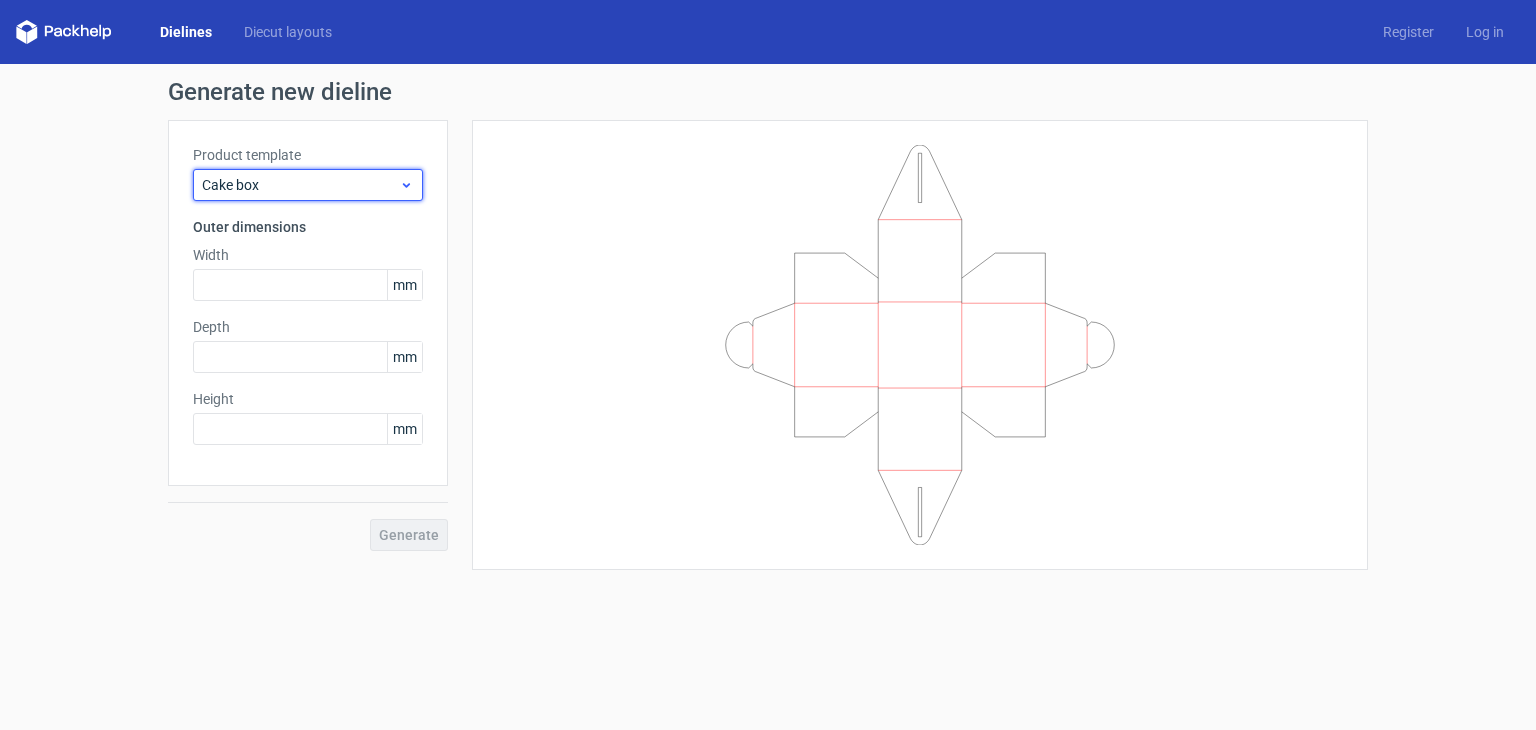 click on "Cake box" at bounding box center [300, 185] 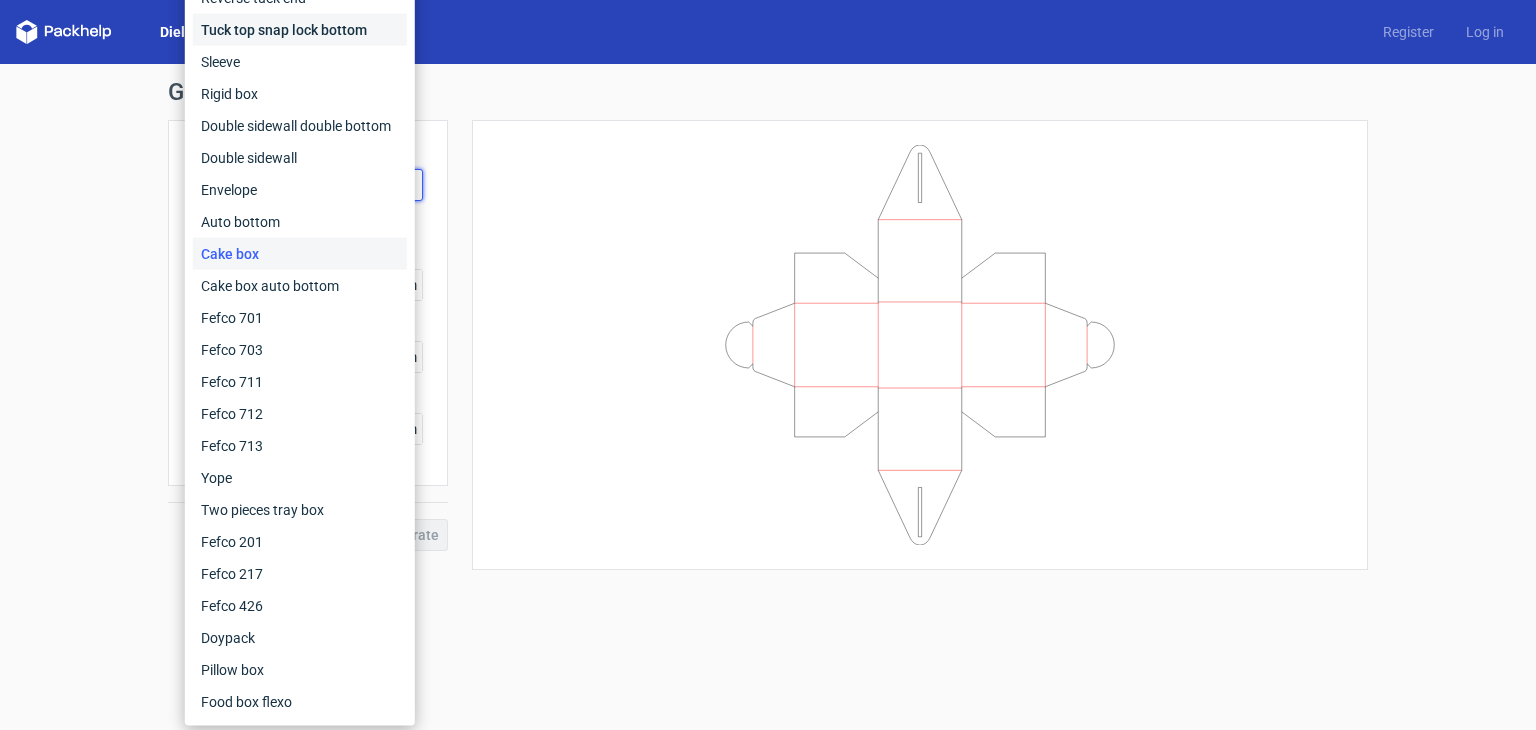click on "Tuck top snap lock bottom" at bounding box center [300, 30] 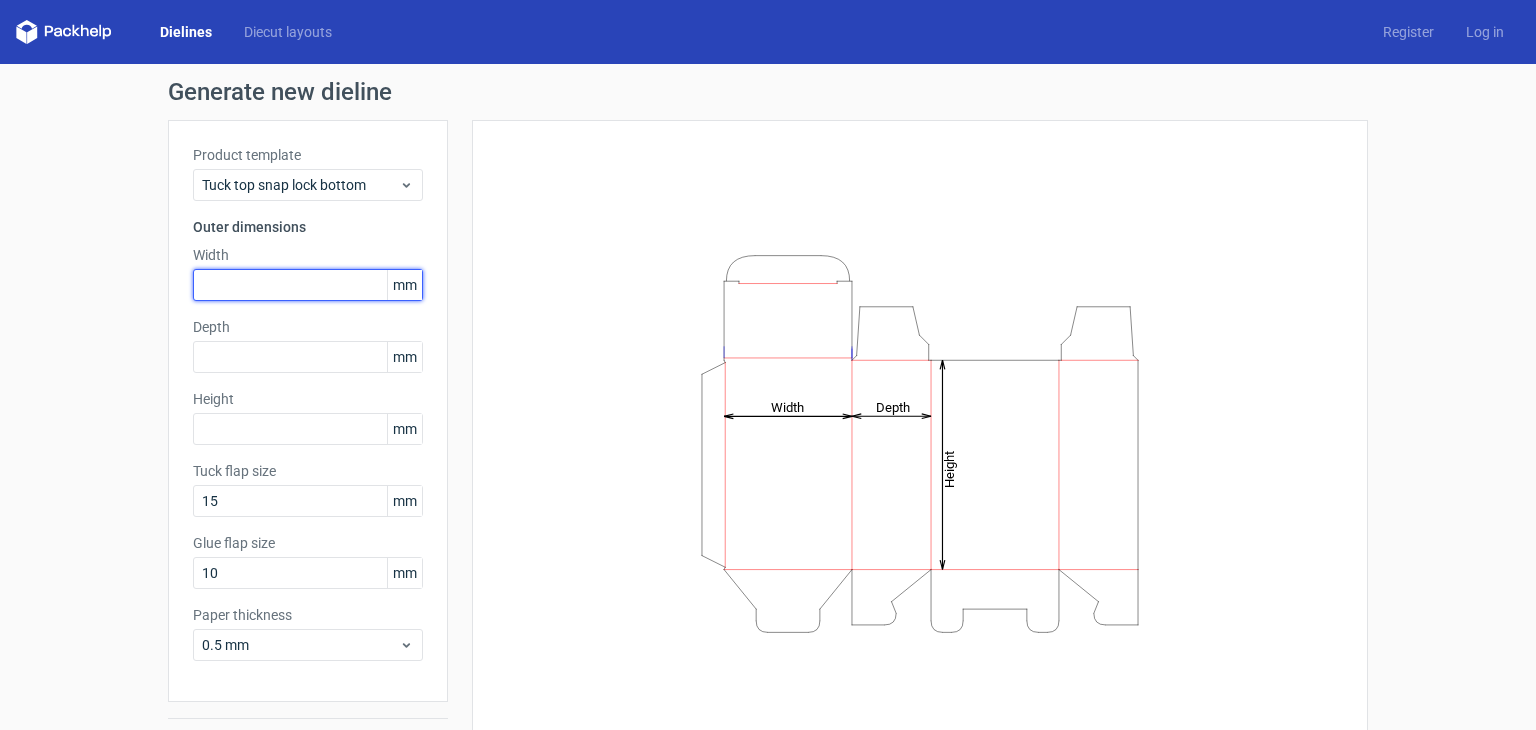 click at bounding box center (308, 285) 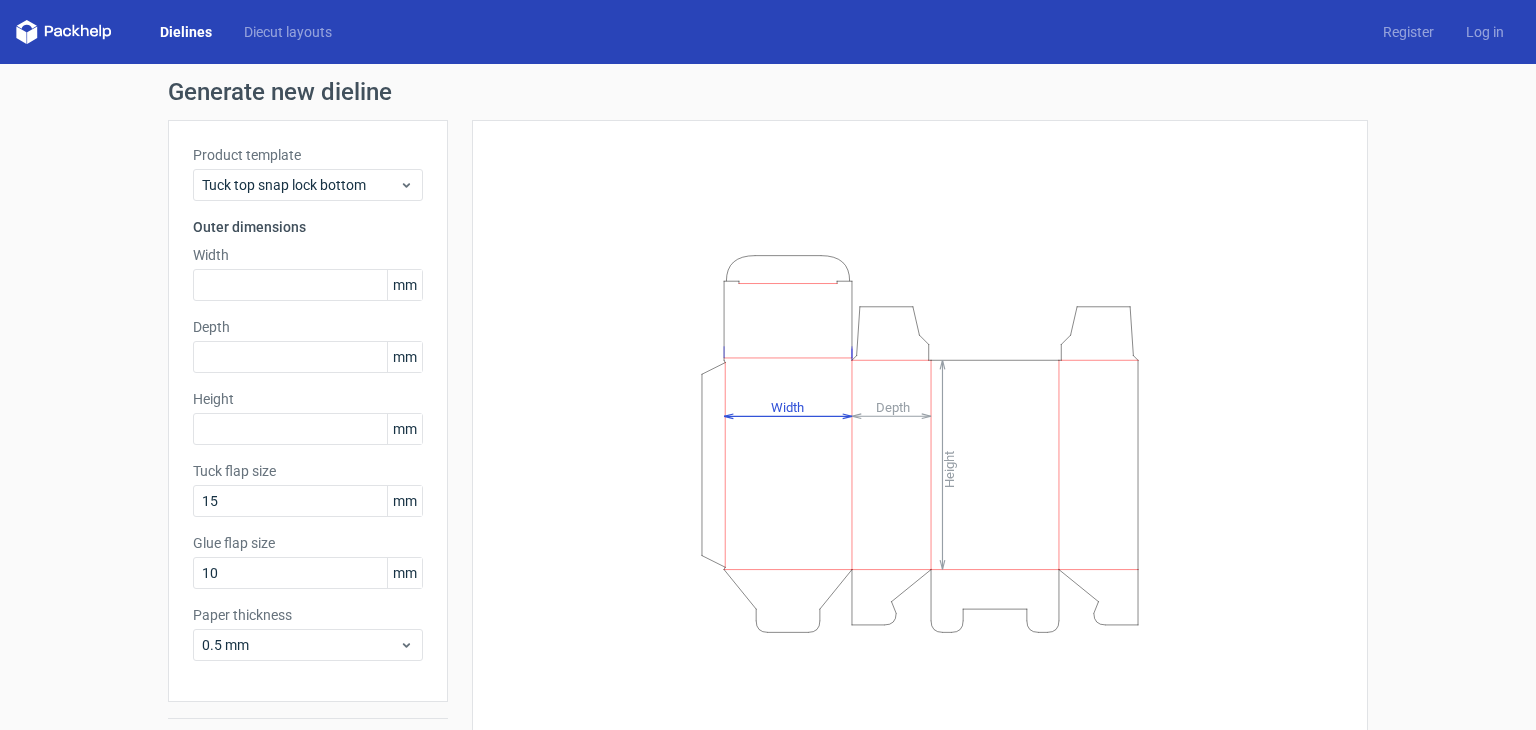 drag, startPoint x: 391, startPoint y: 286, endPoint x: 412, endPoint y: 286, distance: 21 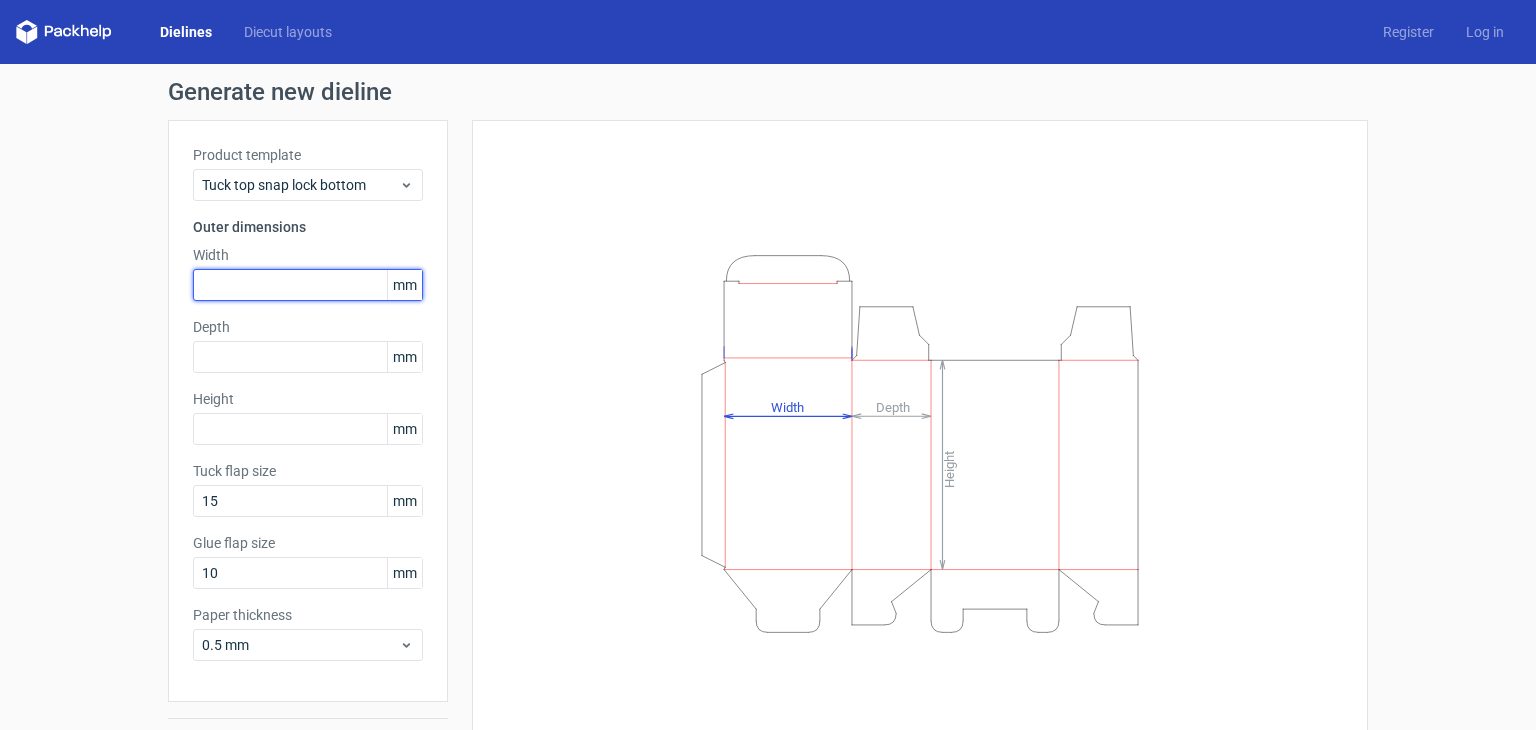 click at bounding box center (308, 285) 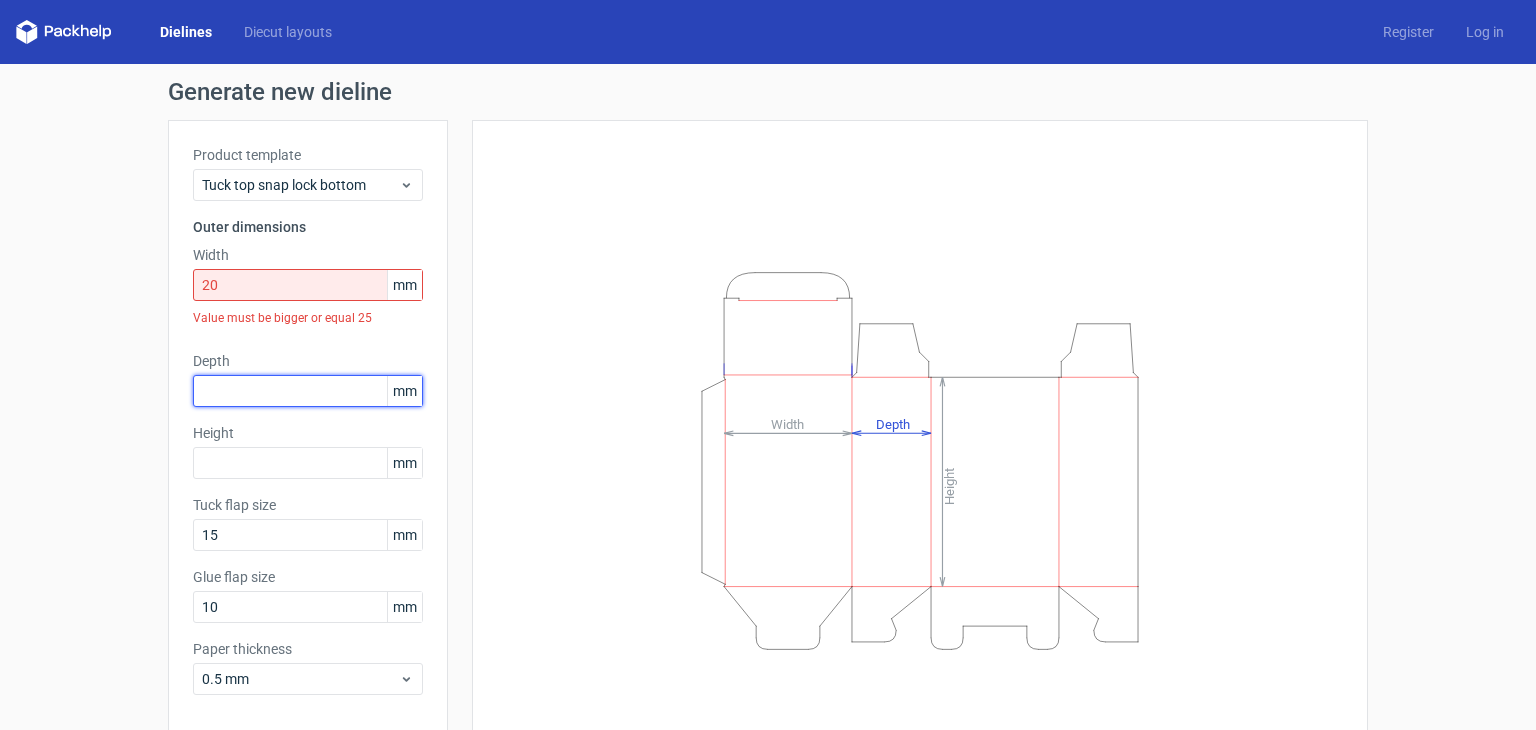 click on "Depth mm" at bounding box center (308, 379) 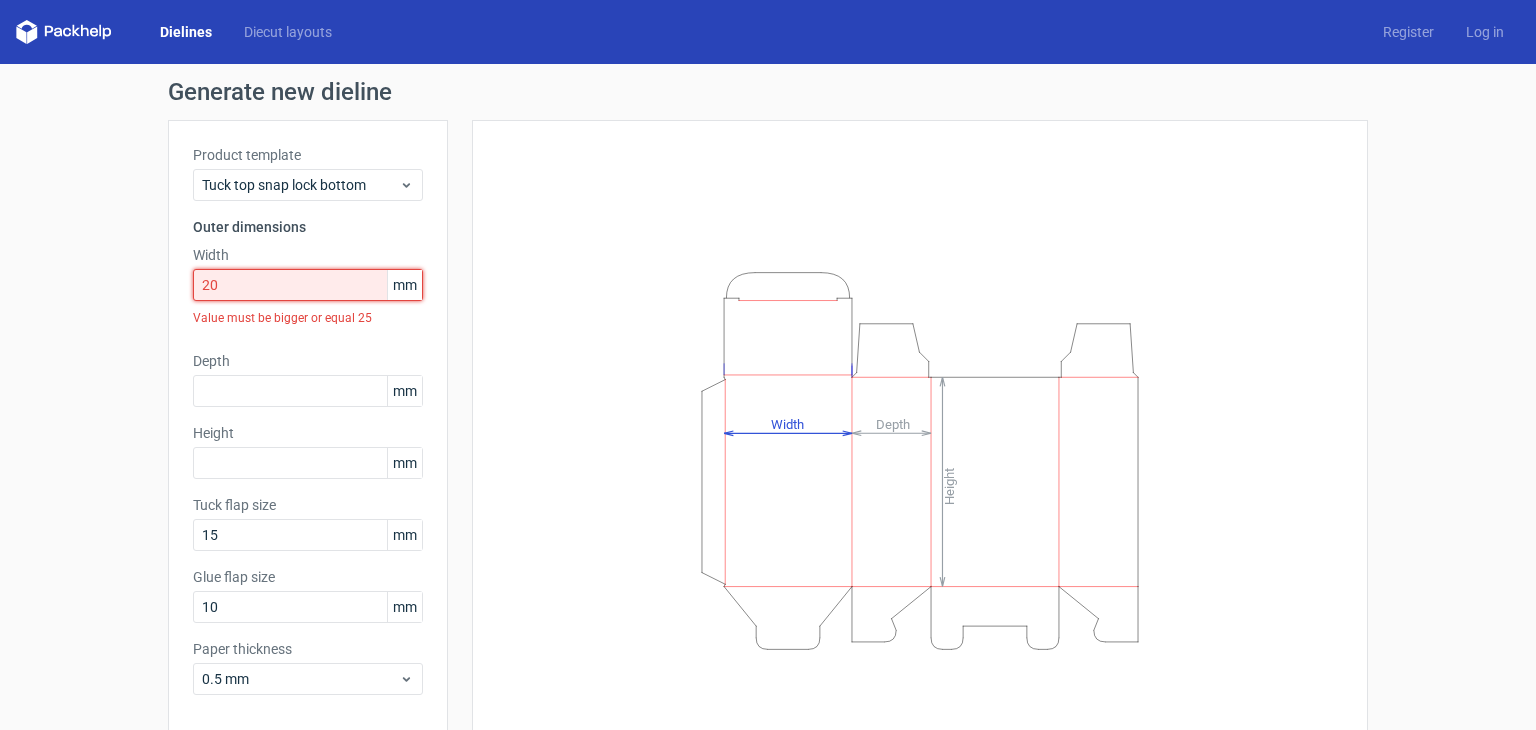 click on "20" at bounding box center (308, 285) 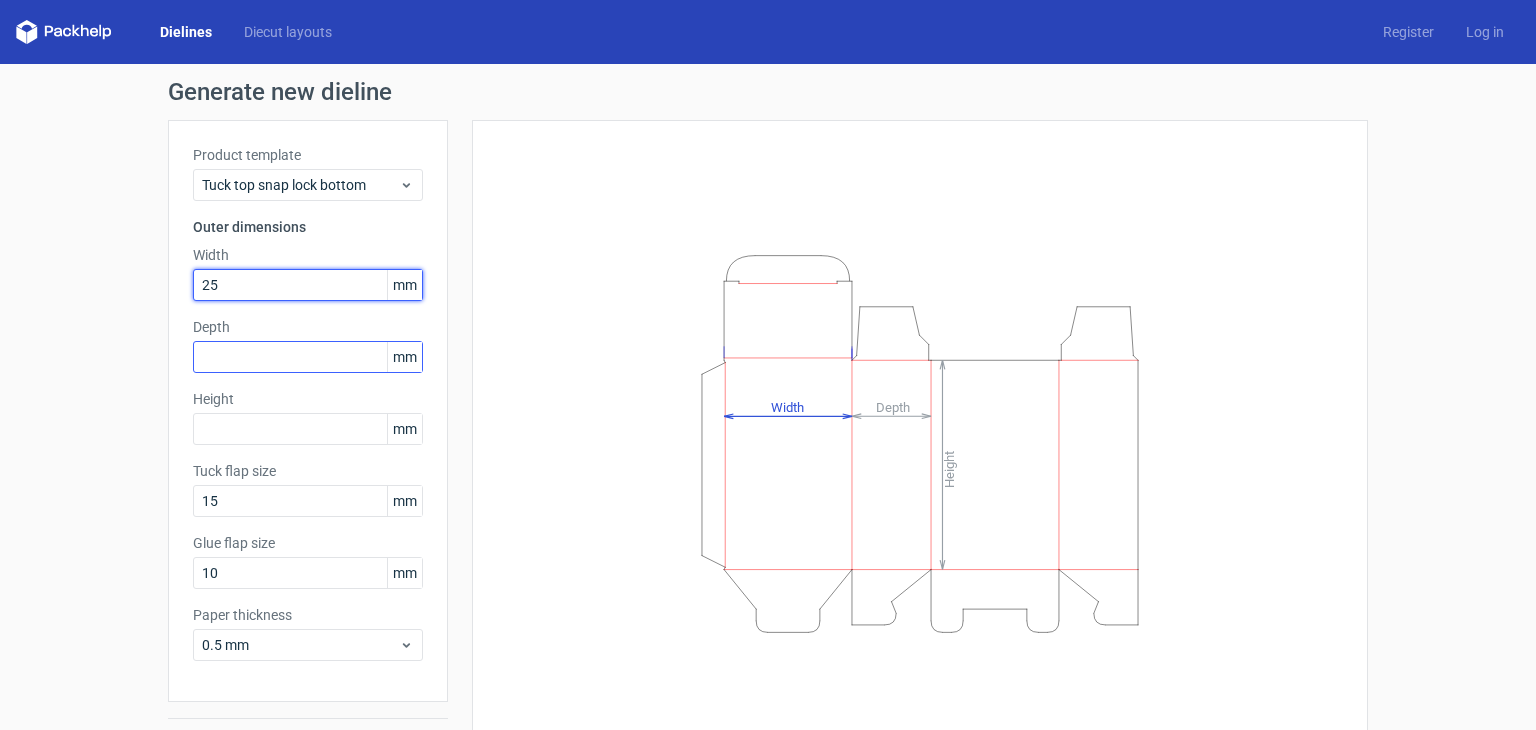 type on "25" 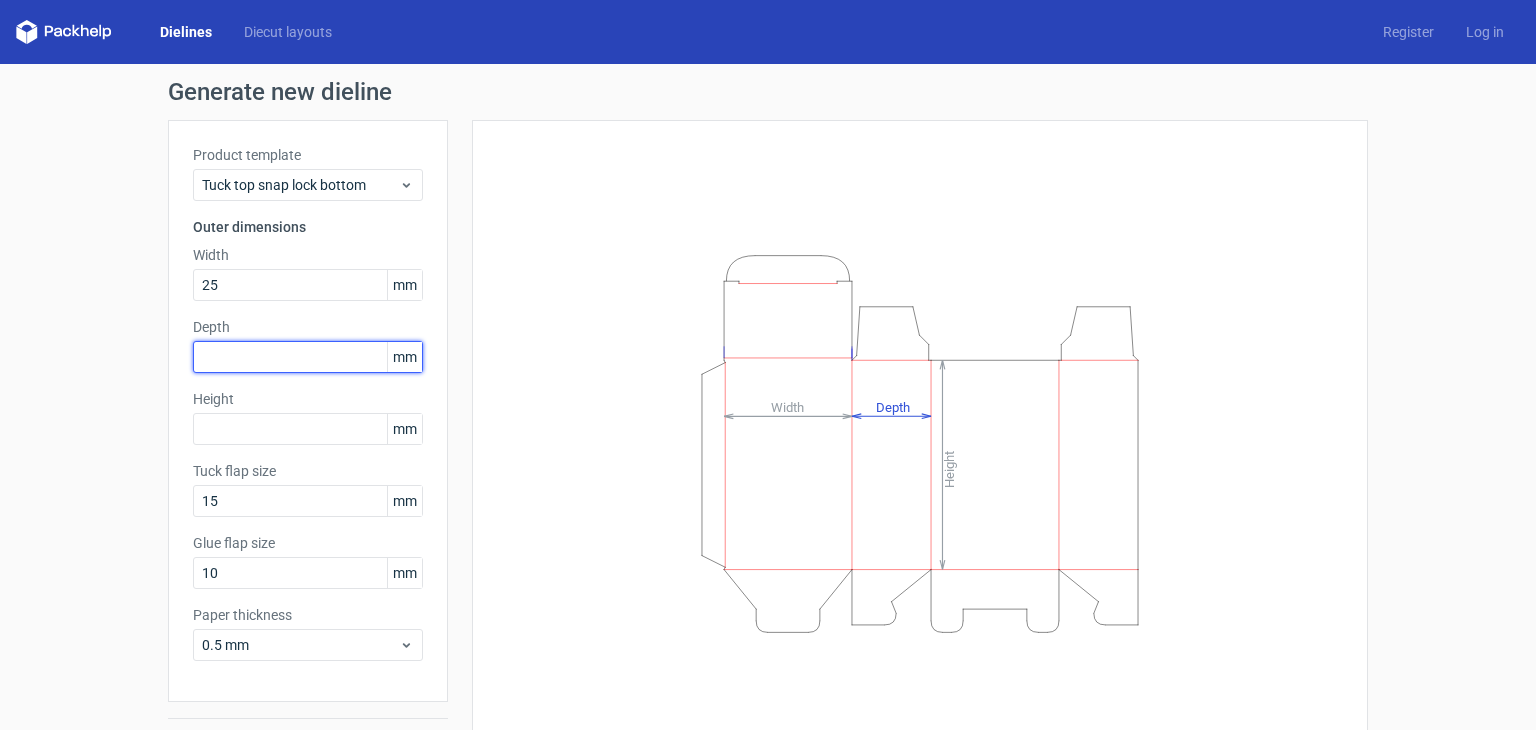 click at bounding box center (308, 357) 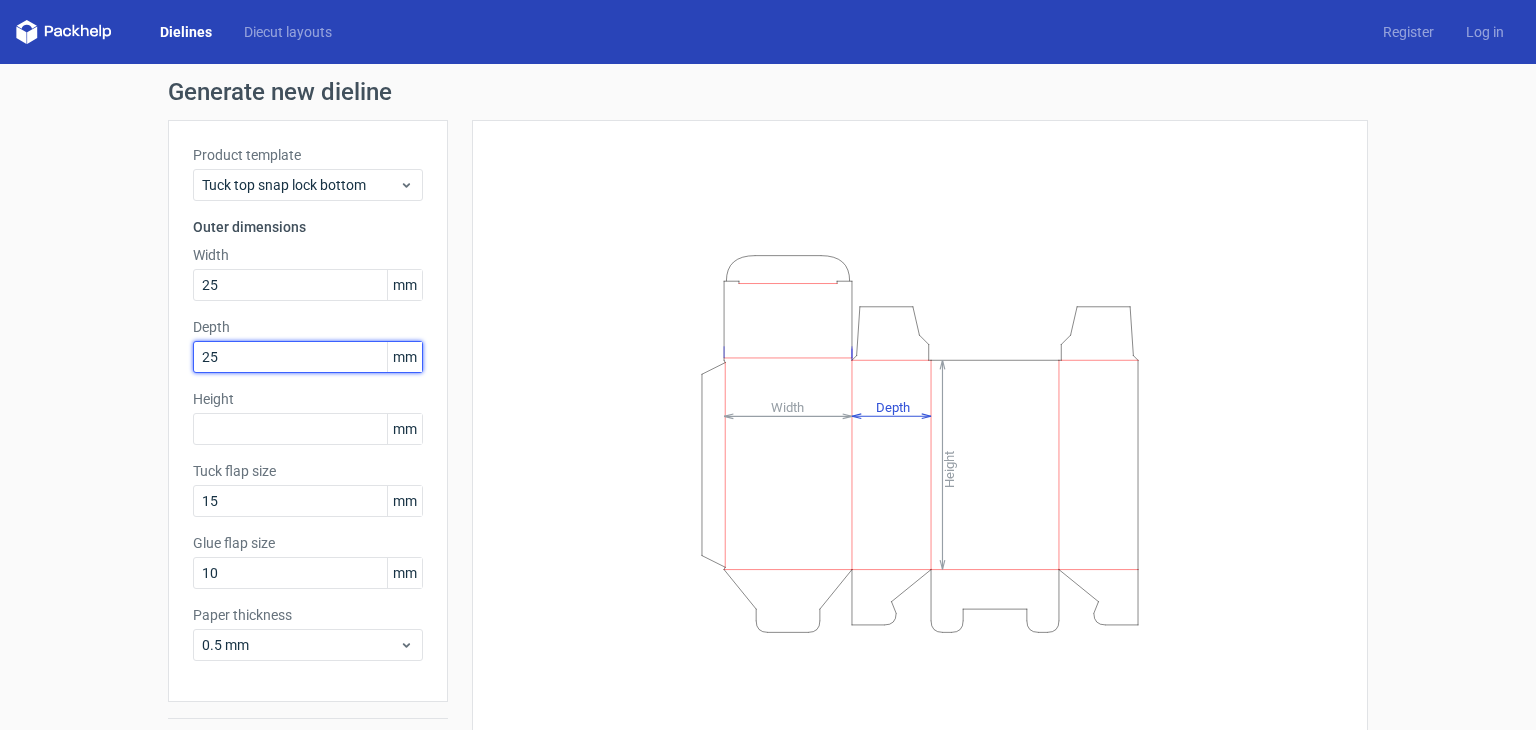 type on "25" 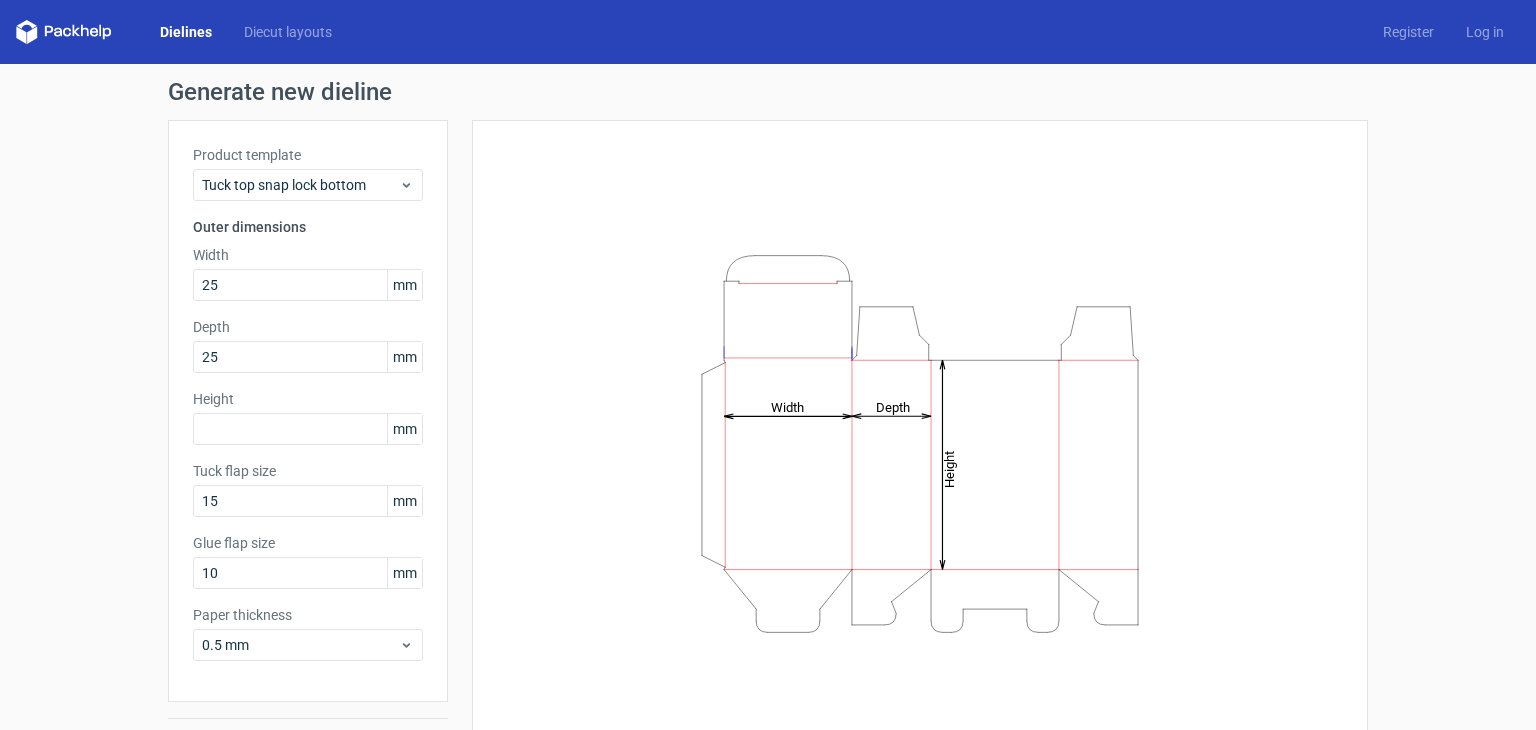 click on "Height mm" at bounding box center (308, 417) 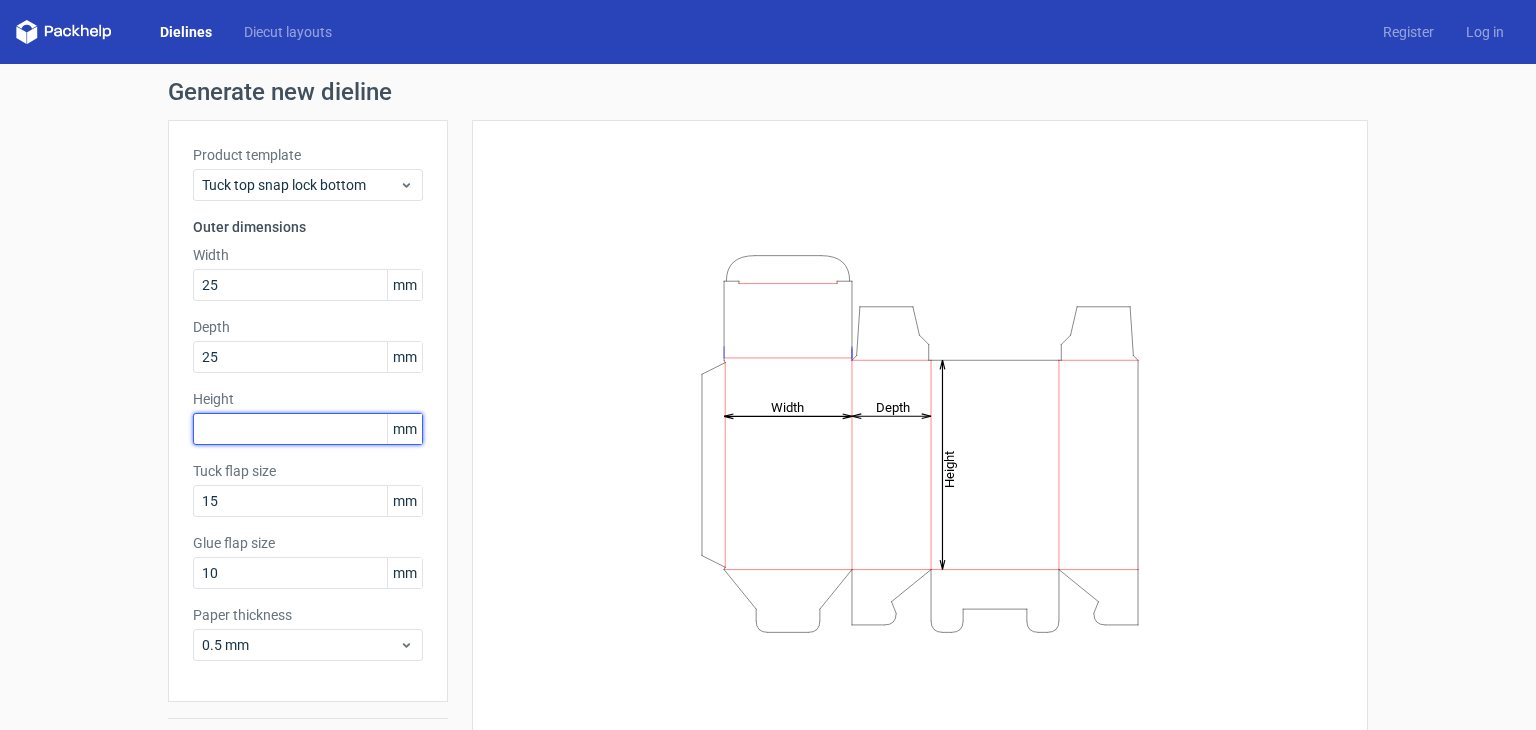 click at bounding box center [308, 429] 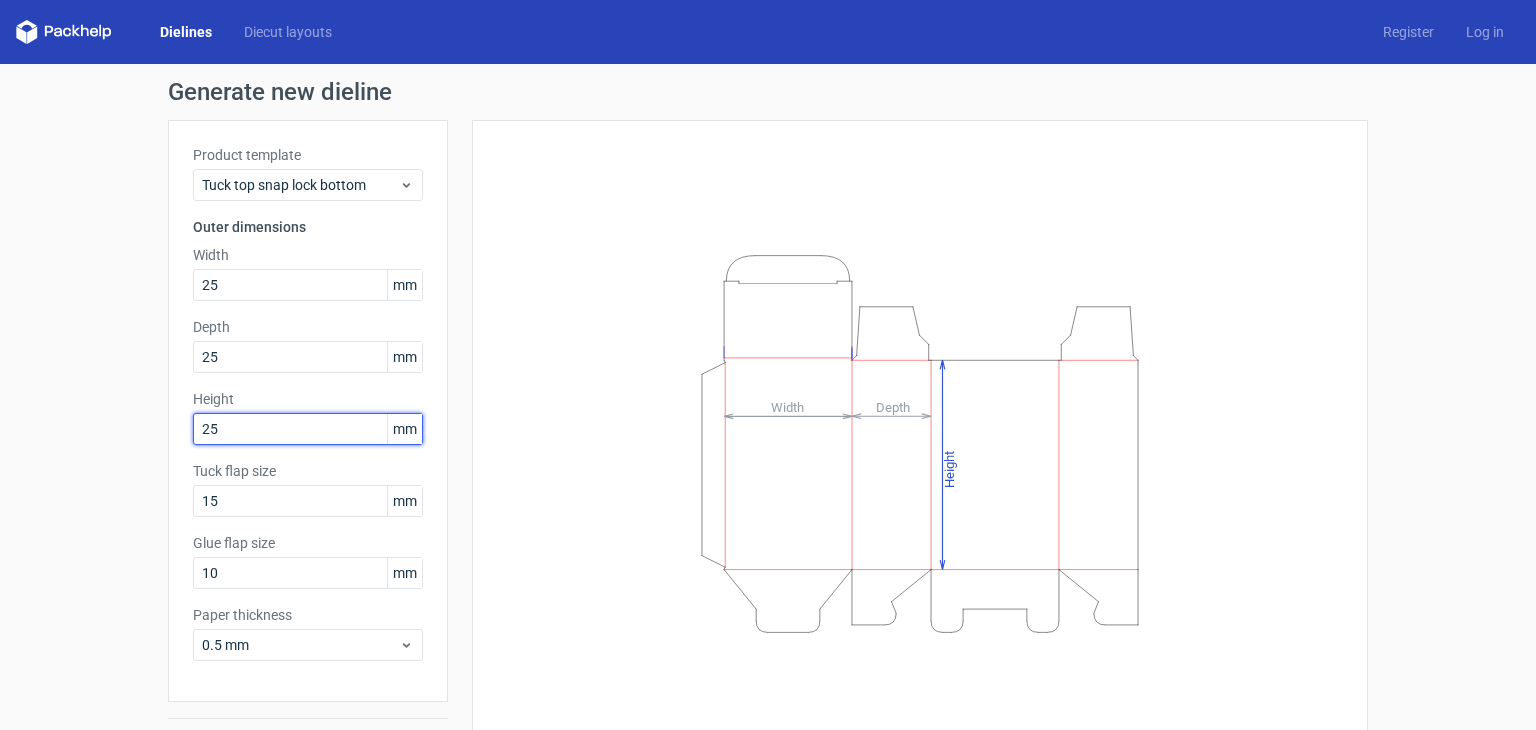 type on "25" 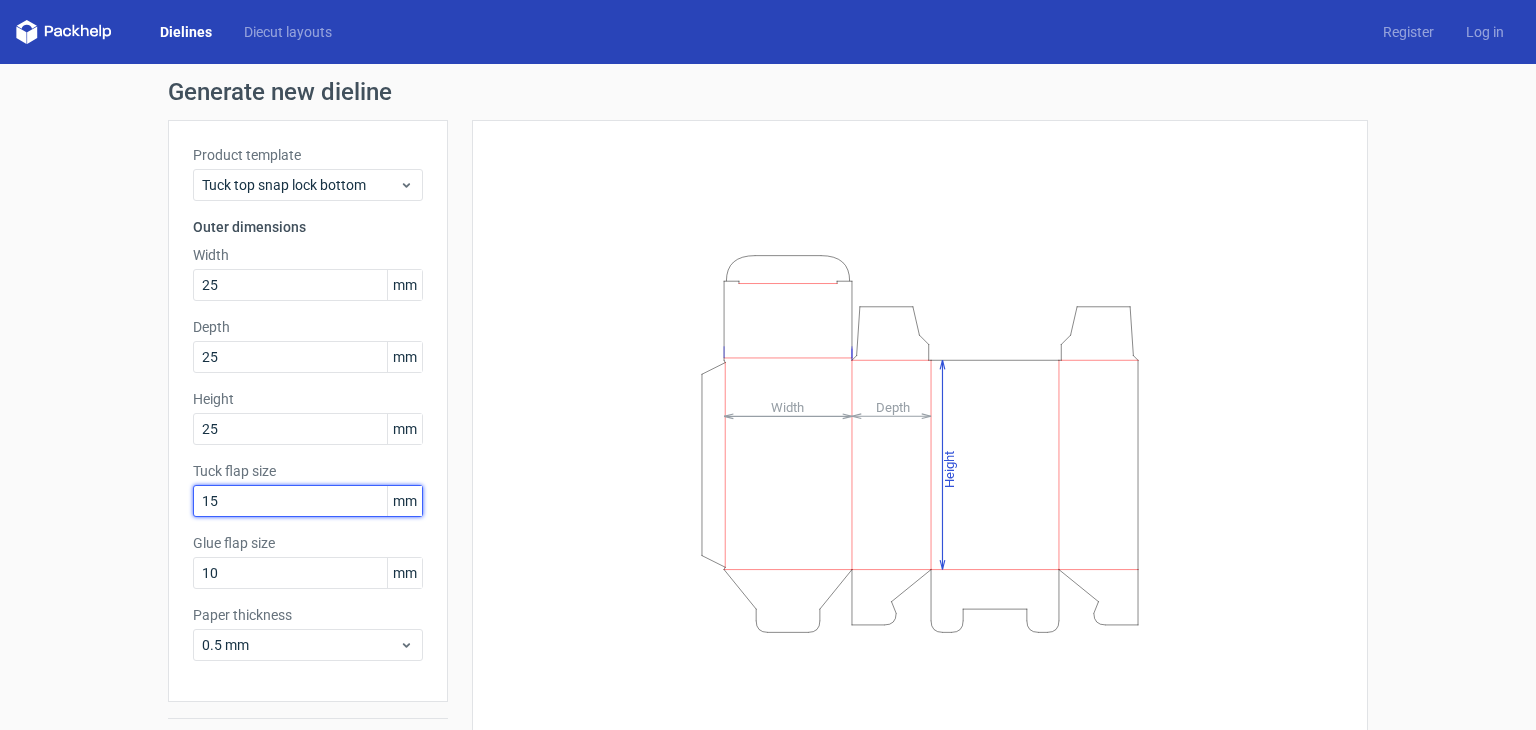 click on "15" at bounding box center [308, 501] 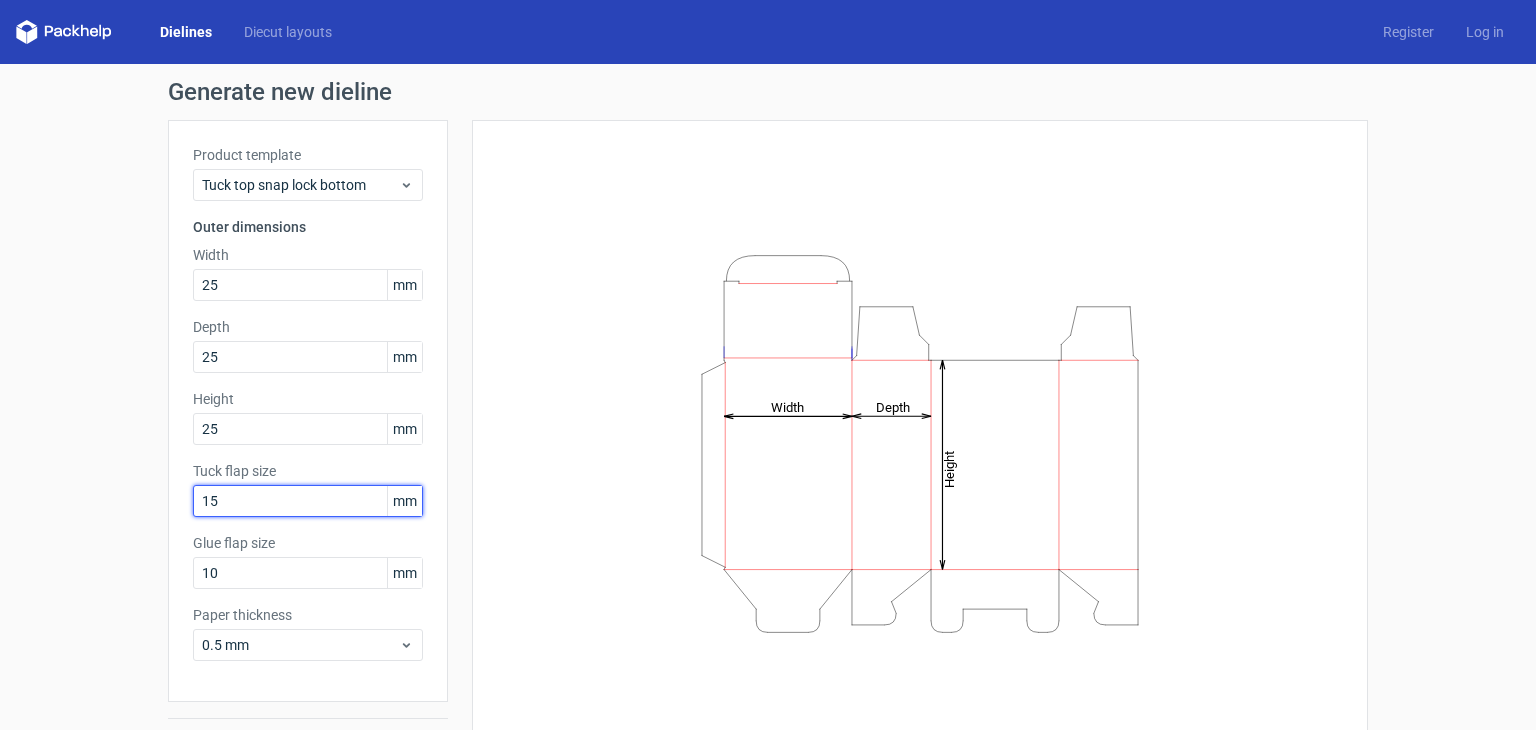 scroll, scrollTop: 52, scrollLeft: 0, axis: vertical 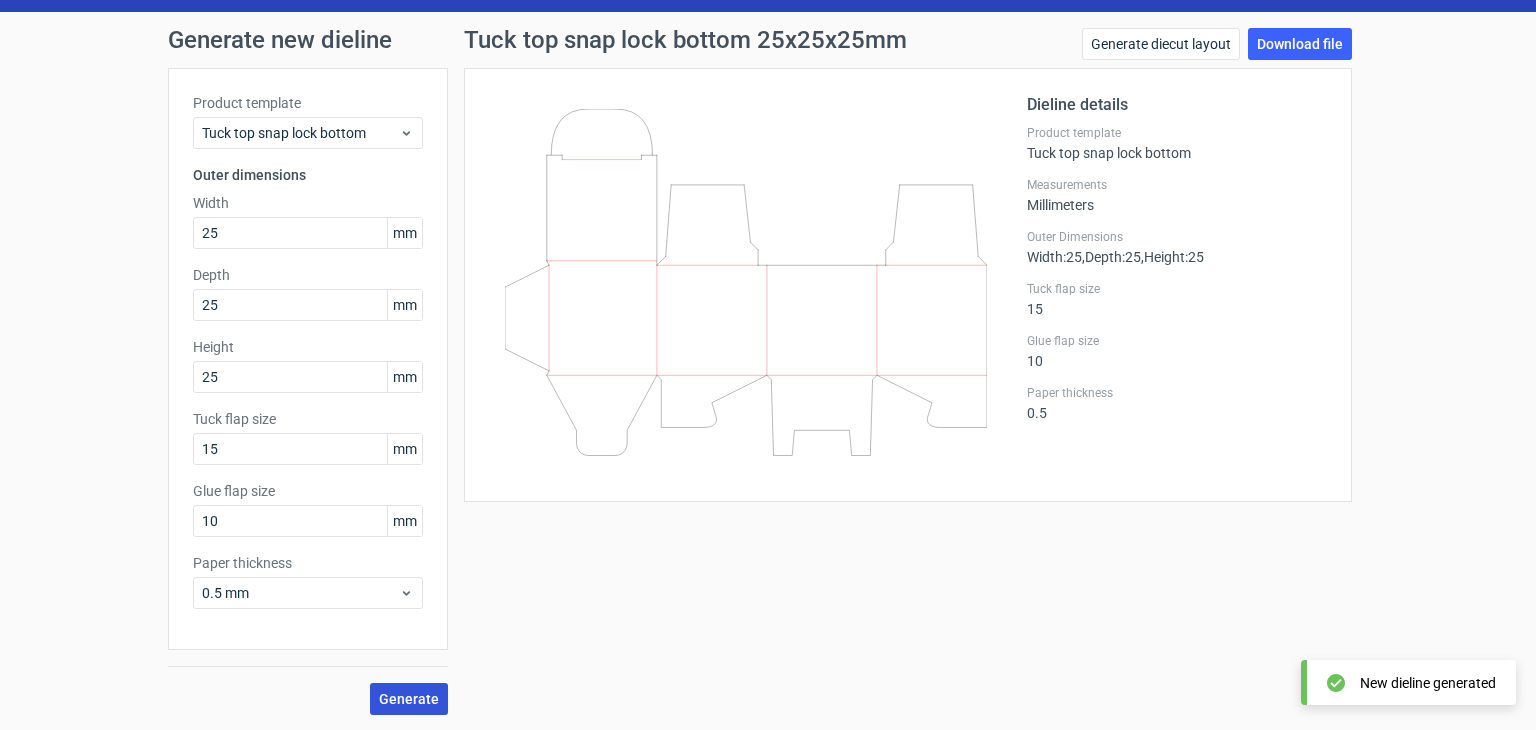 click on "Generate" at bounding box center (409, 699) 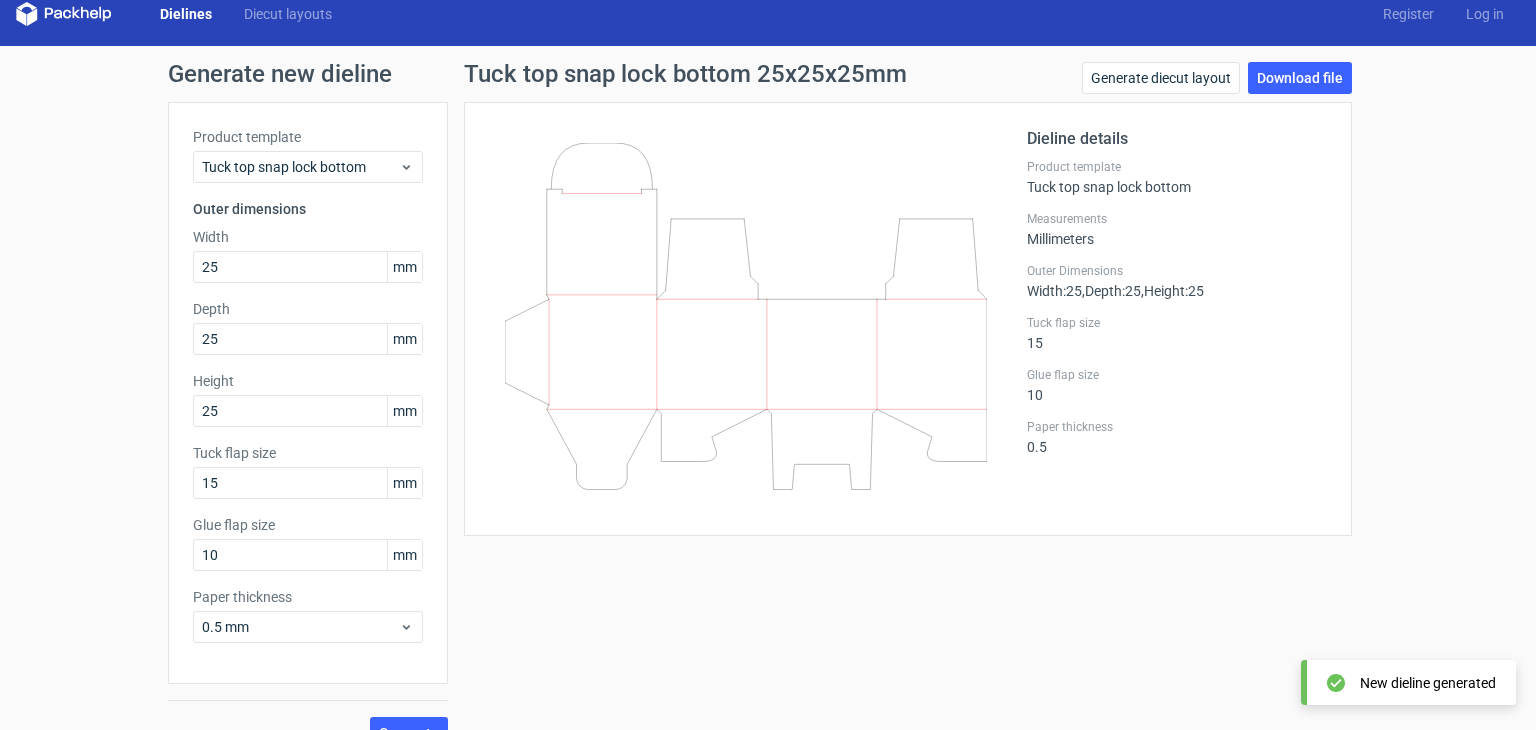 scroll, scrollTop: 0, scrollLeft: 0, axis: both 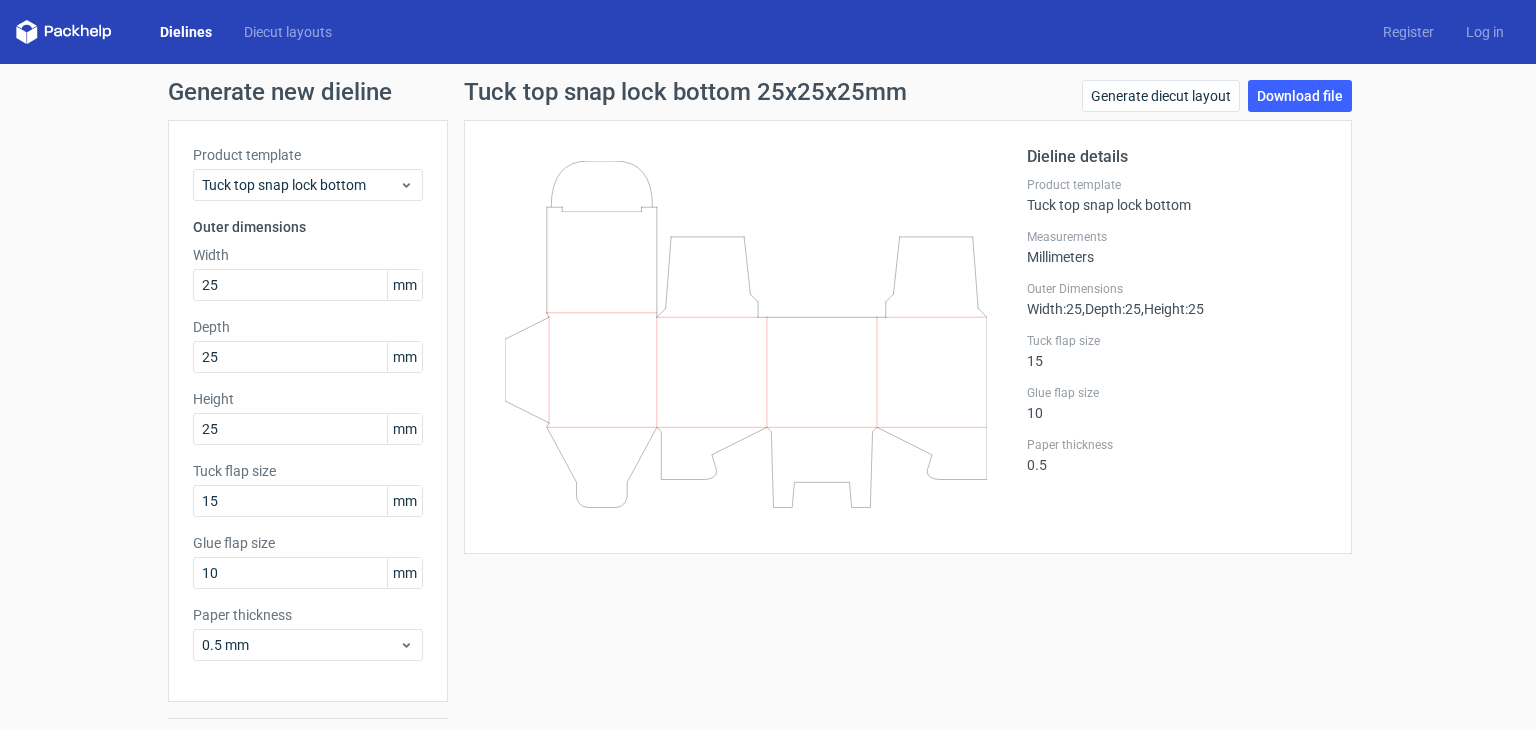 click on "Width" at bounding box center [308, 255] 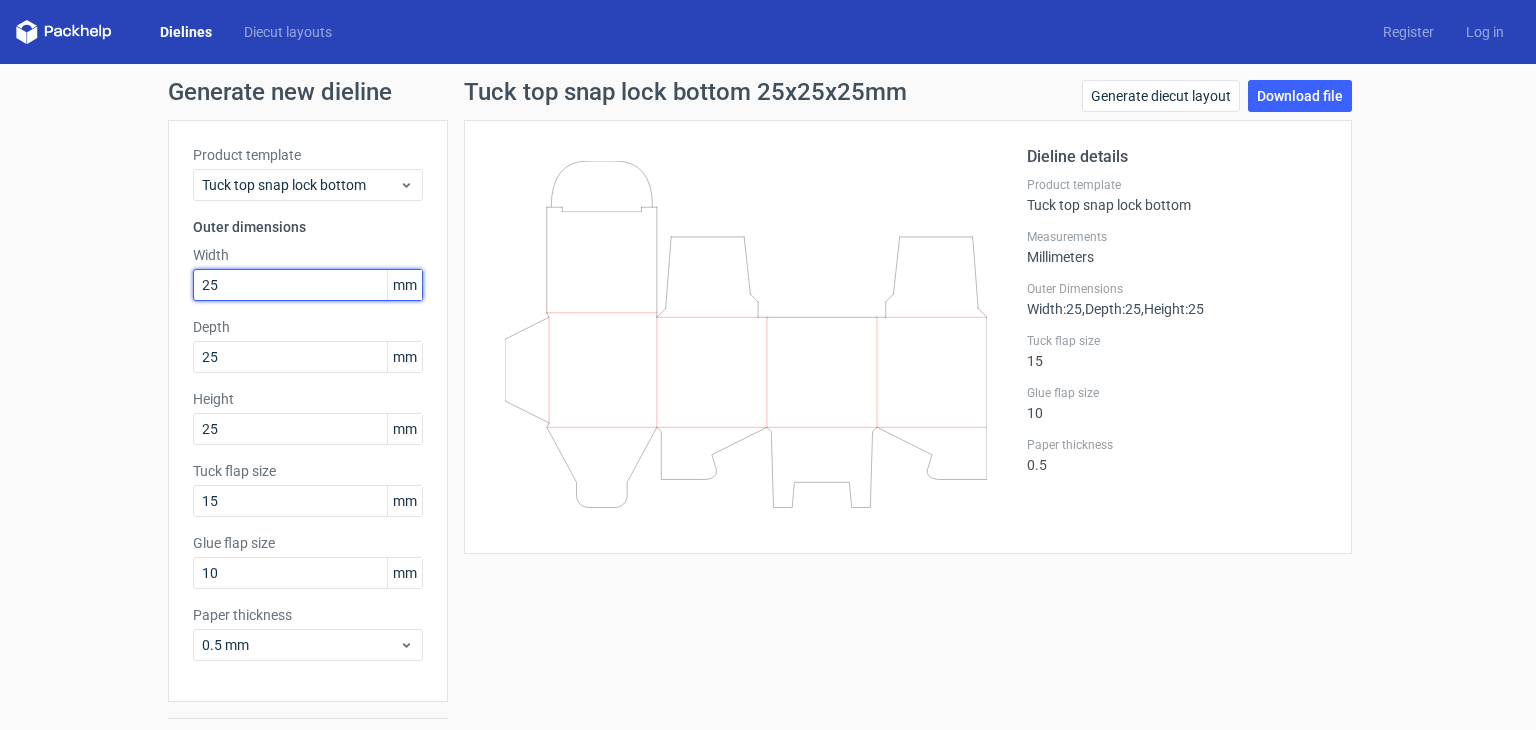 click on "25" at bounding box center (308, 285) 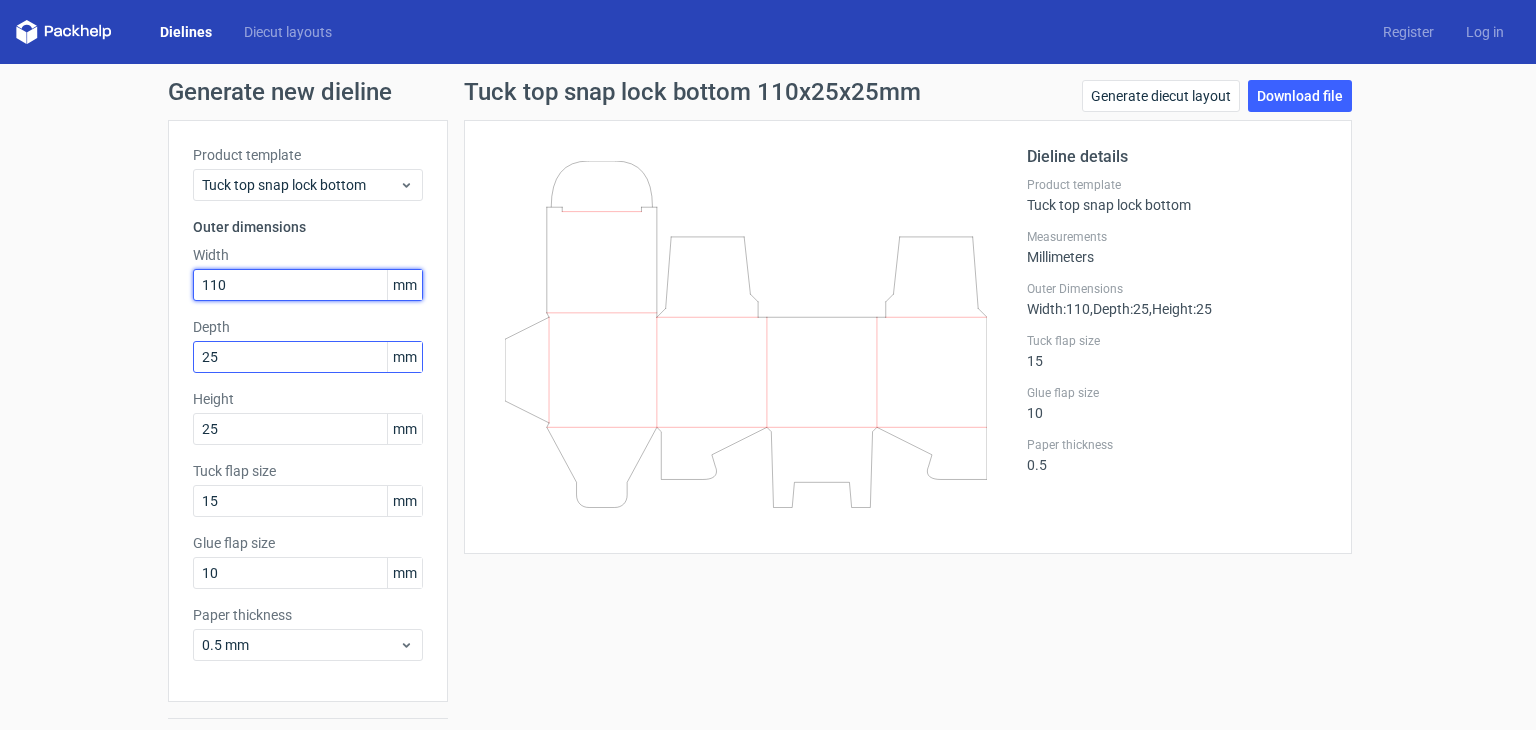 type on "110" 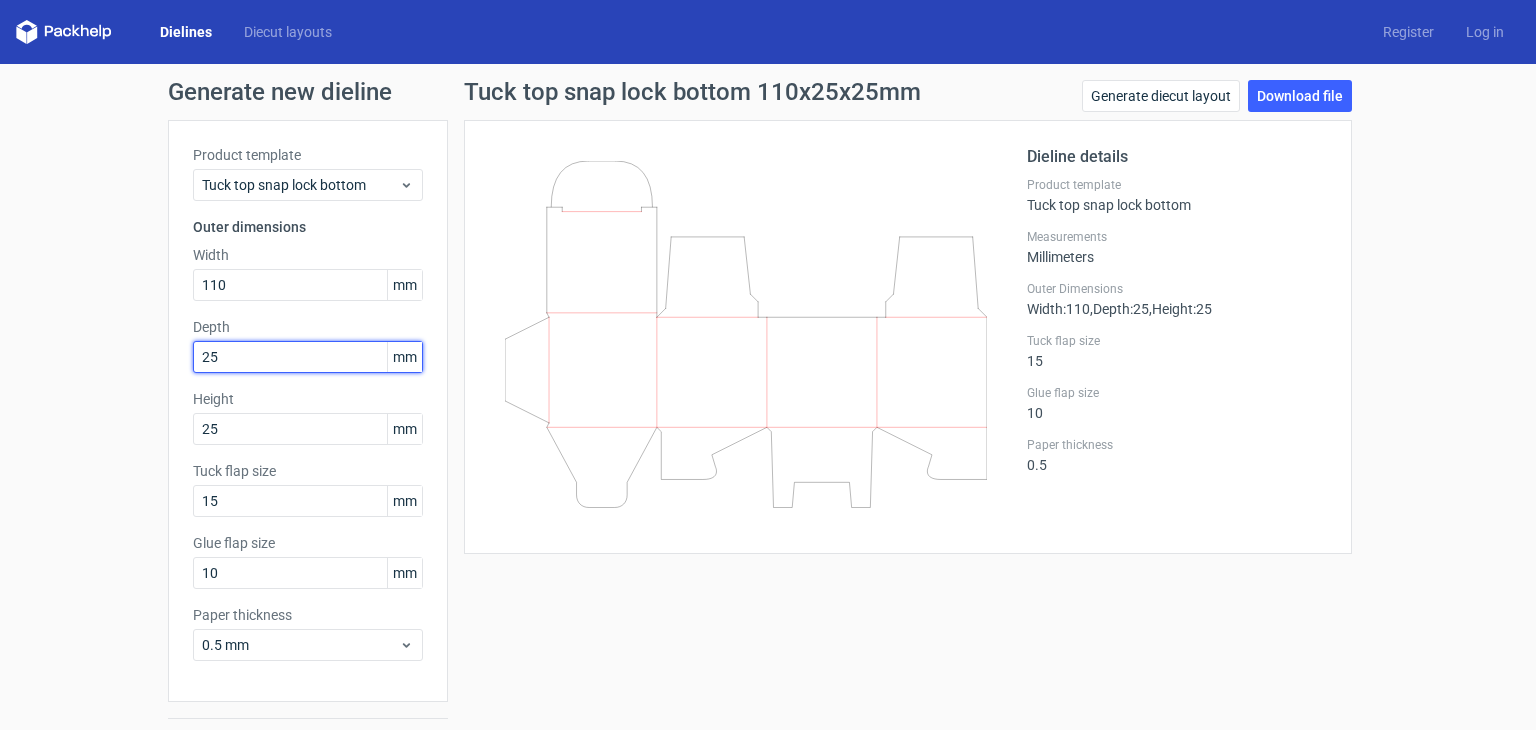 click on "25" at bounding box center [308, 357] 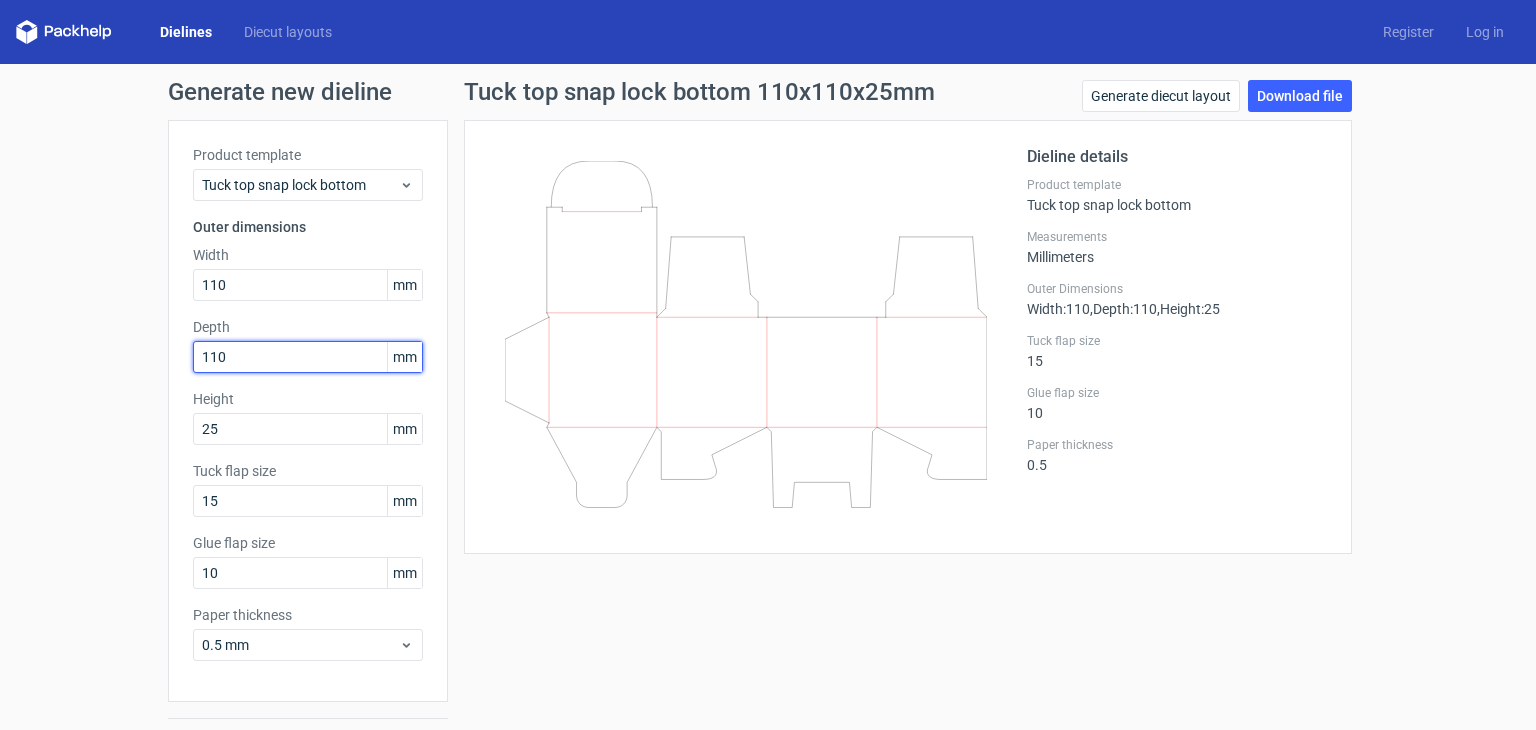 type on "110" 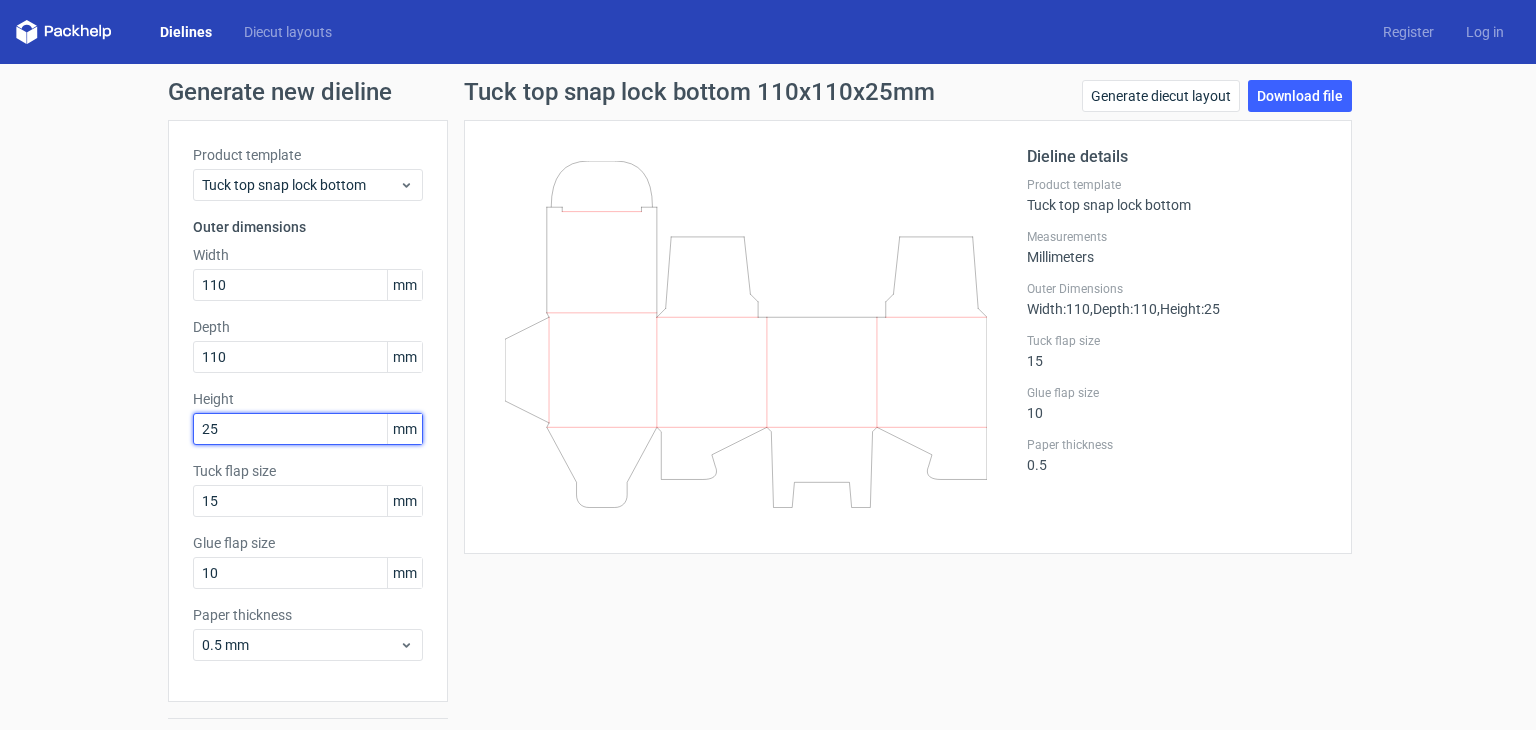 click on "25" at bounding box center [308, 429] 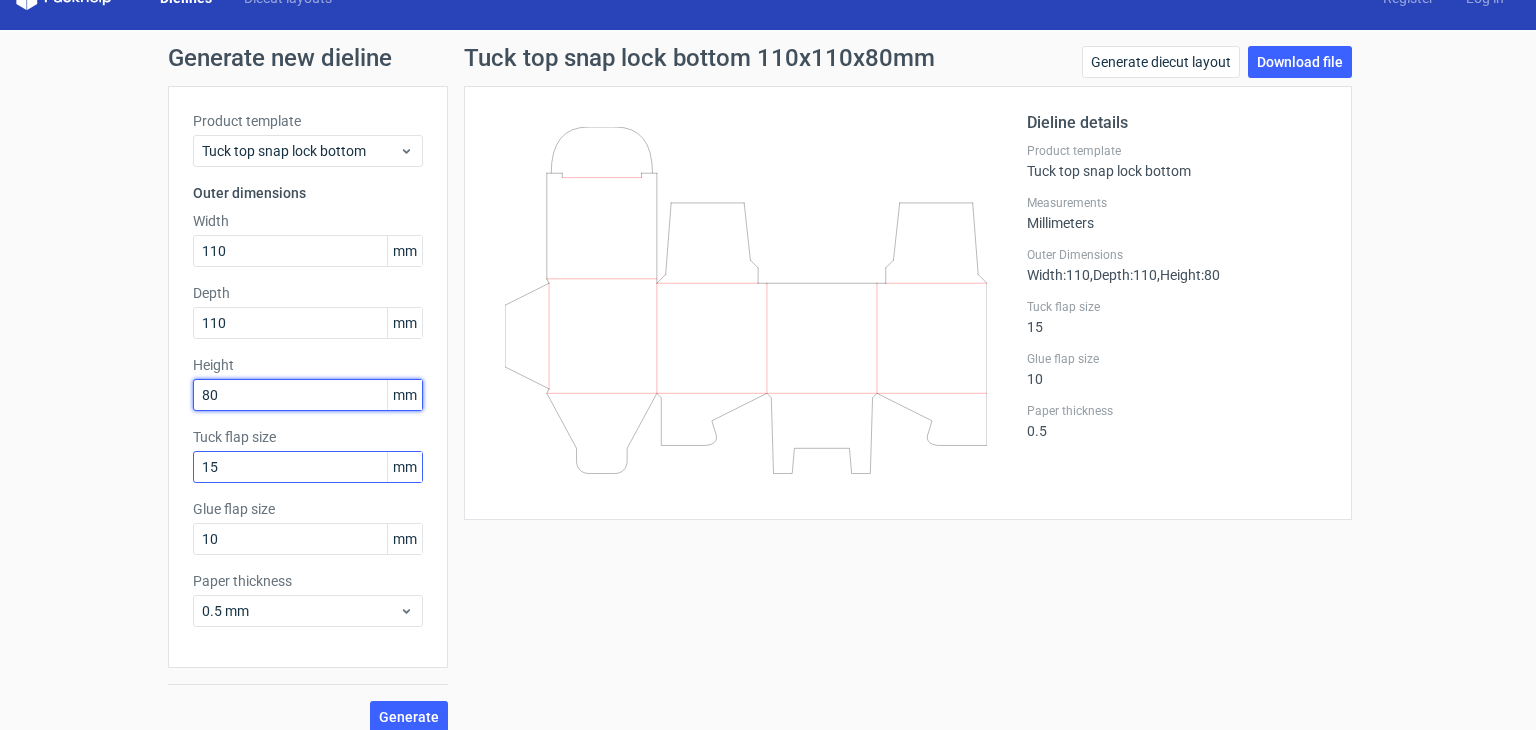 scroll, scrollTop: 52, scrollLeft: 0, axis: vertical 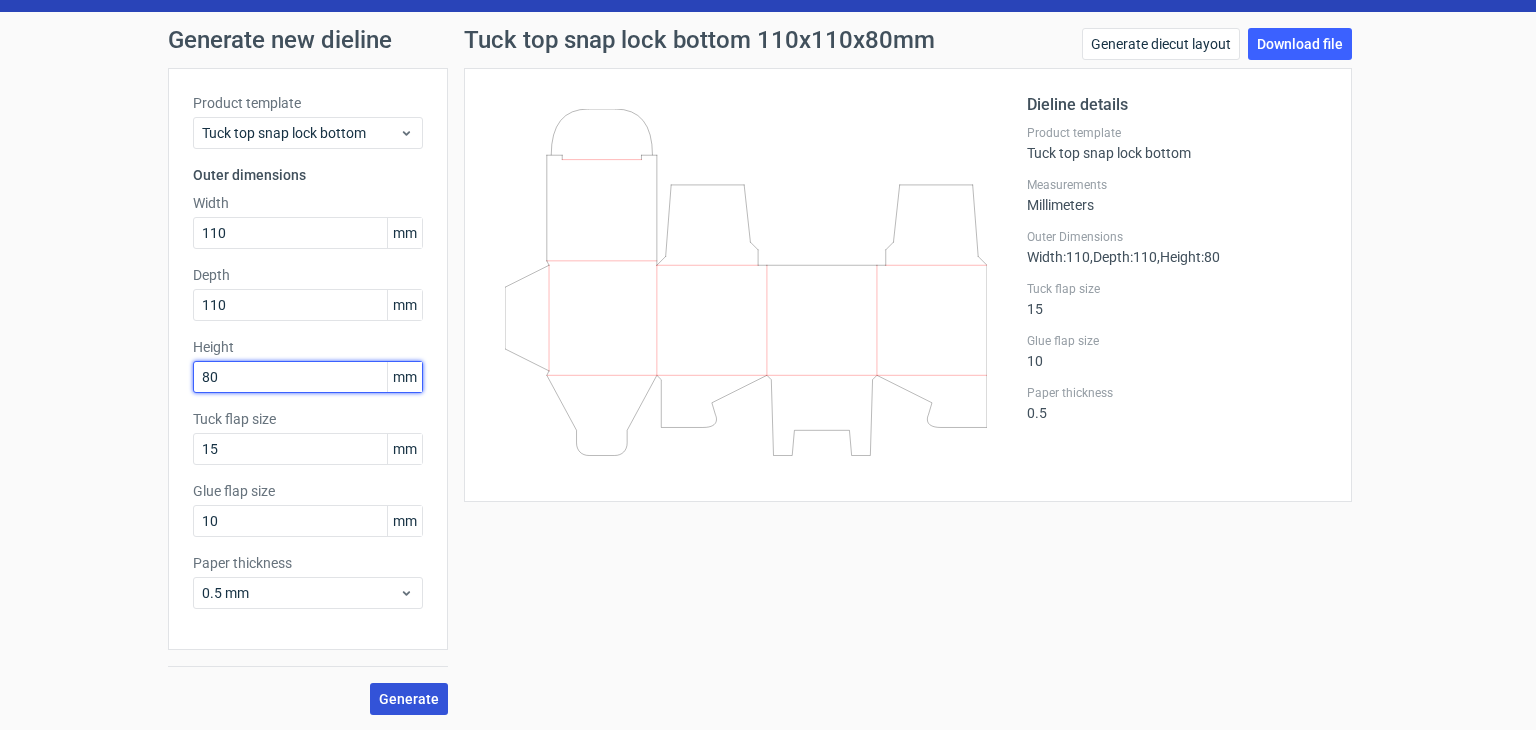 type on "80" 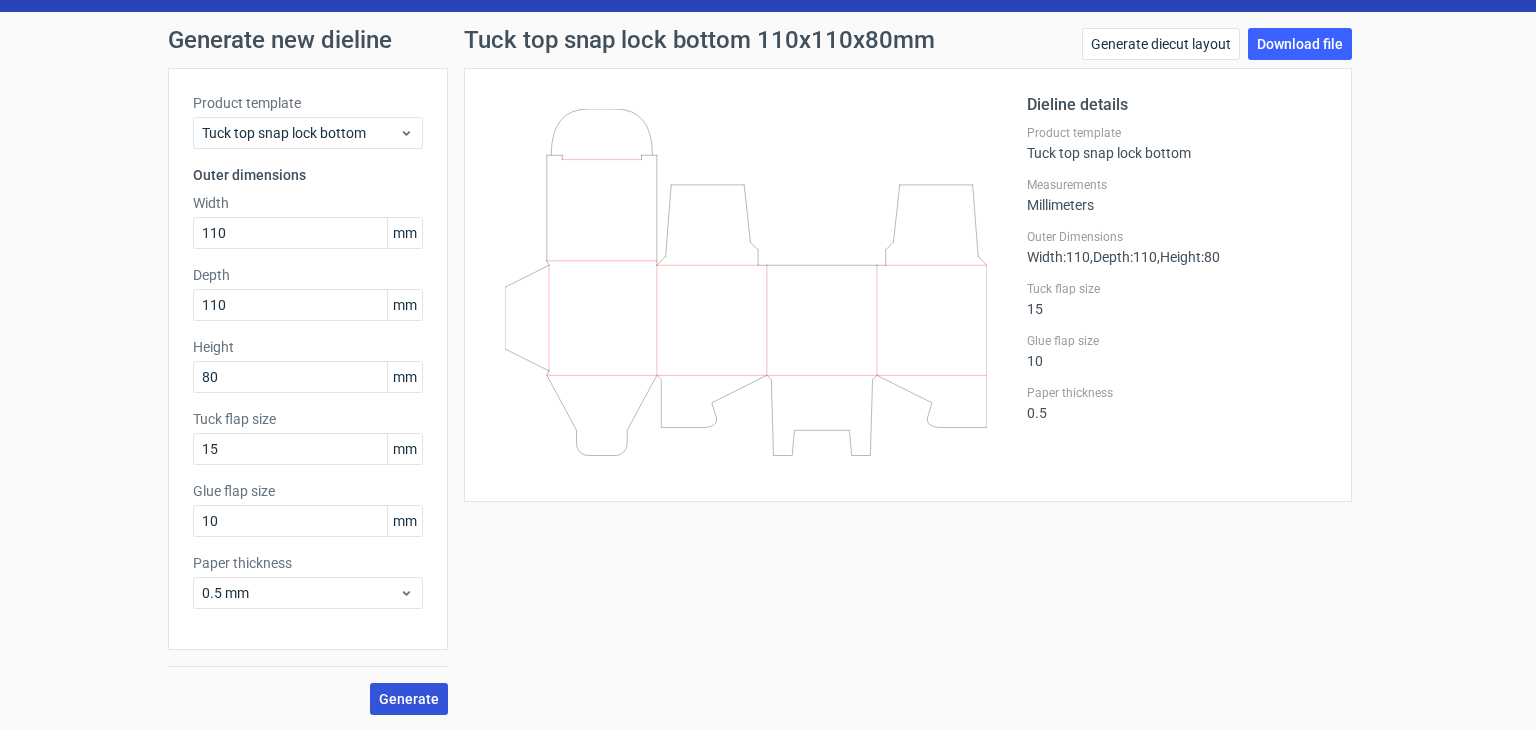 click on "Generate" at bounding box center (409, 699) 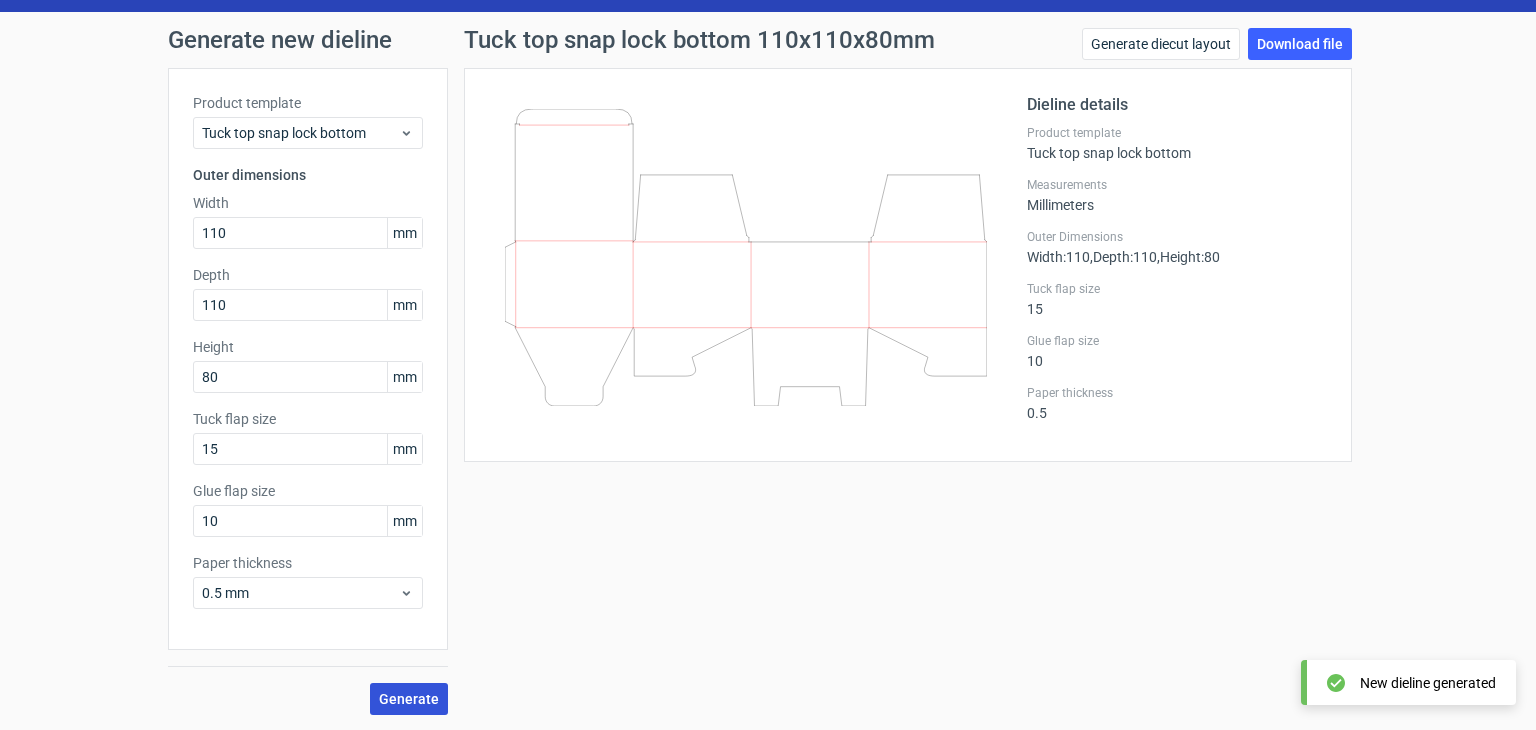 click on "Generate" at bounding box center [409, 699] 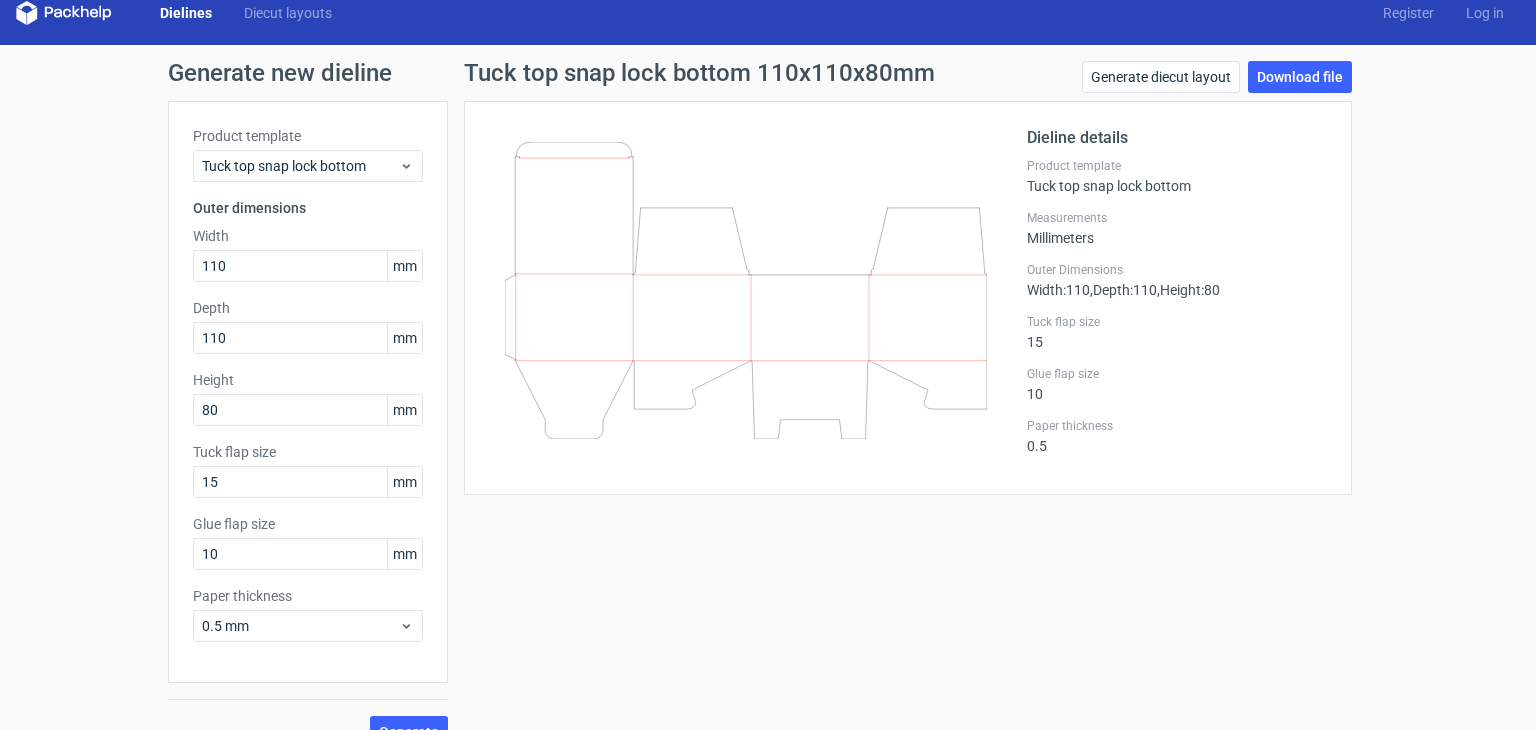 scroll, scrollTop: 52, scrollLeft: 0, axis: vertical 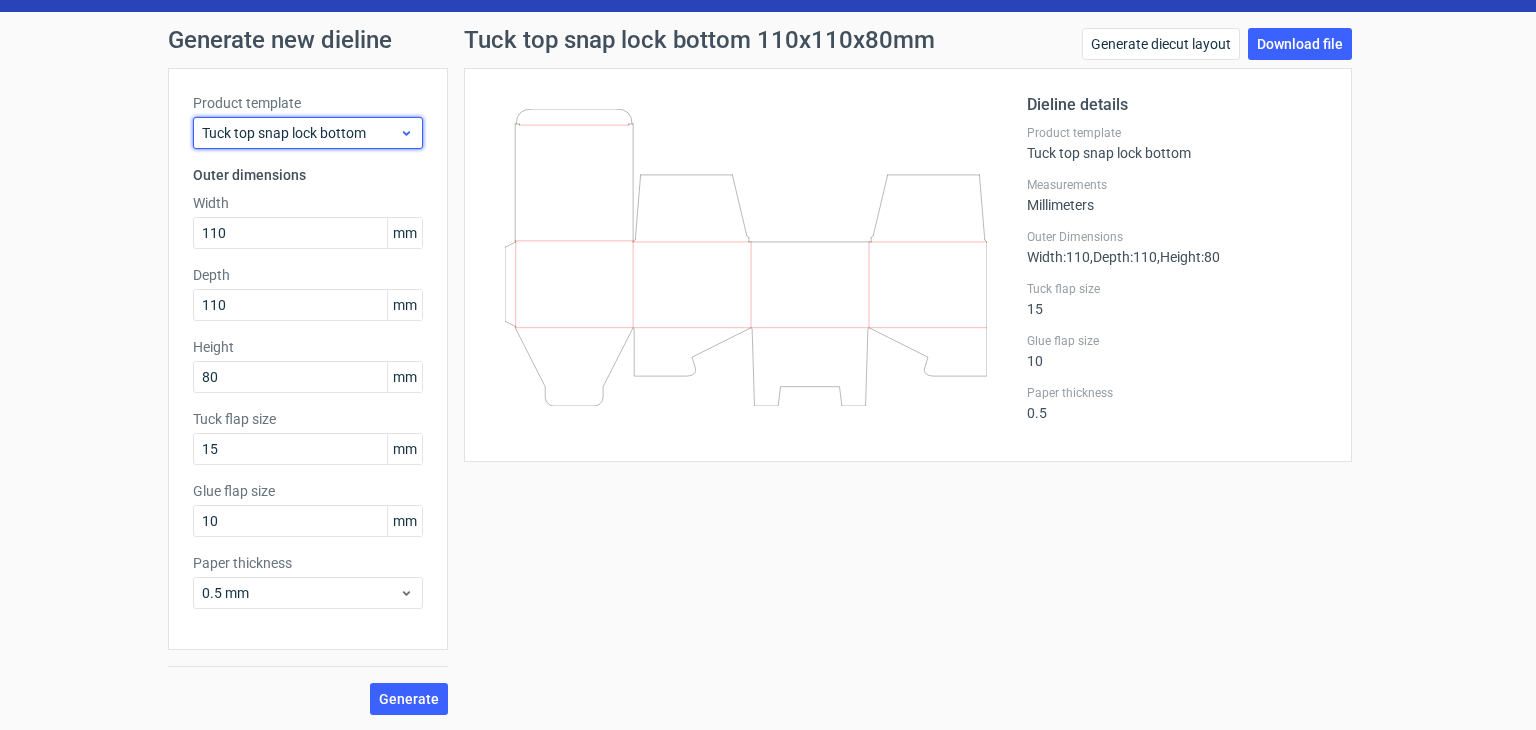 click on "Tuck top snap lock bottom" at bounding box center (300, 133) 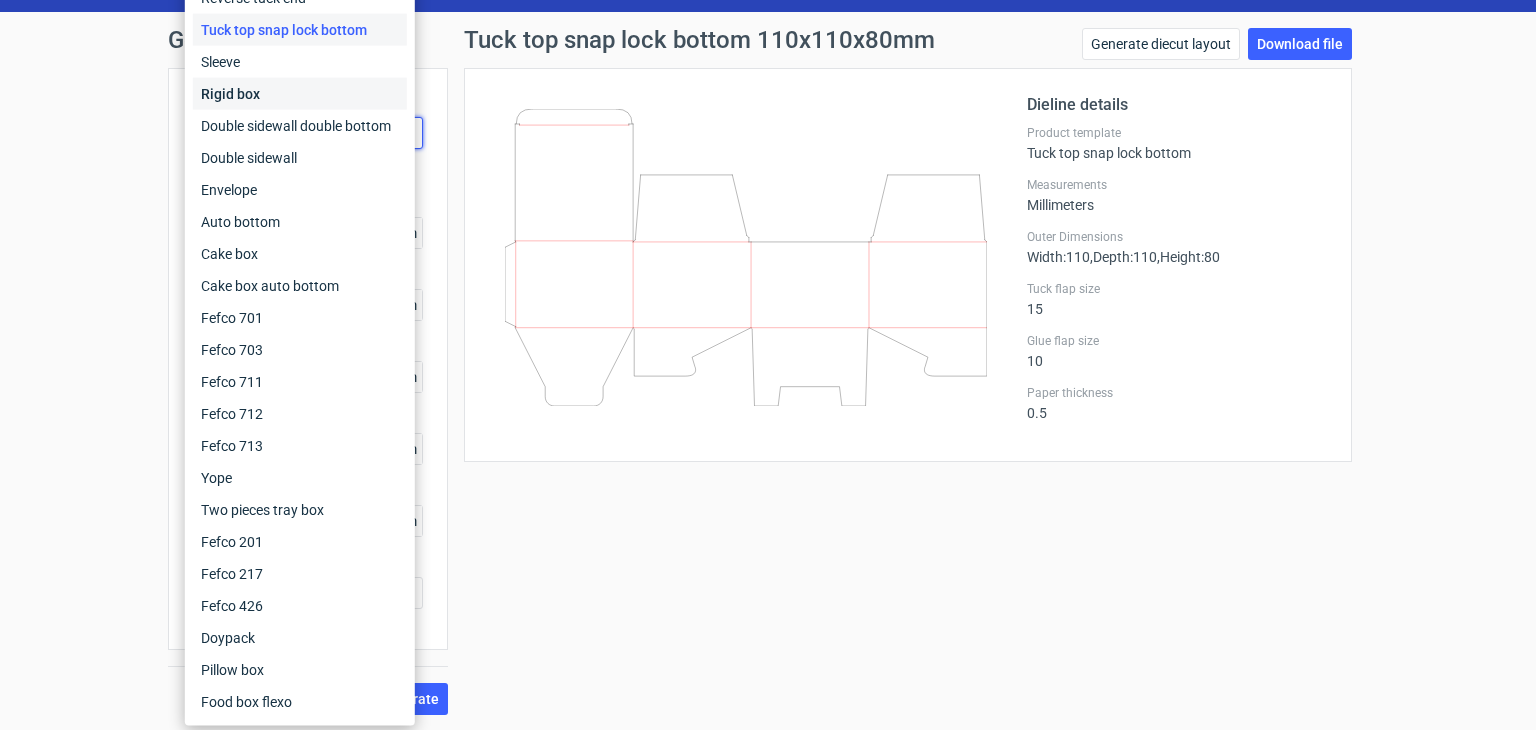 scroll, scrollTop: 0, scrollLeft: 0, axis: both 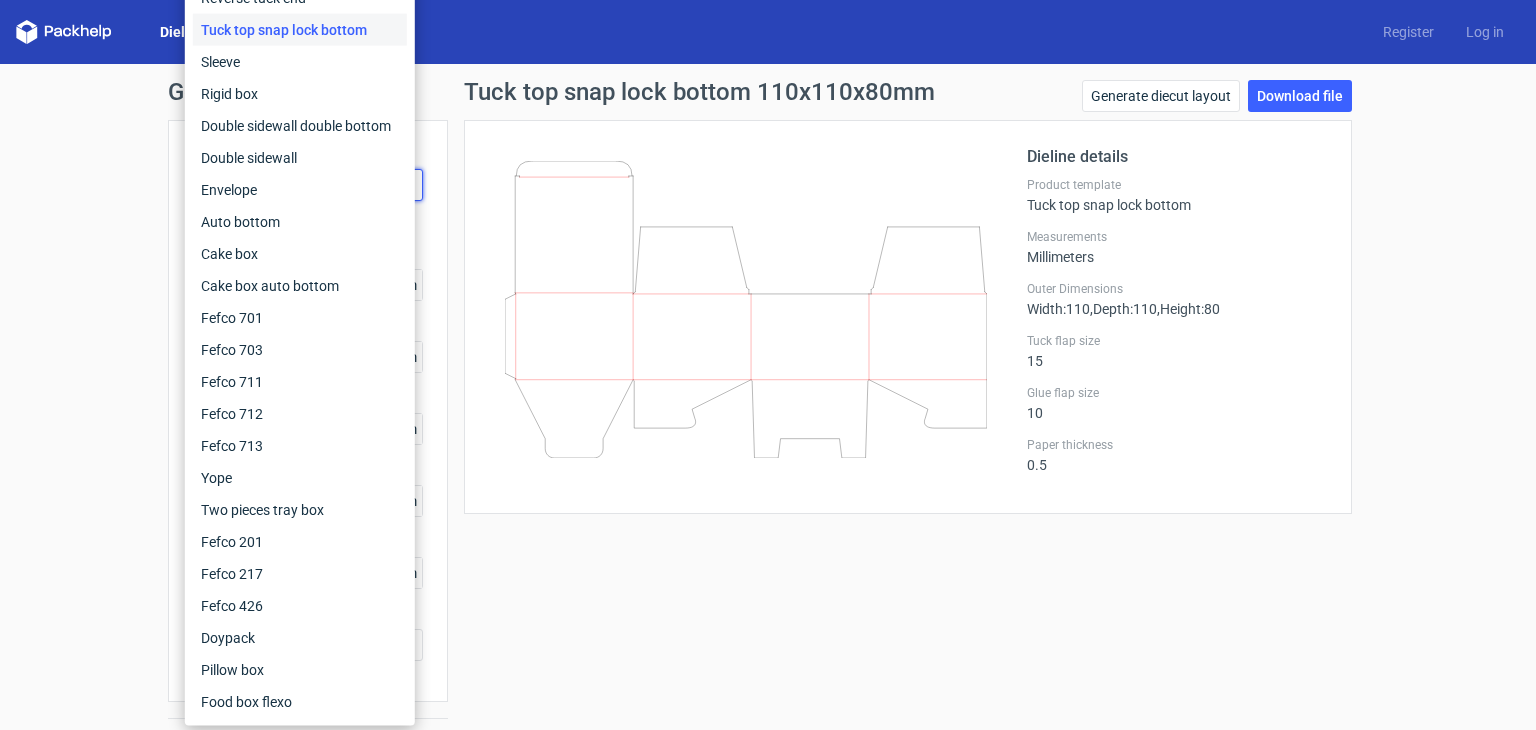 click on "Dieline details Product template Tuck top snap lock bottom Measurements Millimeters Outer Dimensions Width :  110 ,  Depth :  110 ,  Height :  80 Tuck flap size 15 Glue flap size 10 Paper thickness 0.5" at bounding box center [908, 317] 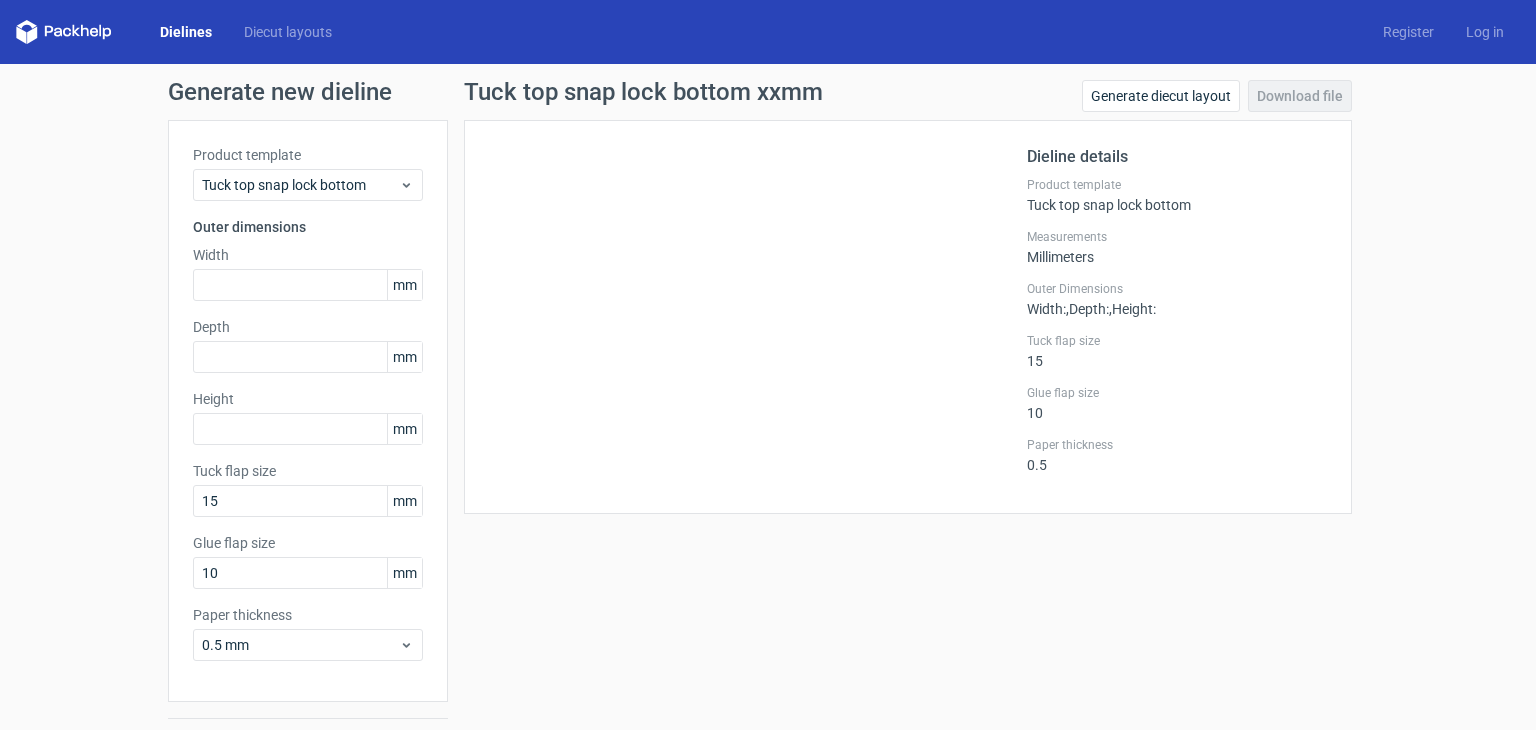 scroll, scrollTop: 0, scrollLeft: 0, axis: both 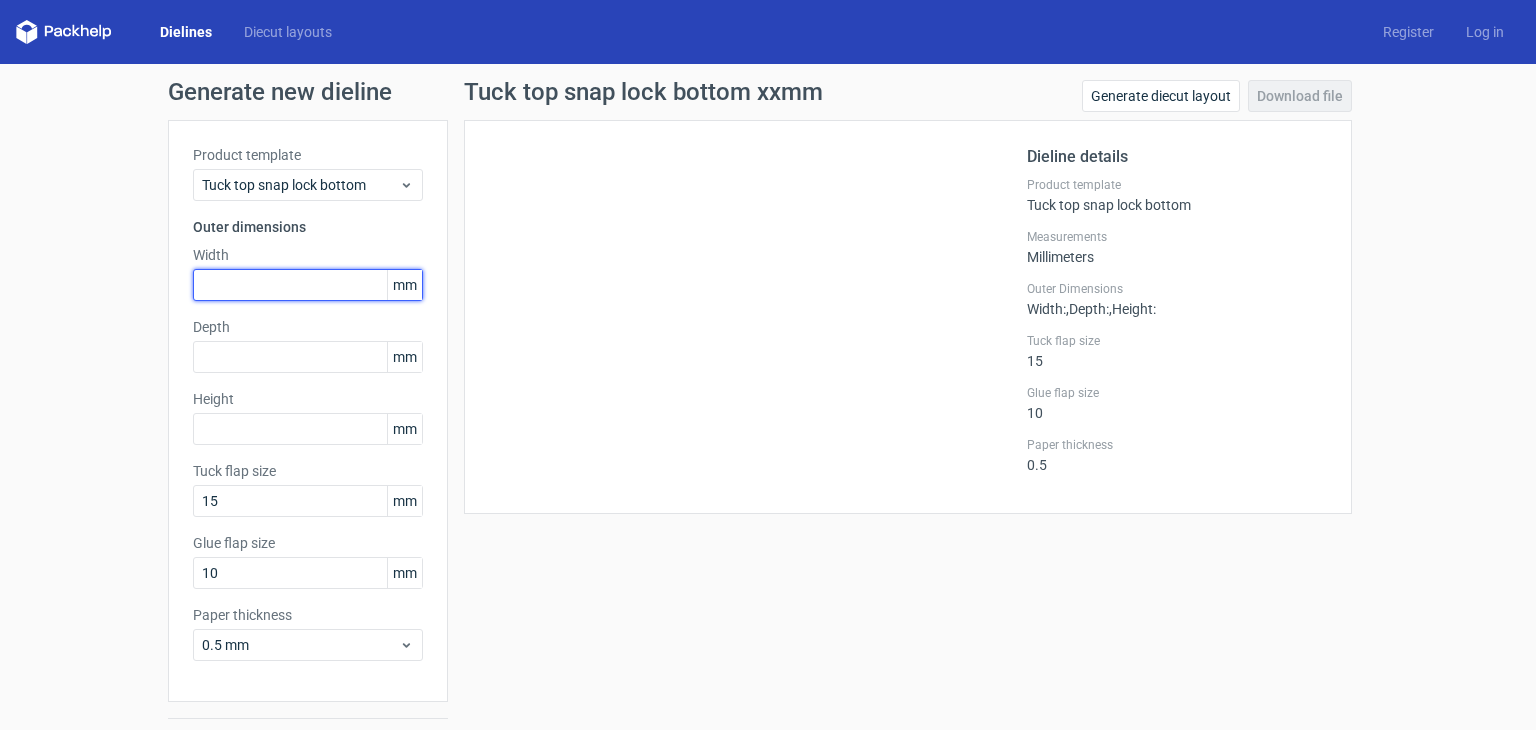 click at bounding box center [308, 285] 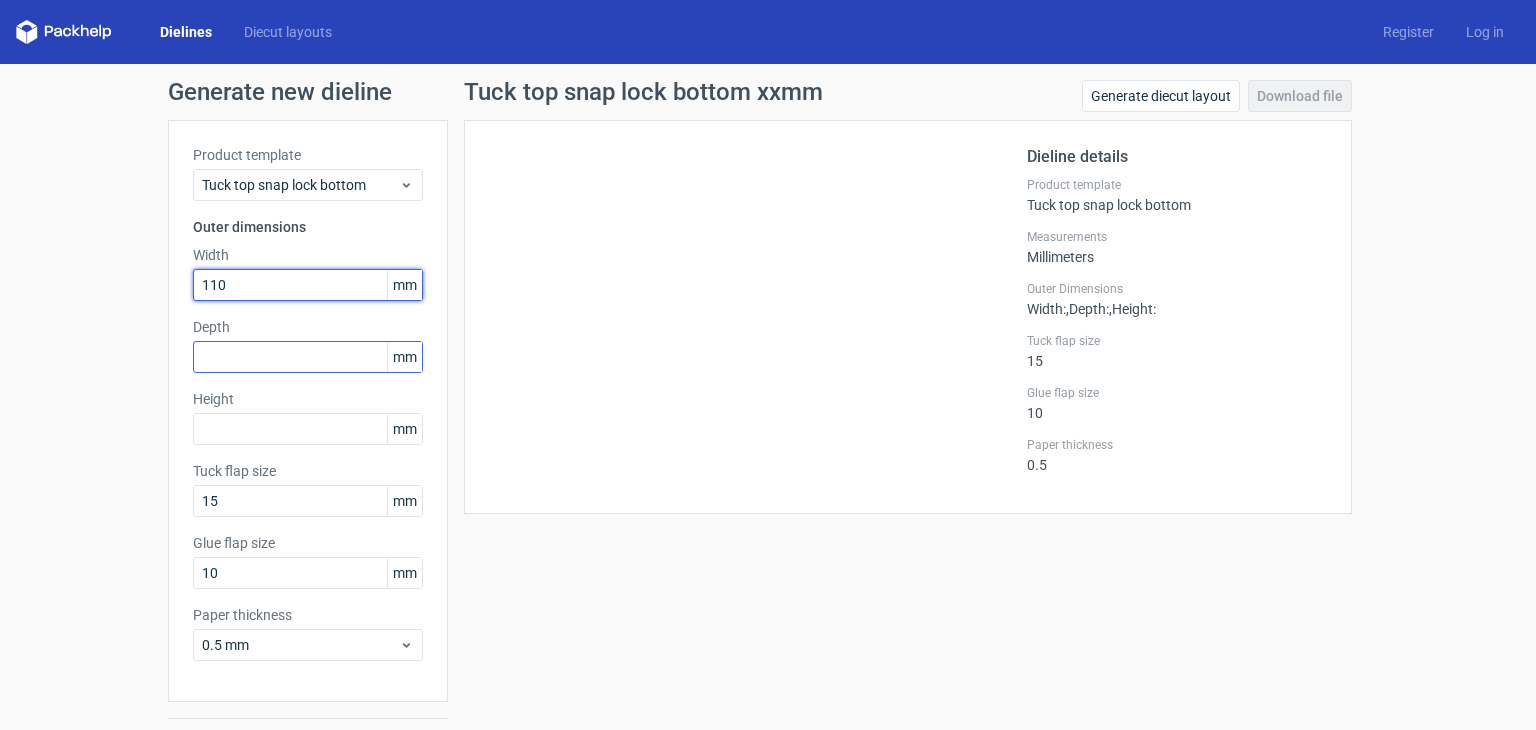 type on "110" 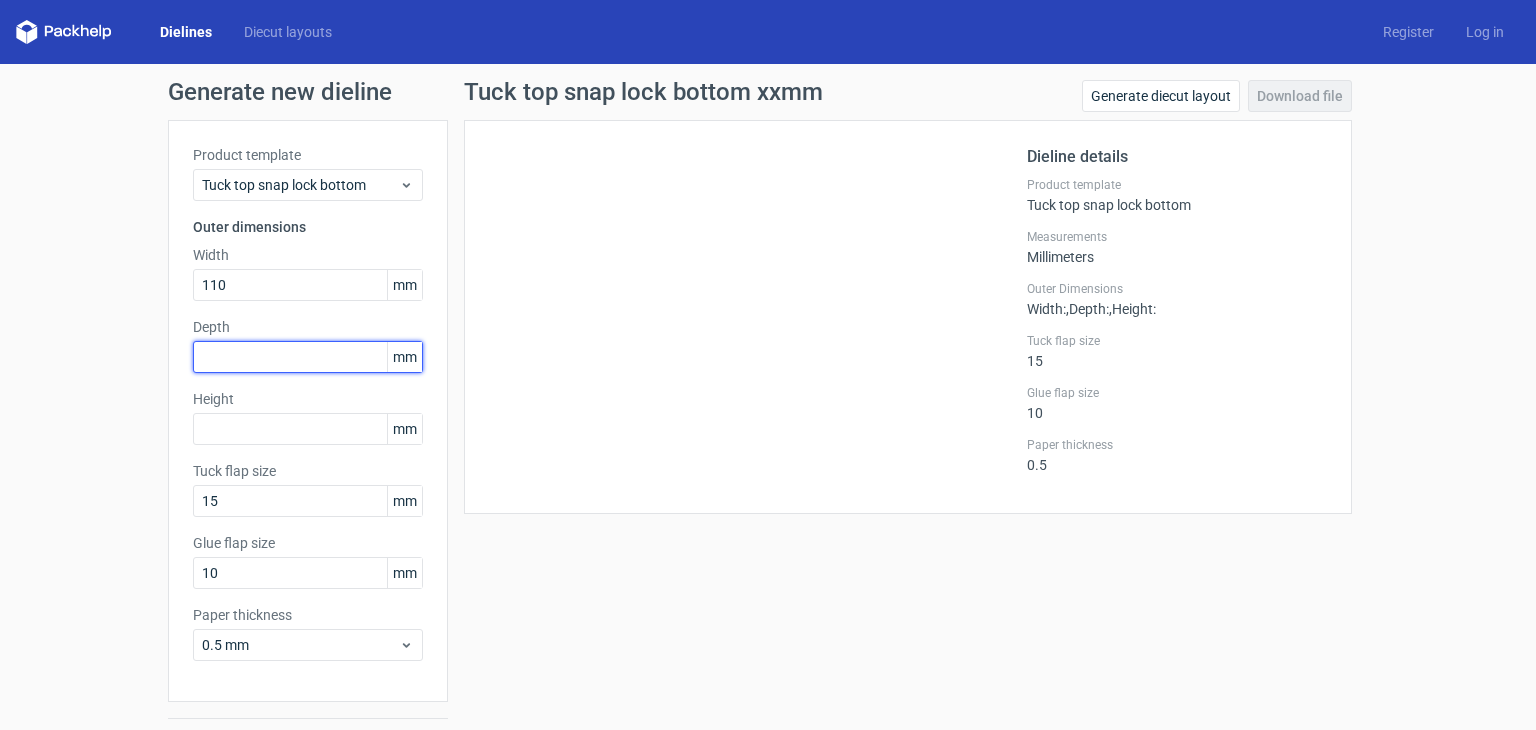 click at bounding box center (308, 357) 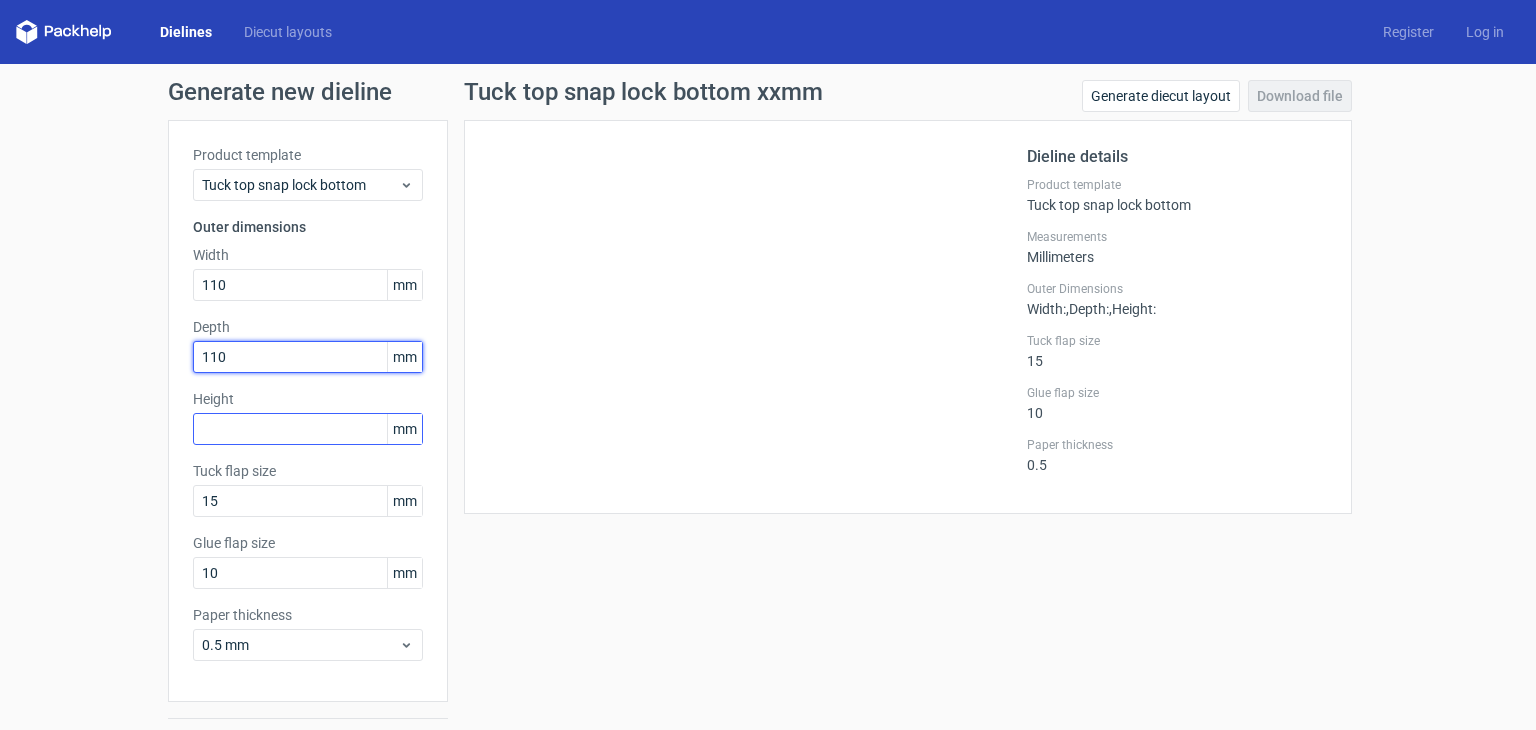 type on "110" 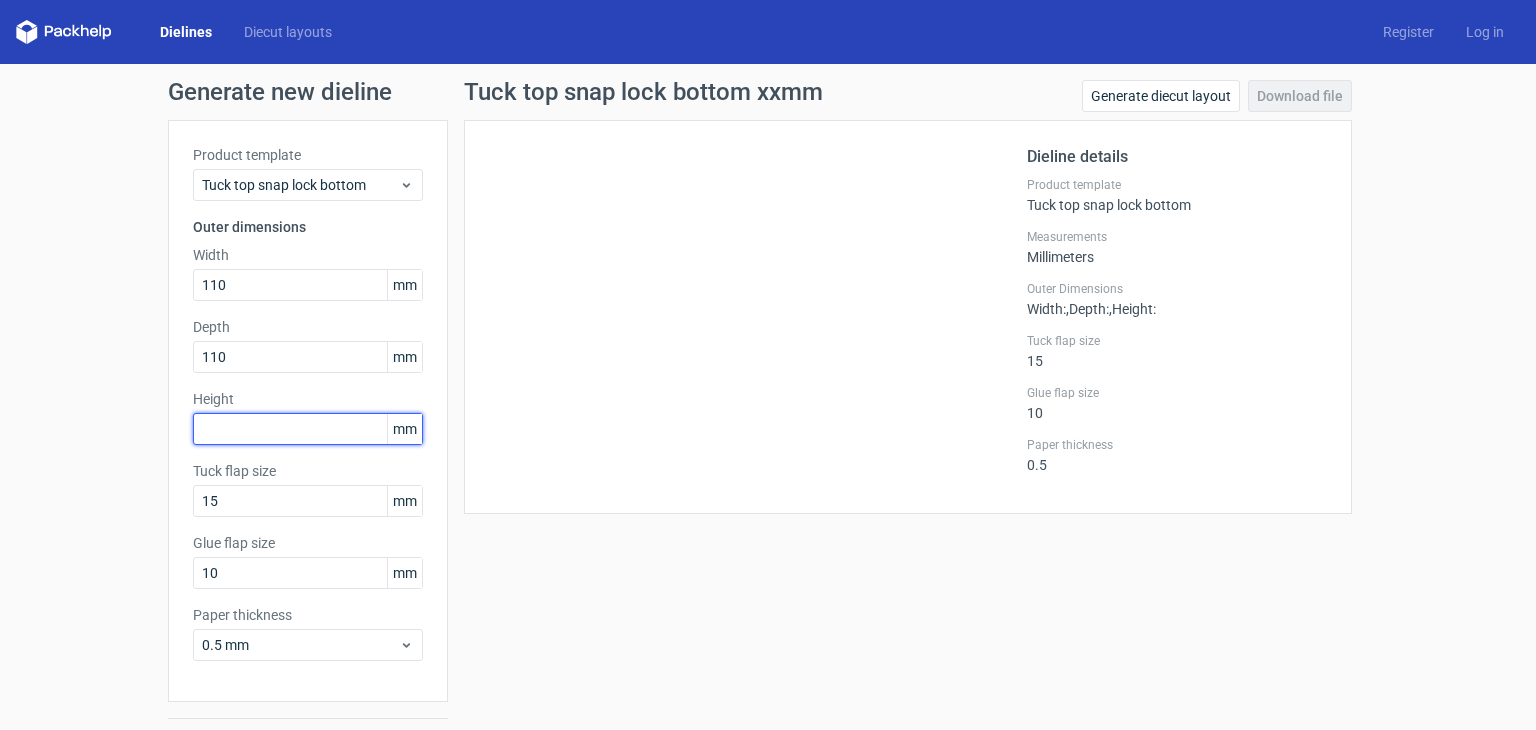 click at bounding box center (308, 429) 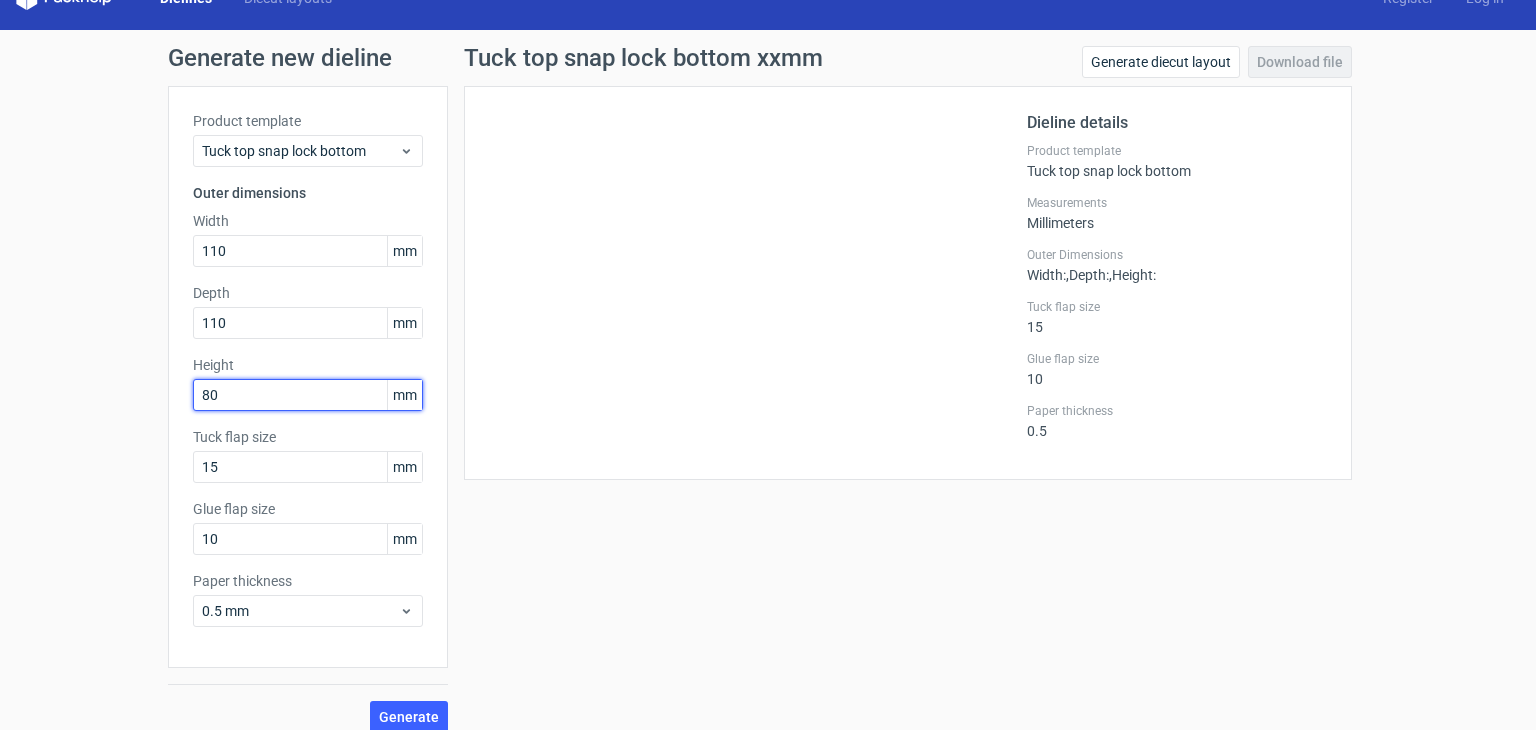 scroll, scrollTop: 52, scrollLeft: 0, axis: vertical 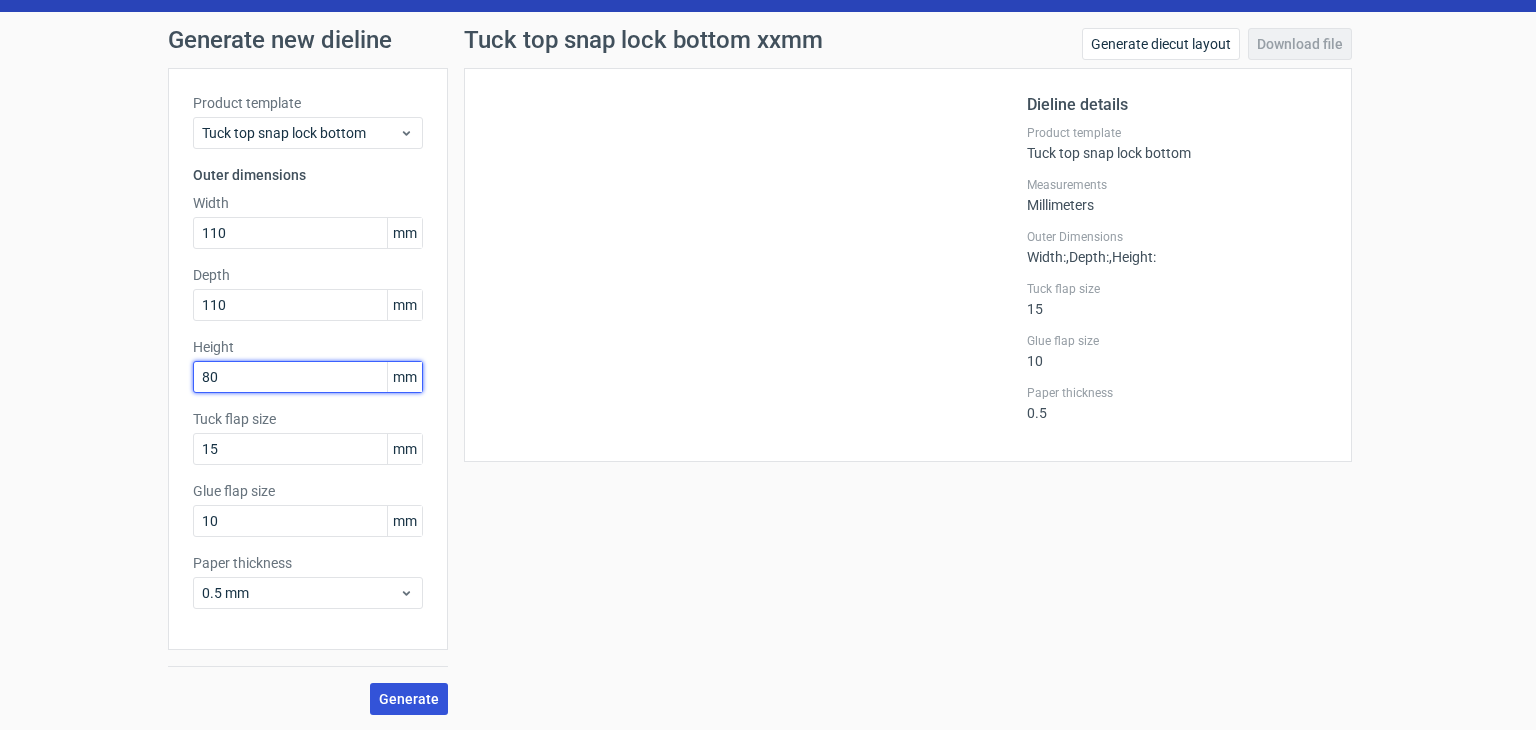 type on "80" 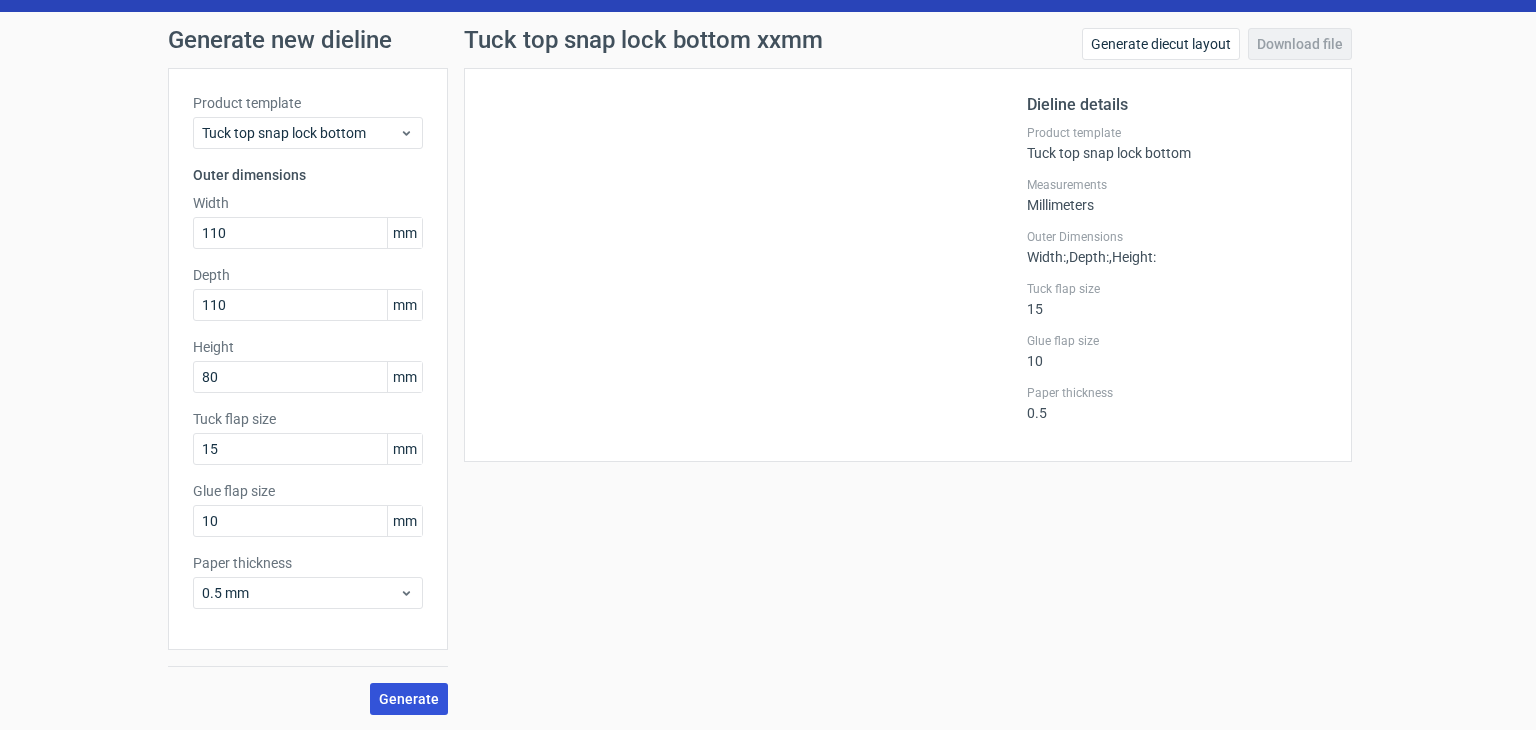click on "Generate" at bounding box center [409, 699] 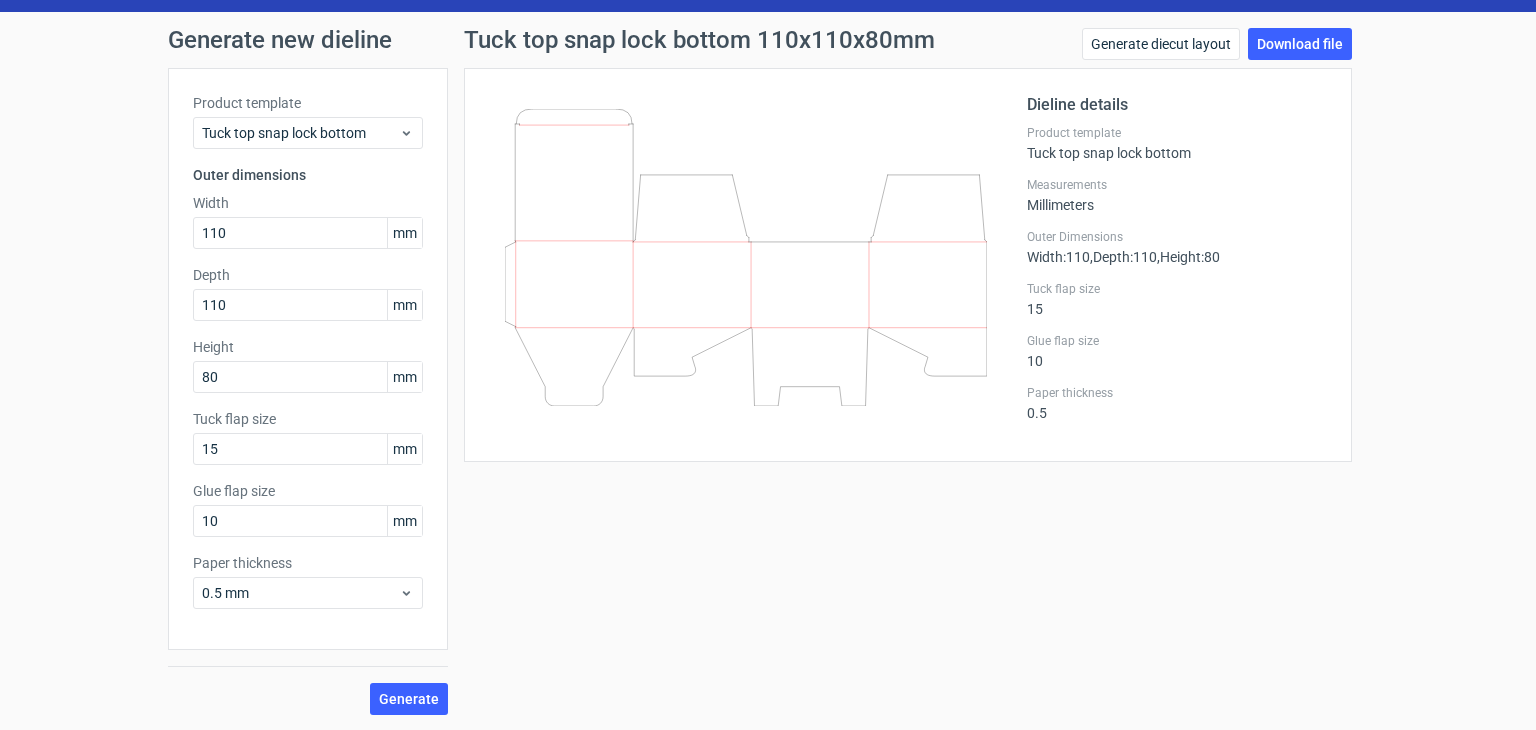 click on "mm" at bounding box center [404, 233] 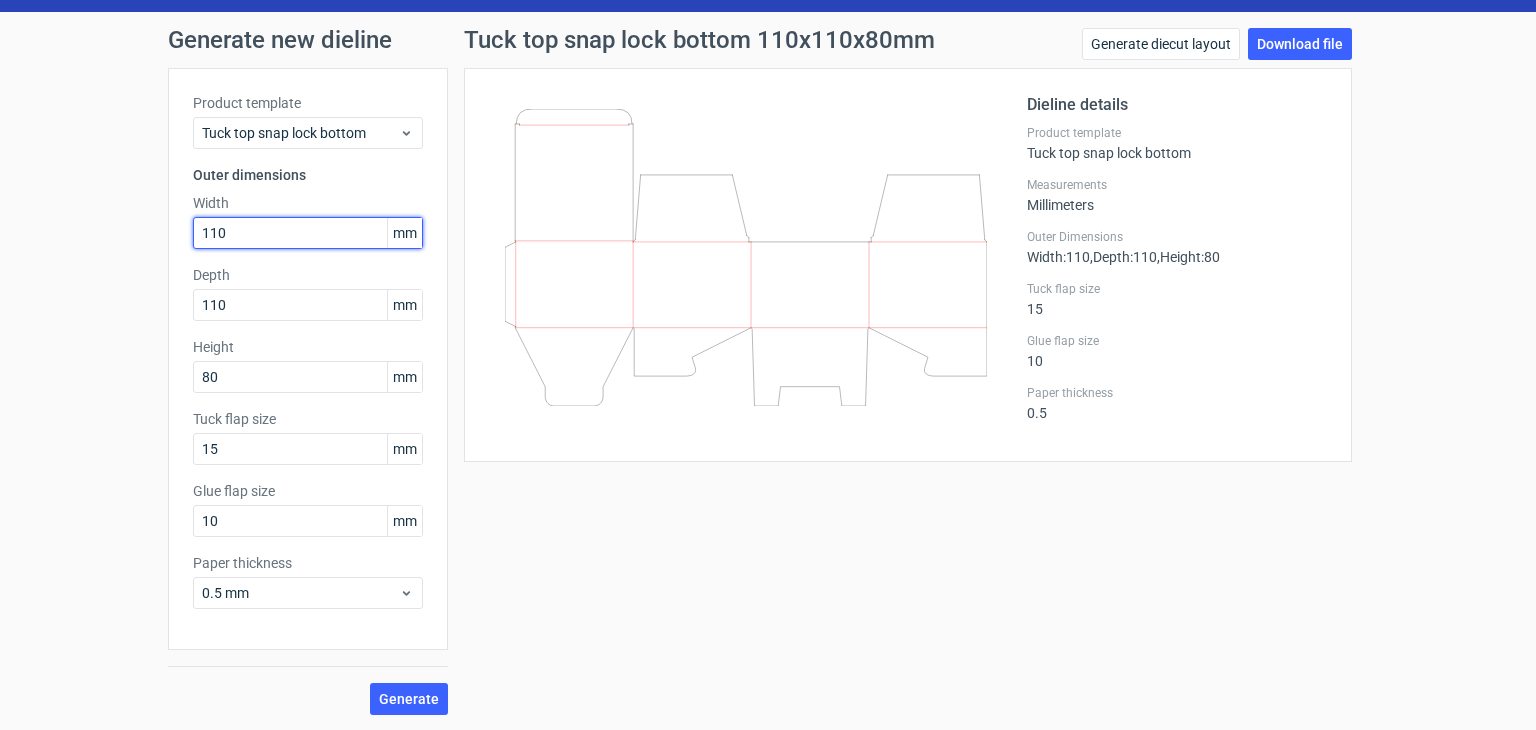 click on "110" at bounding box center (308, 233) 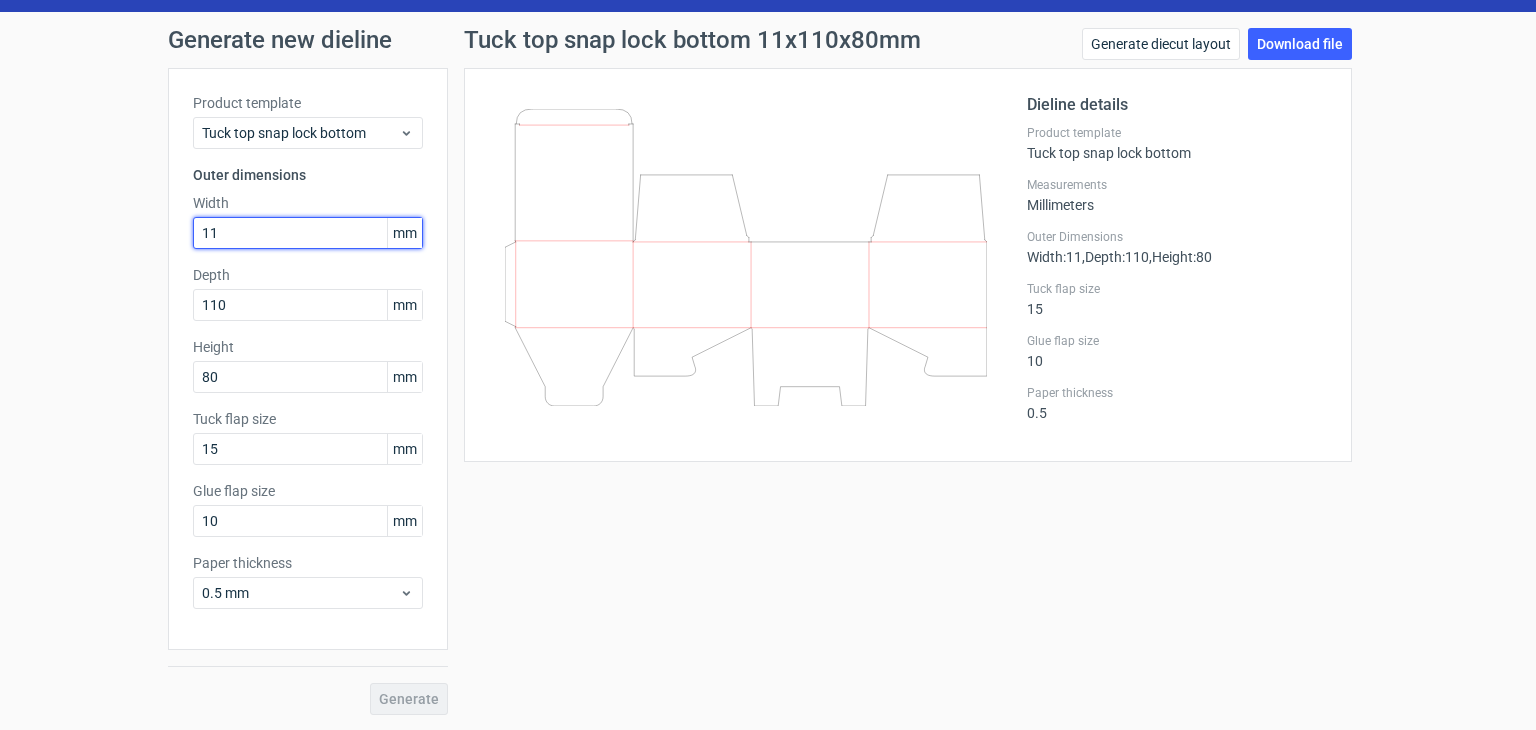 type on "1" 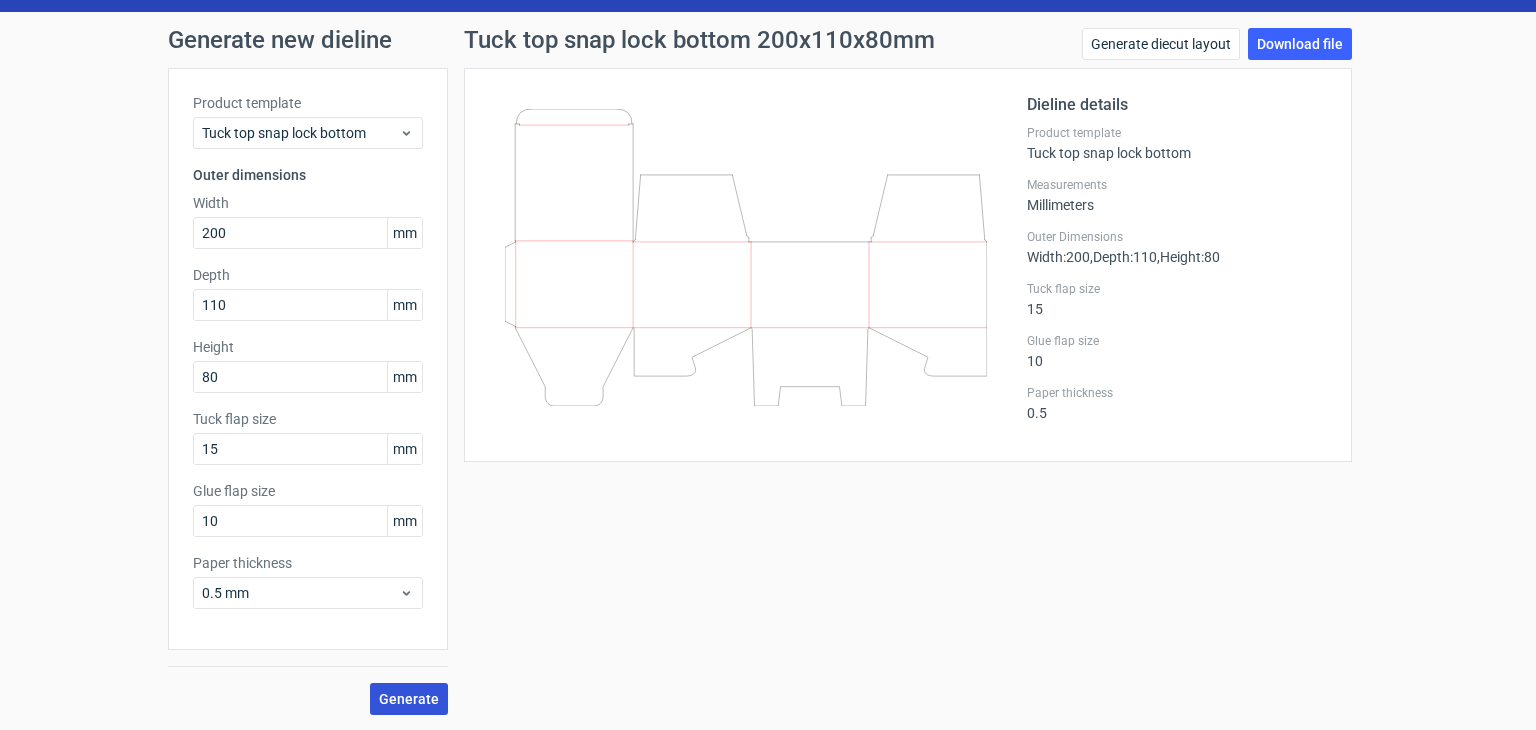 click on "Generate" at bounding box center (409, 699) 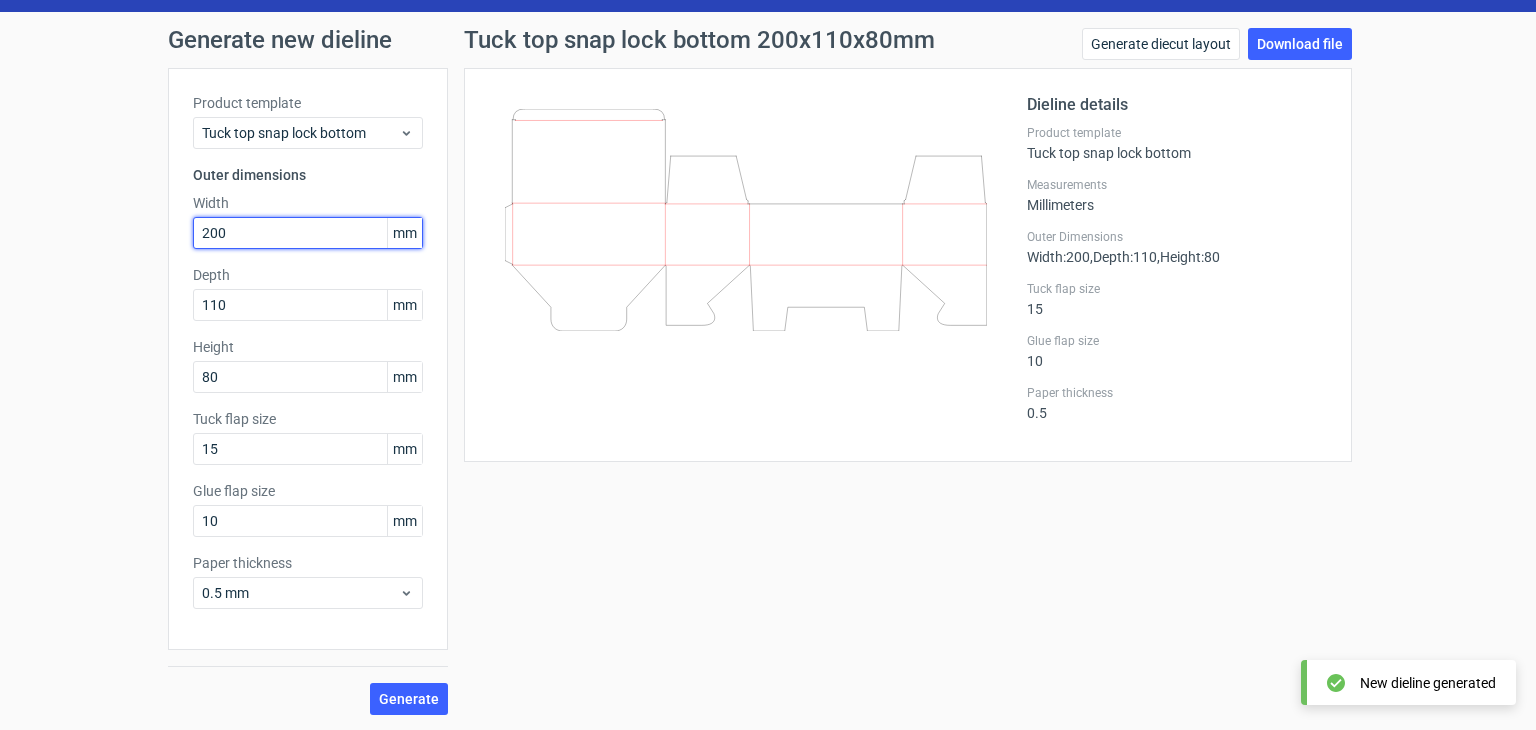 click on "200" at bounding box center [308, 233] 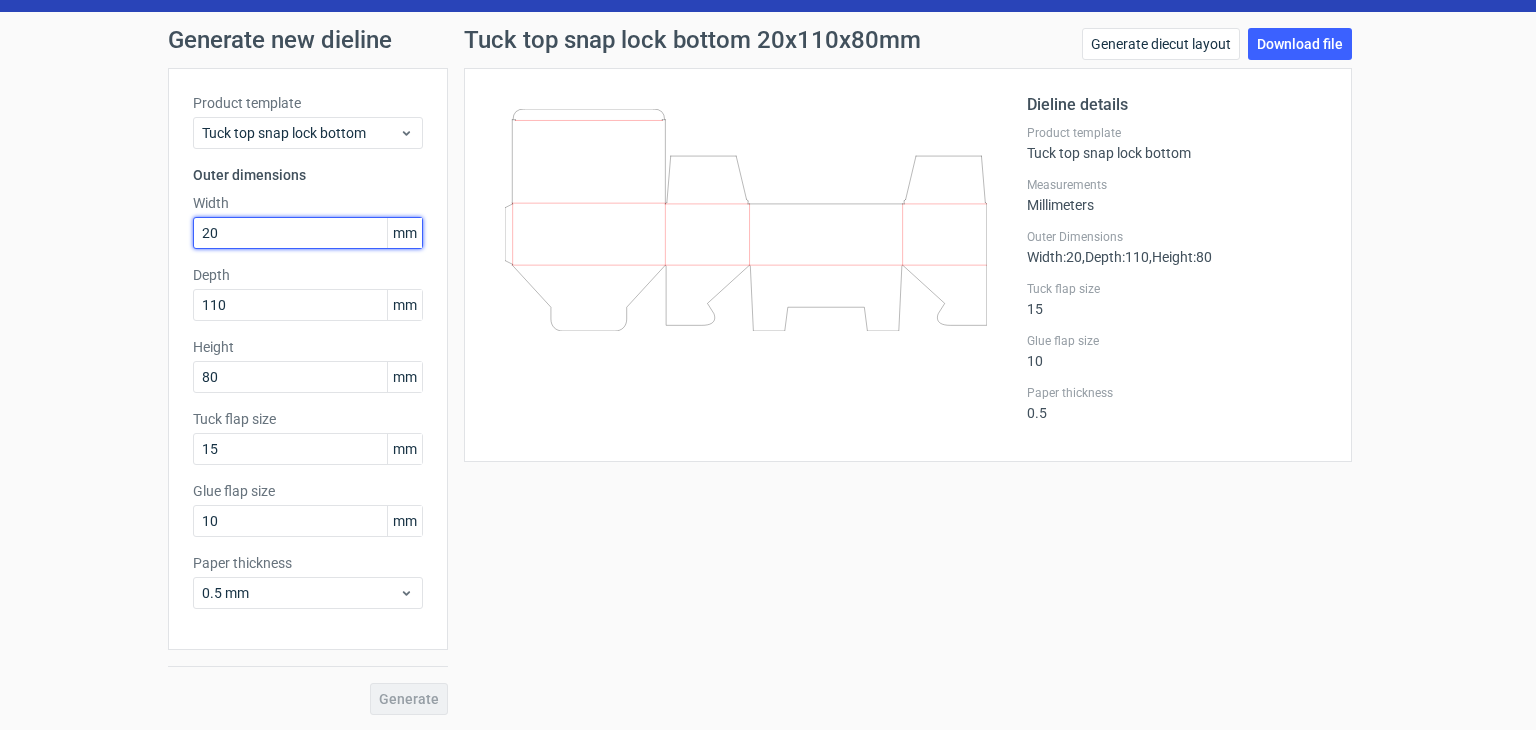 type on "2" 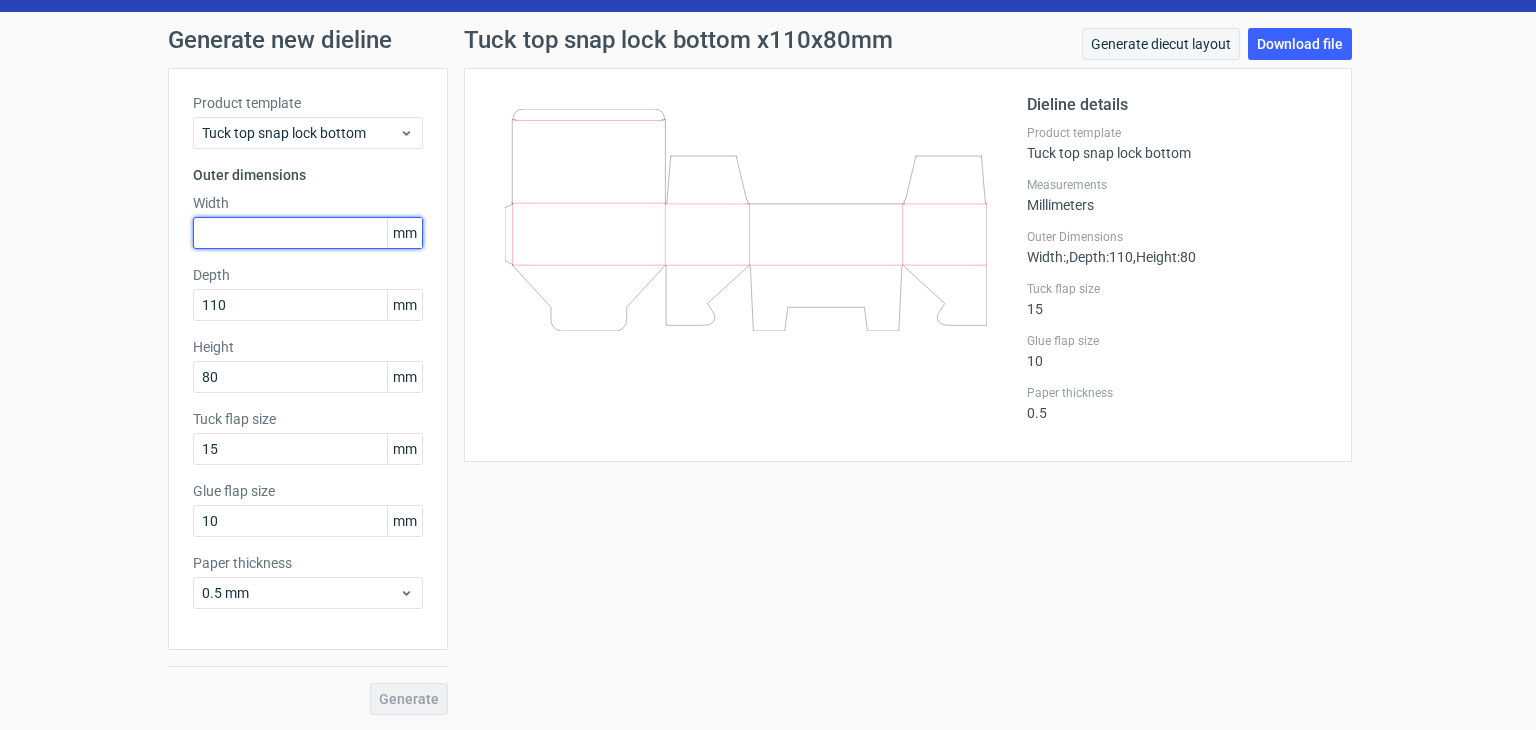 type 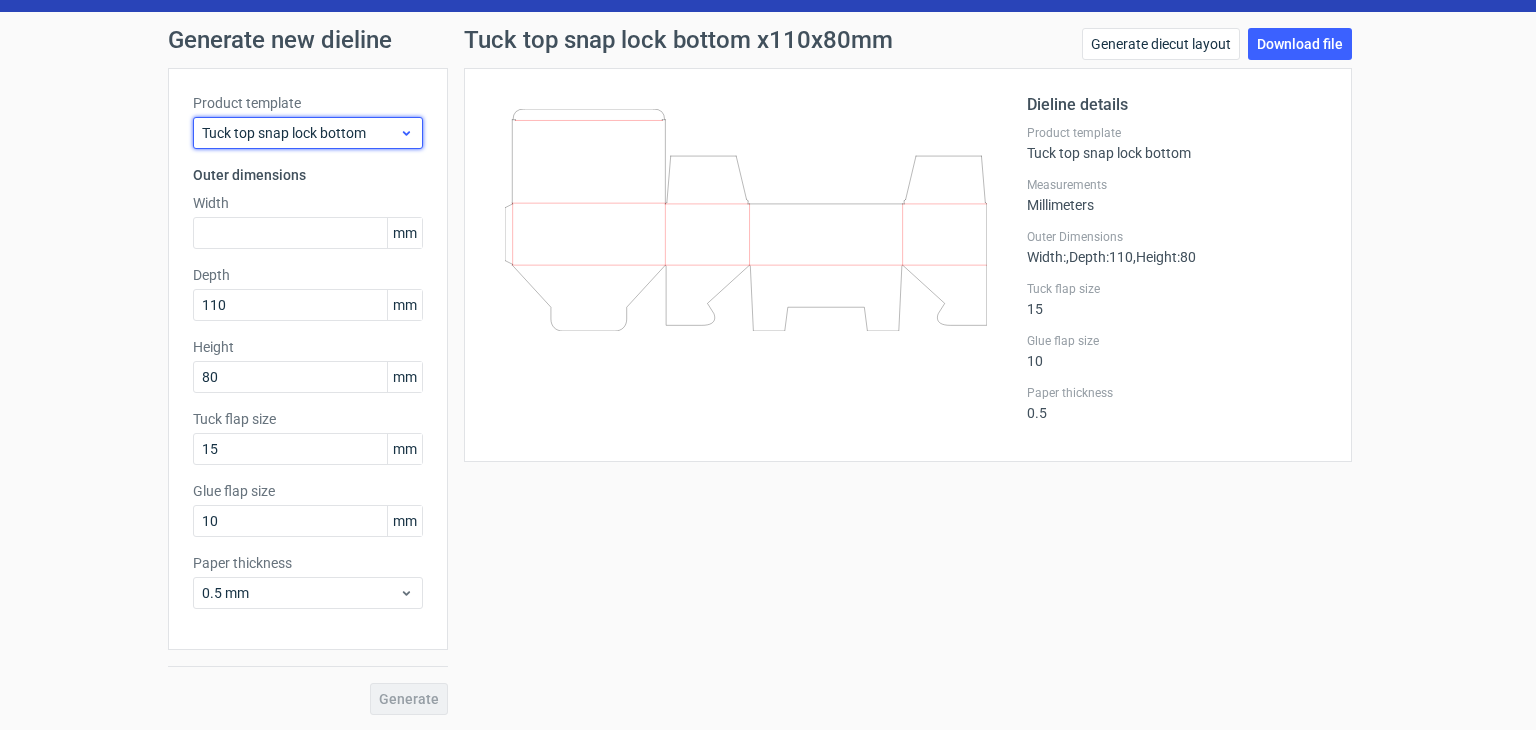 click on "Tuck top snap lock bottom" at bounding box center [300, 133] 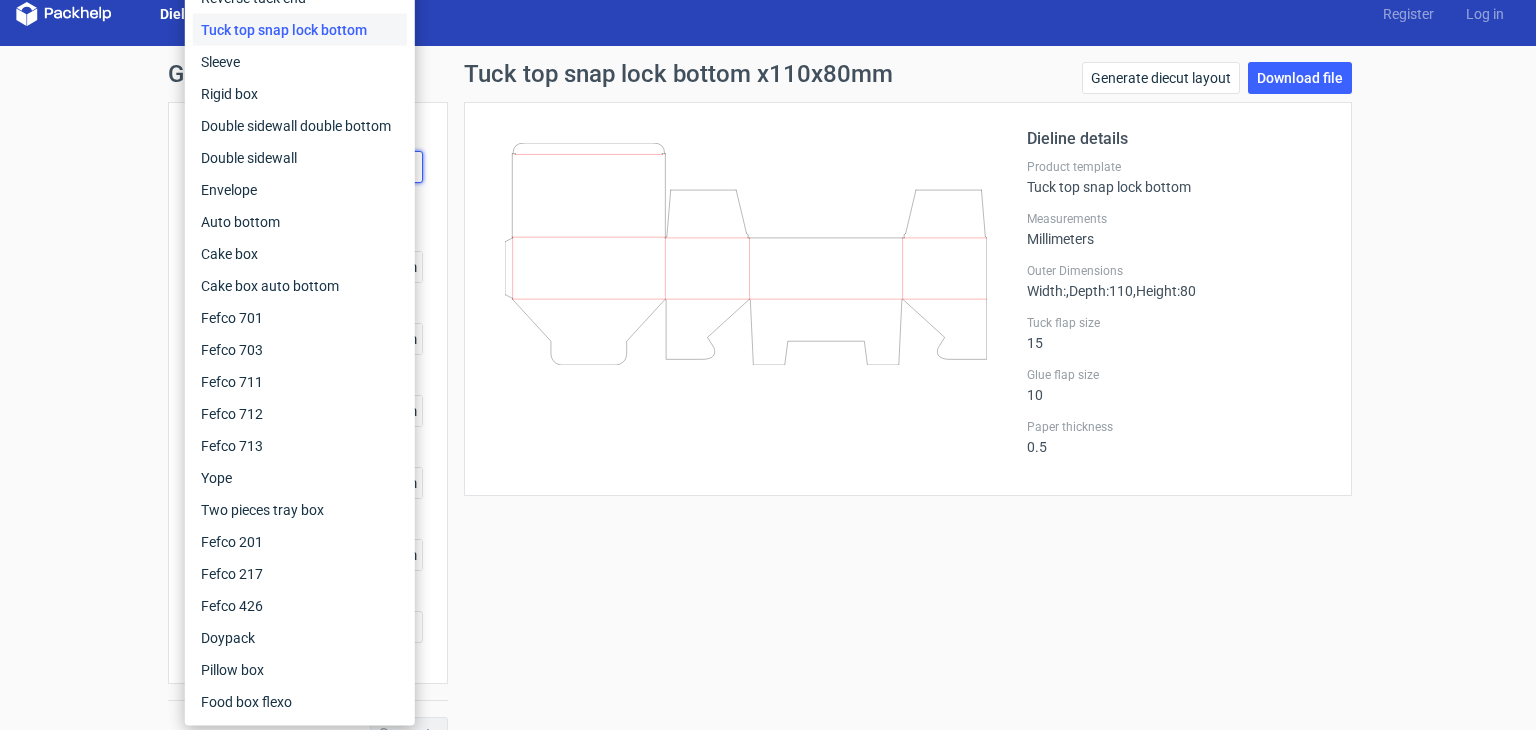 scroll, scrollTop: 0, scrollLeft: 0, axis: both 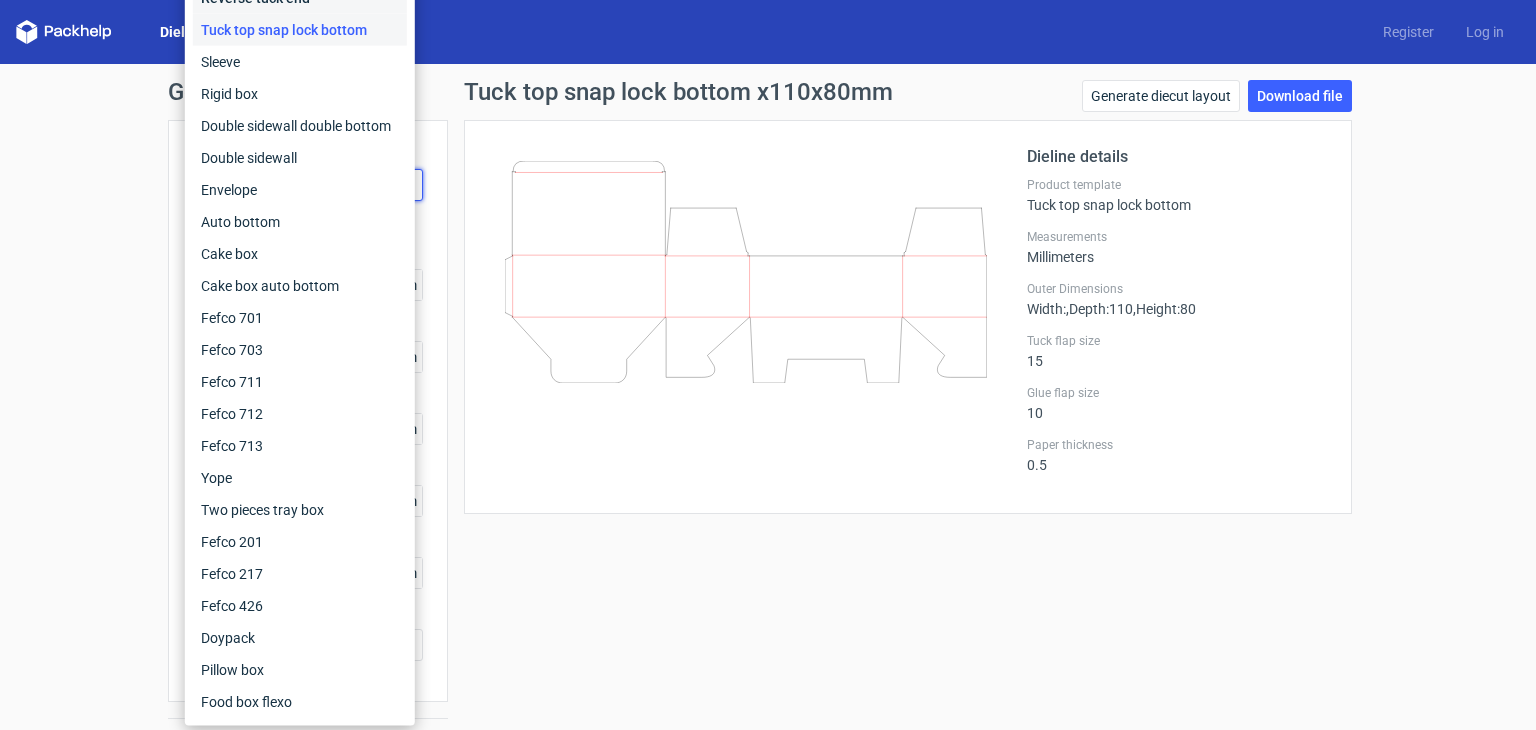 click on "Reverse tuck end" at bounding box center [300, -2] 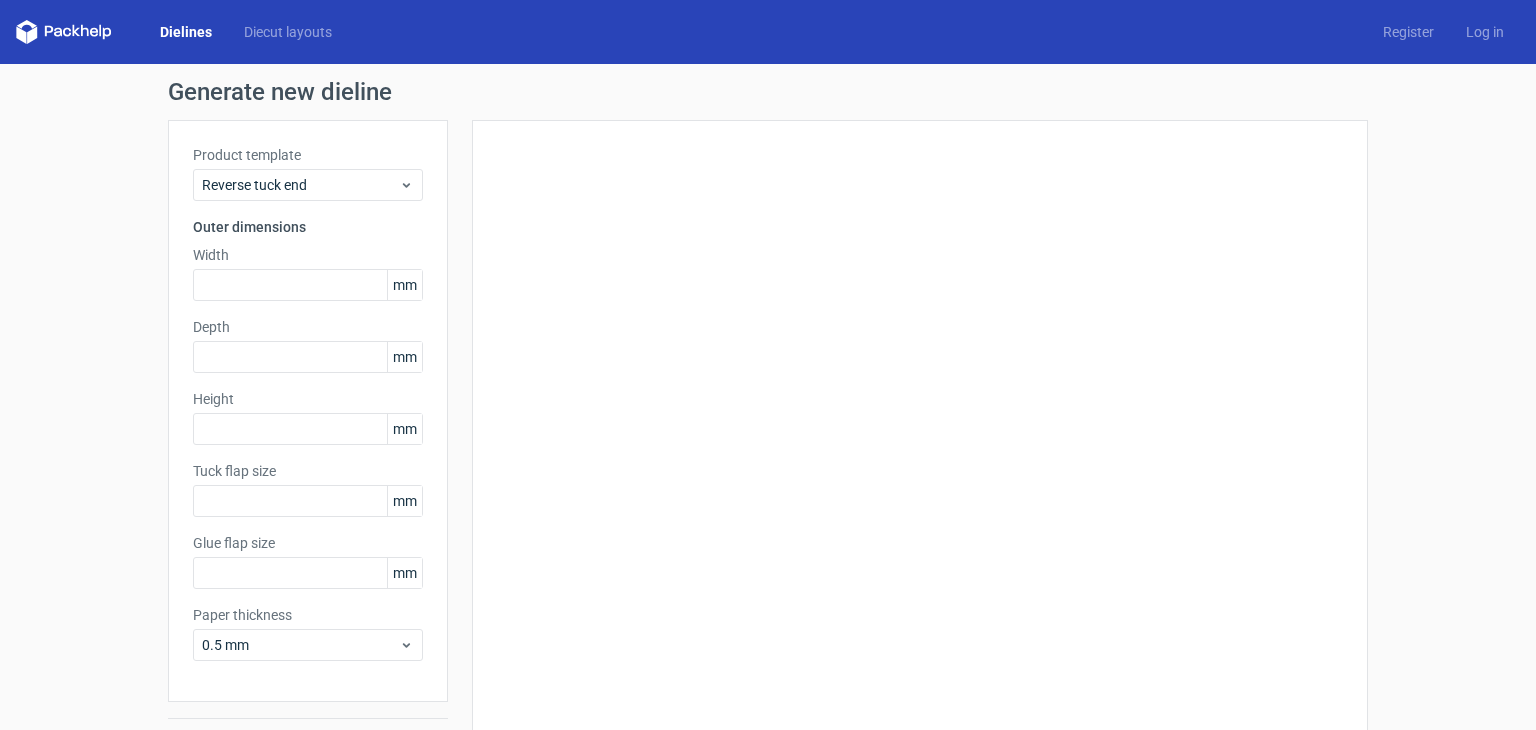 type on "15" 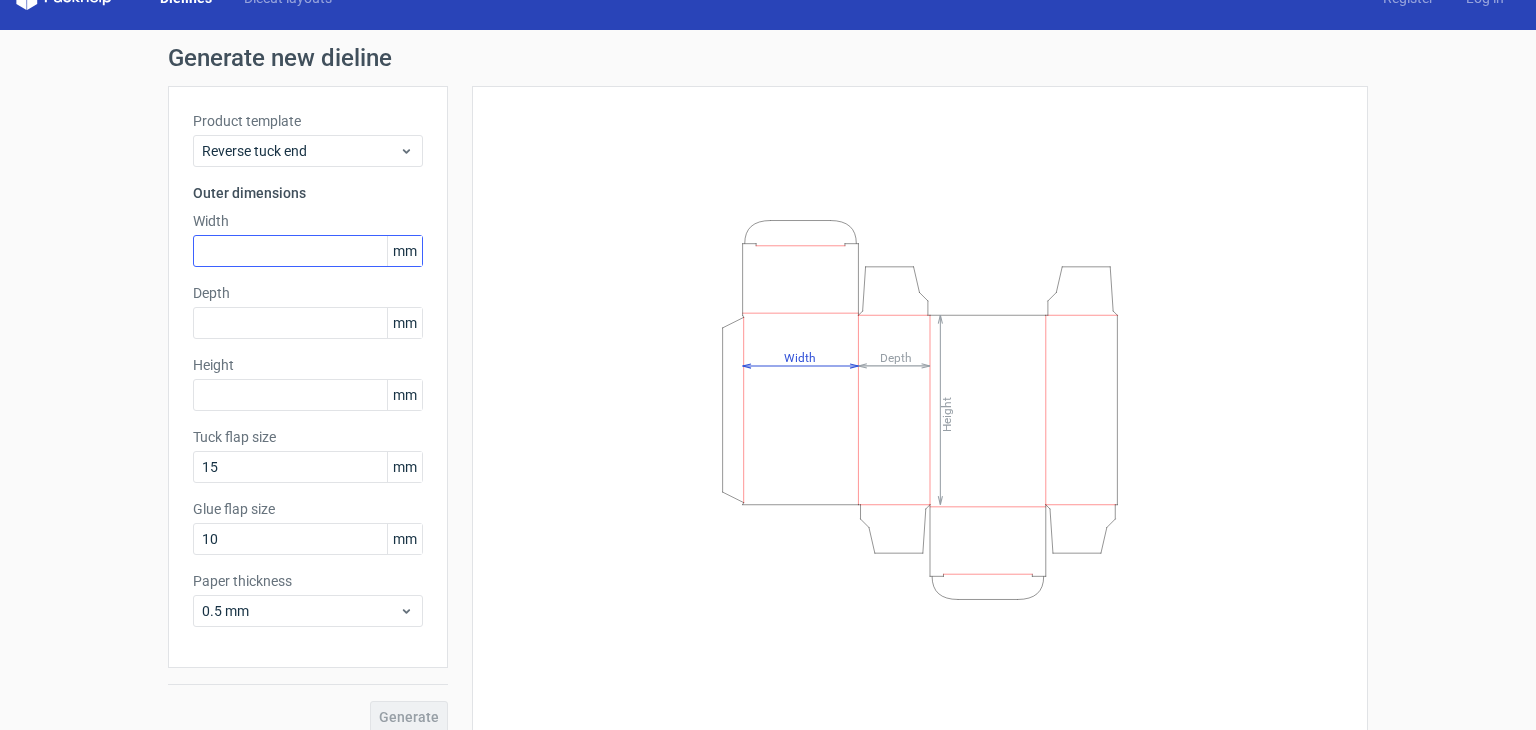 scroll, scrollTop: 52, scrollLeft: 0, axis: vertical 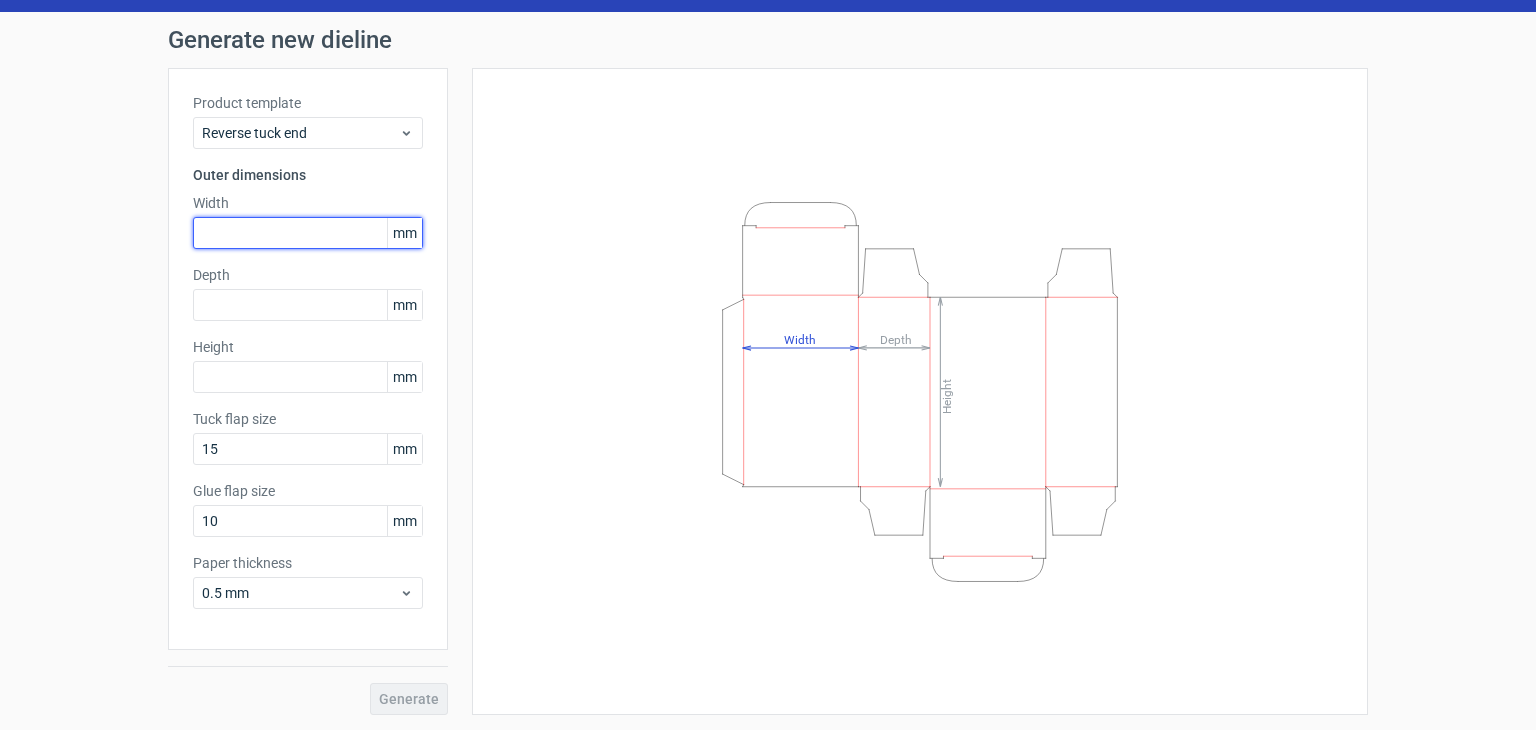 click at bounding box center (308, 233) 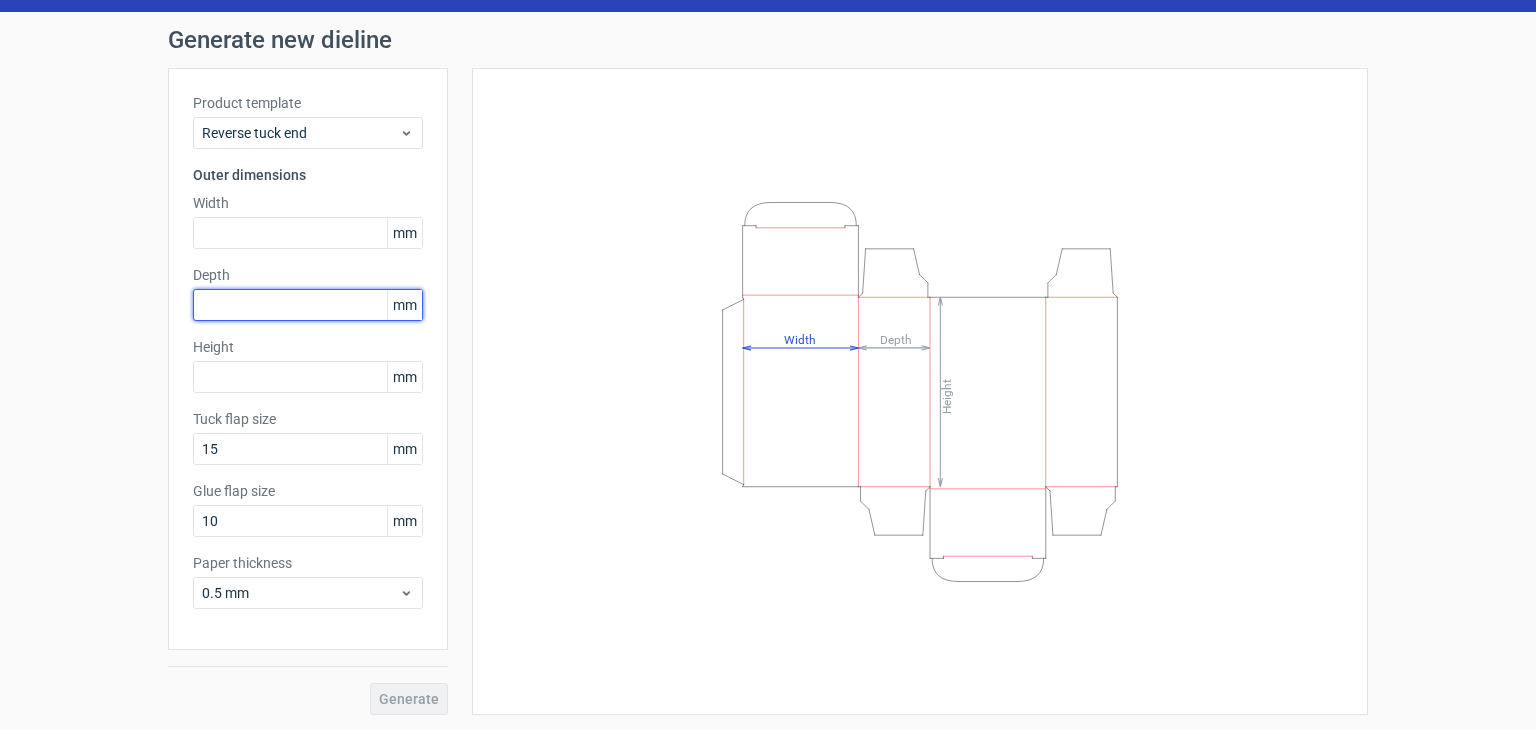 click at bounding box center [308, 305] 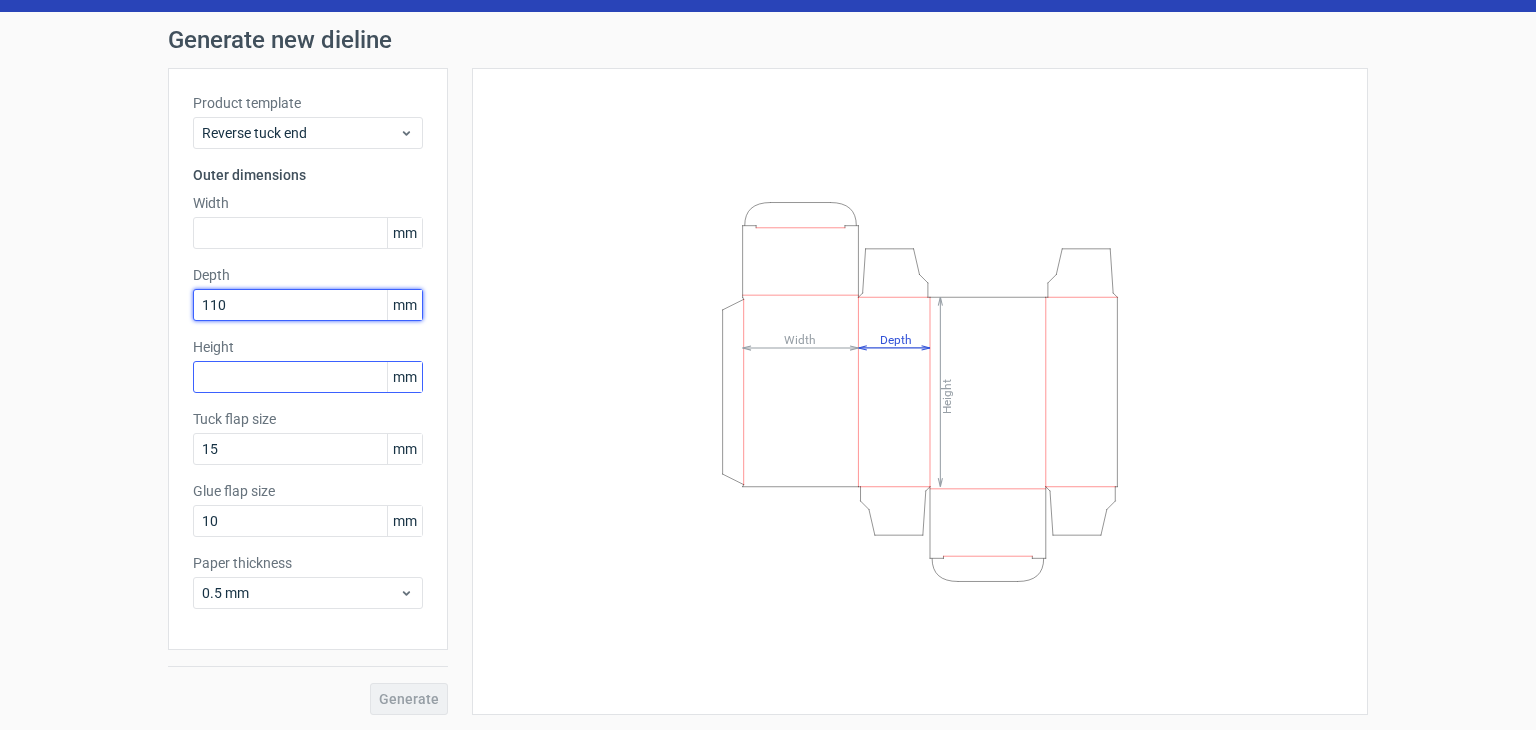 type on "110" 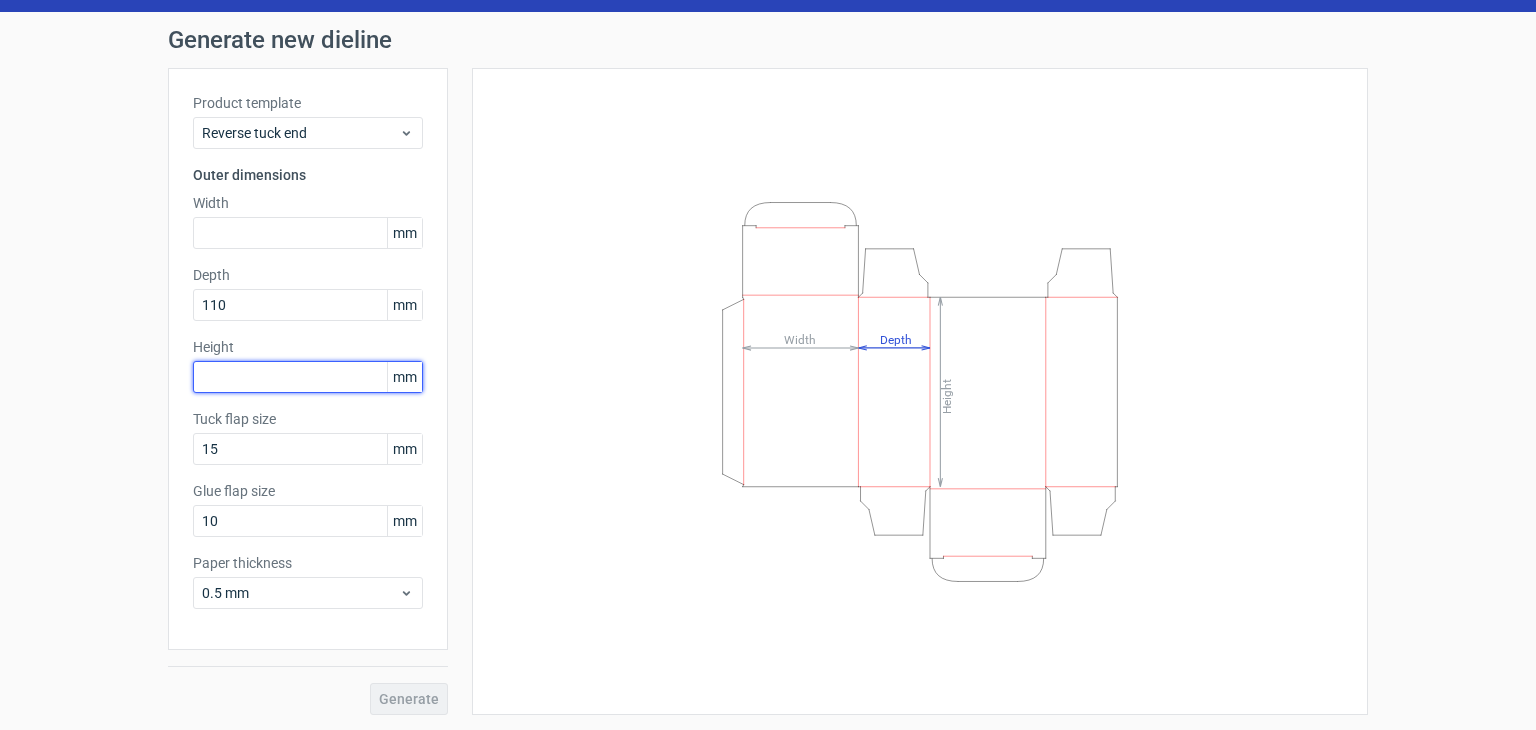 click at bounding box center [308, 377] 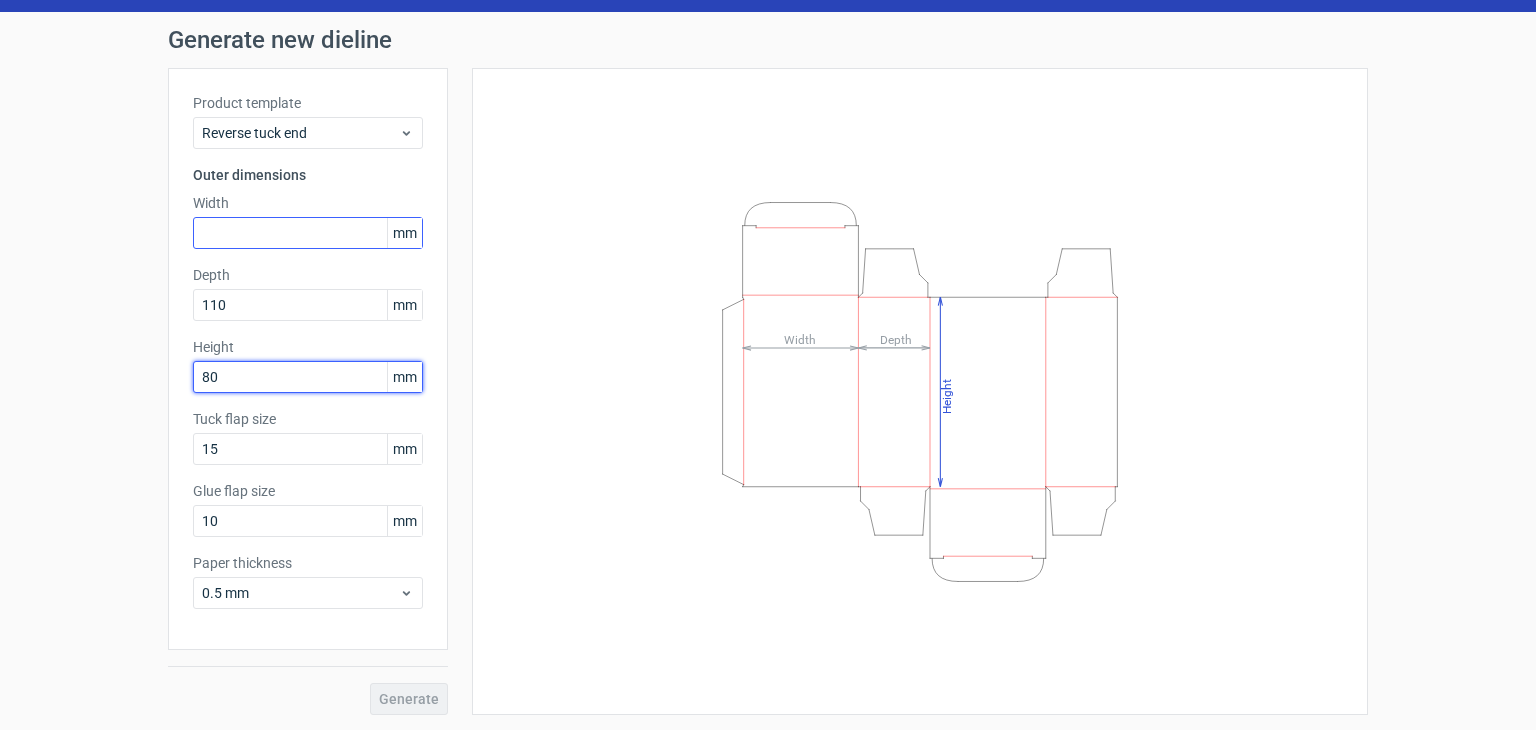 type on "80" 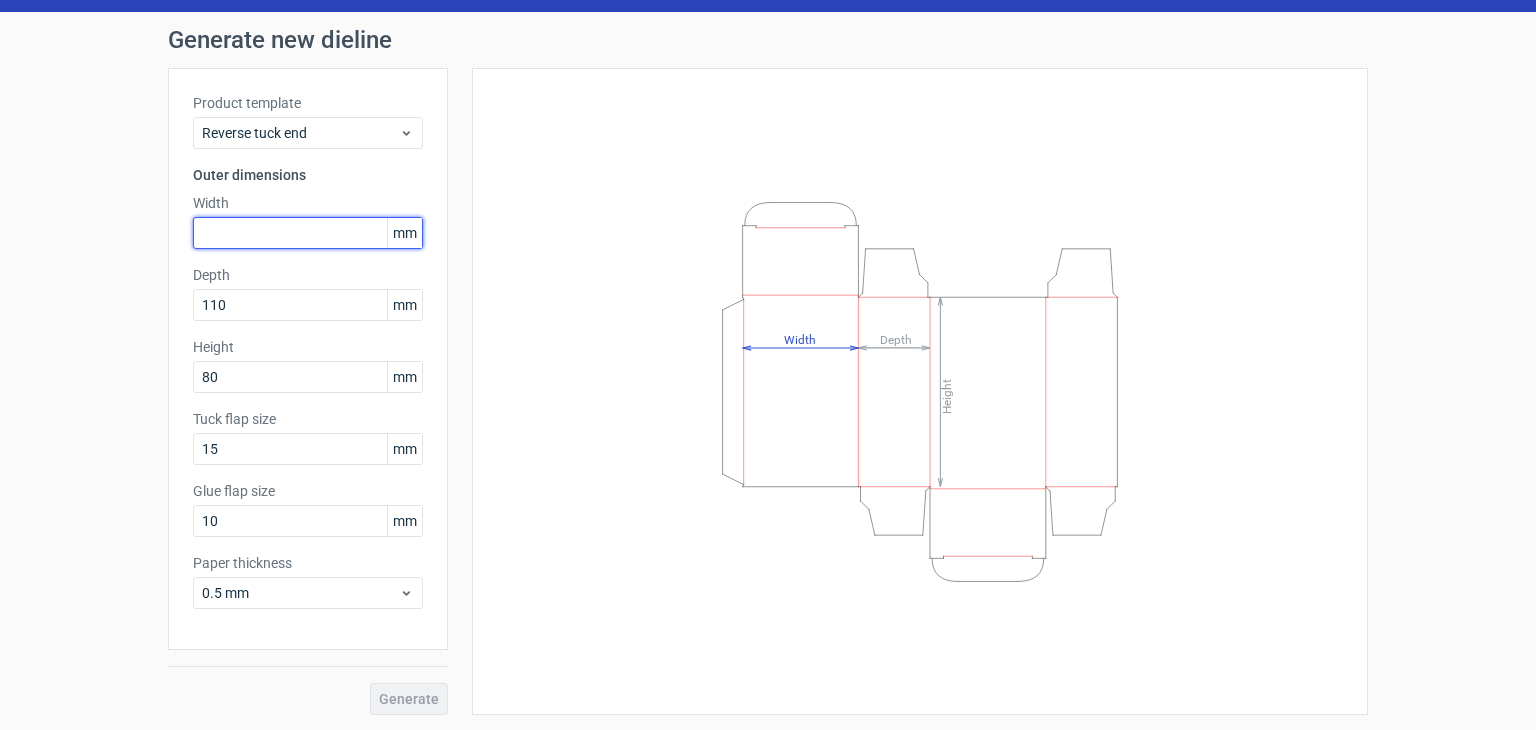 click at bounding box center [308, 233] 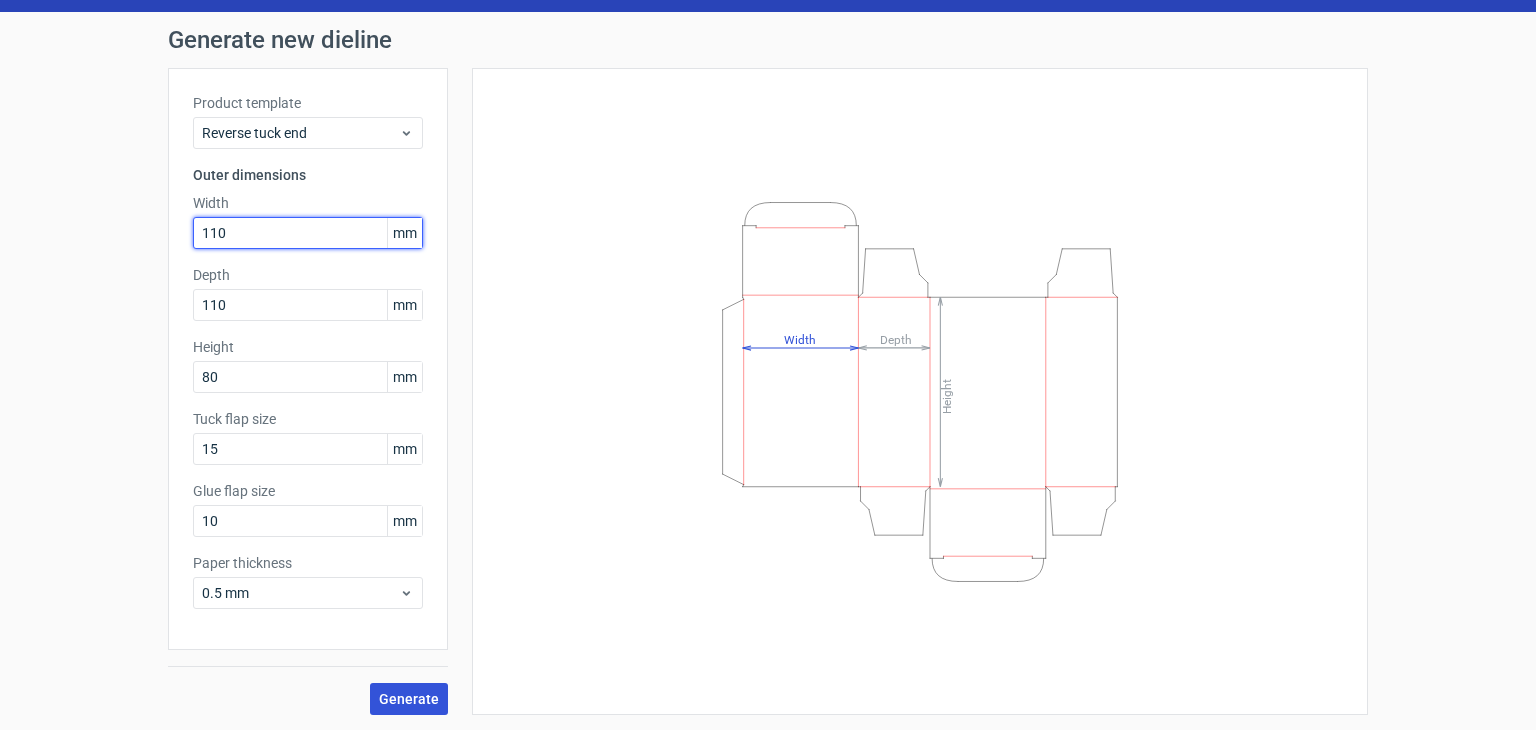 type on "110" 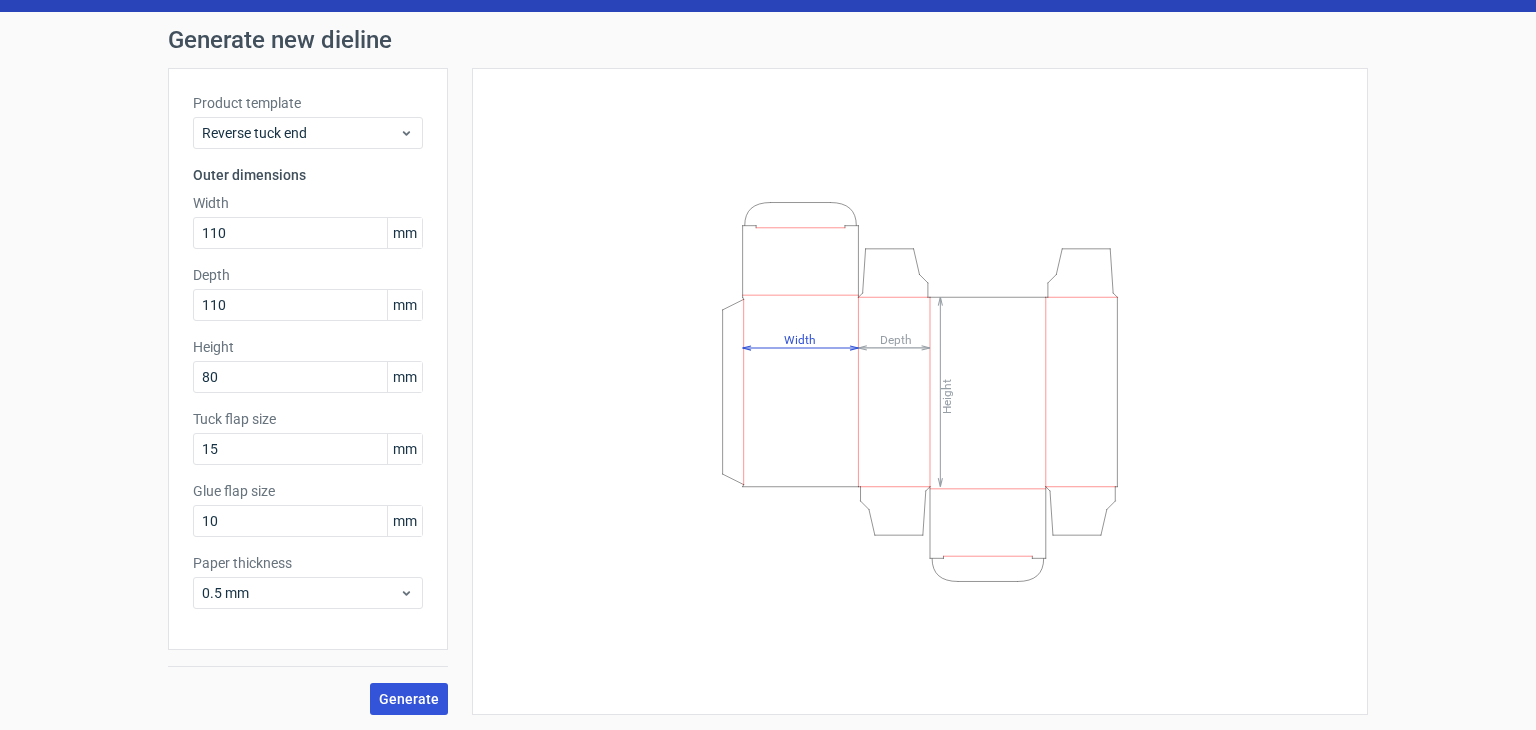 click on "Generate" at bounding box center (409, 699) 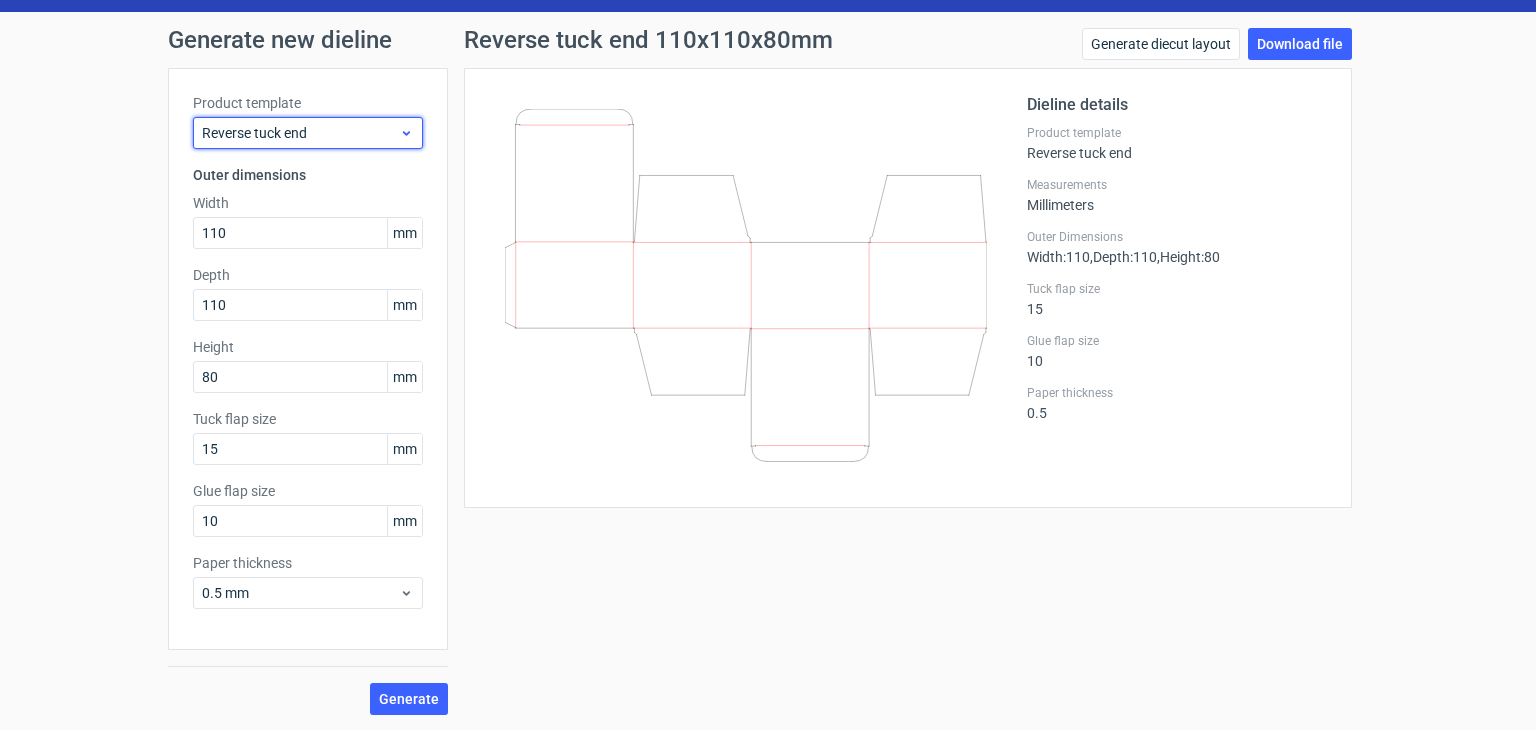 click on "Reverse tuck end" at bounding box center [300, 133] 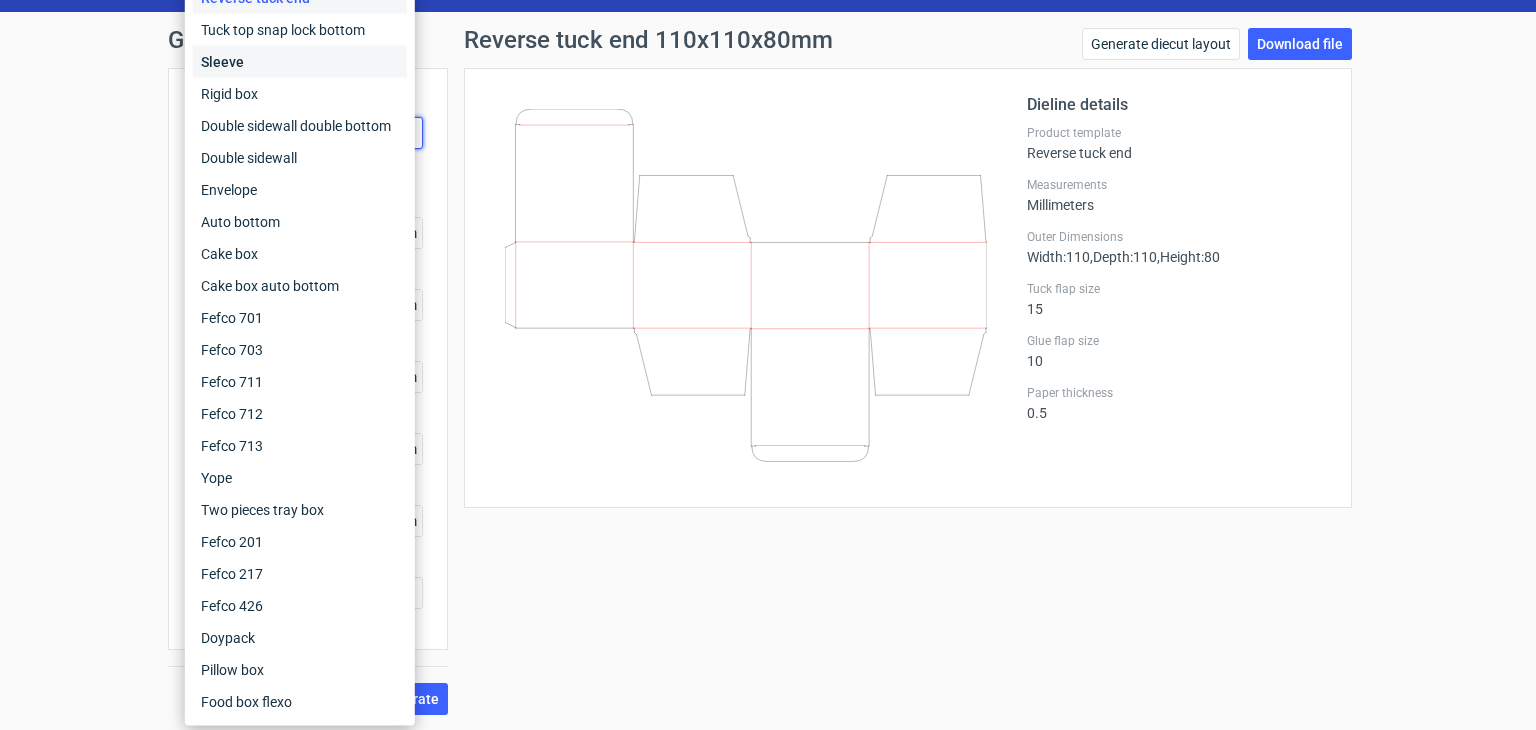 scroll, scrollTop: 0, scrollLeft: 0, axis: both 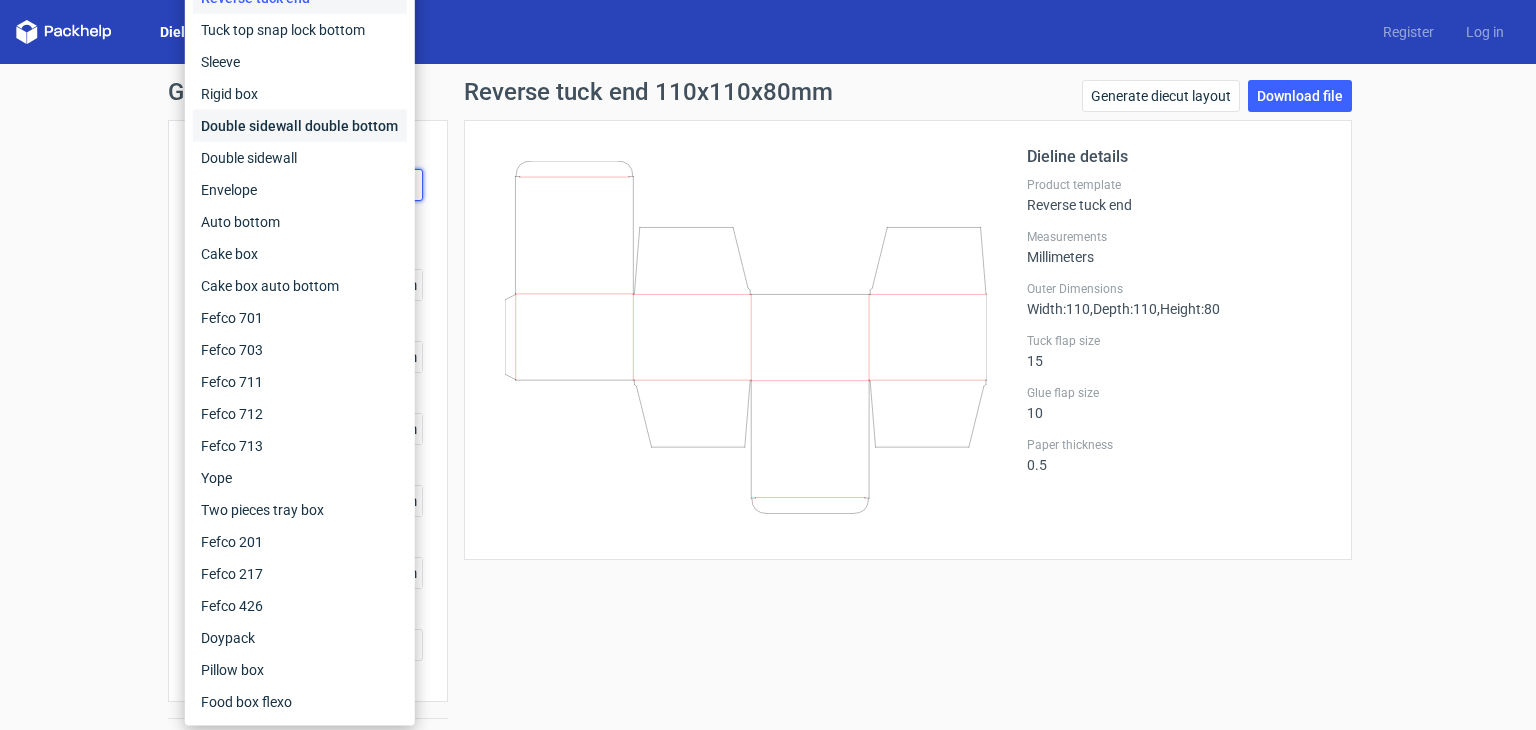 click on "Double sidewall double bottom" at bounding box center (300, 126) 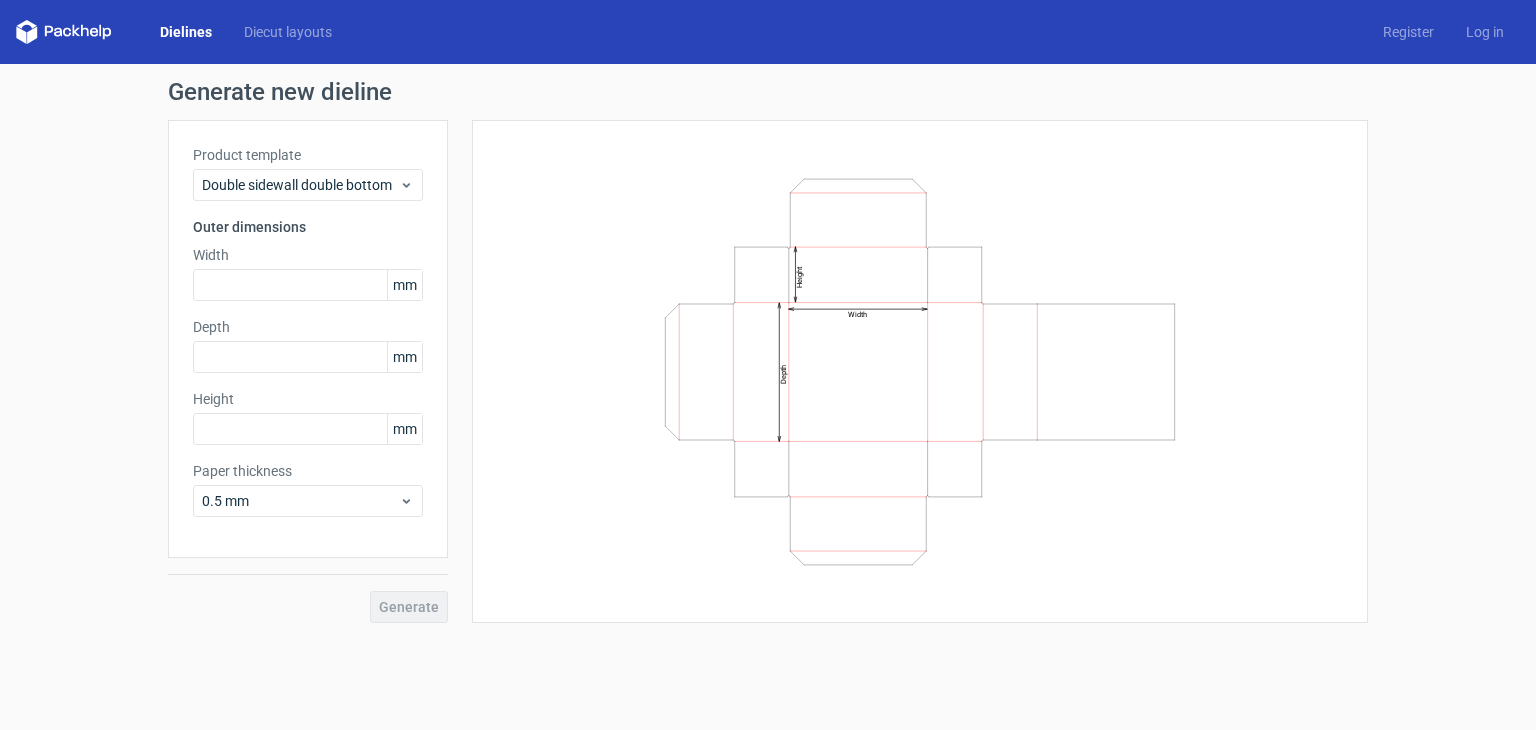 click on "Product template" at bounding box center [308, 155] 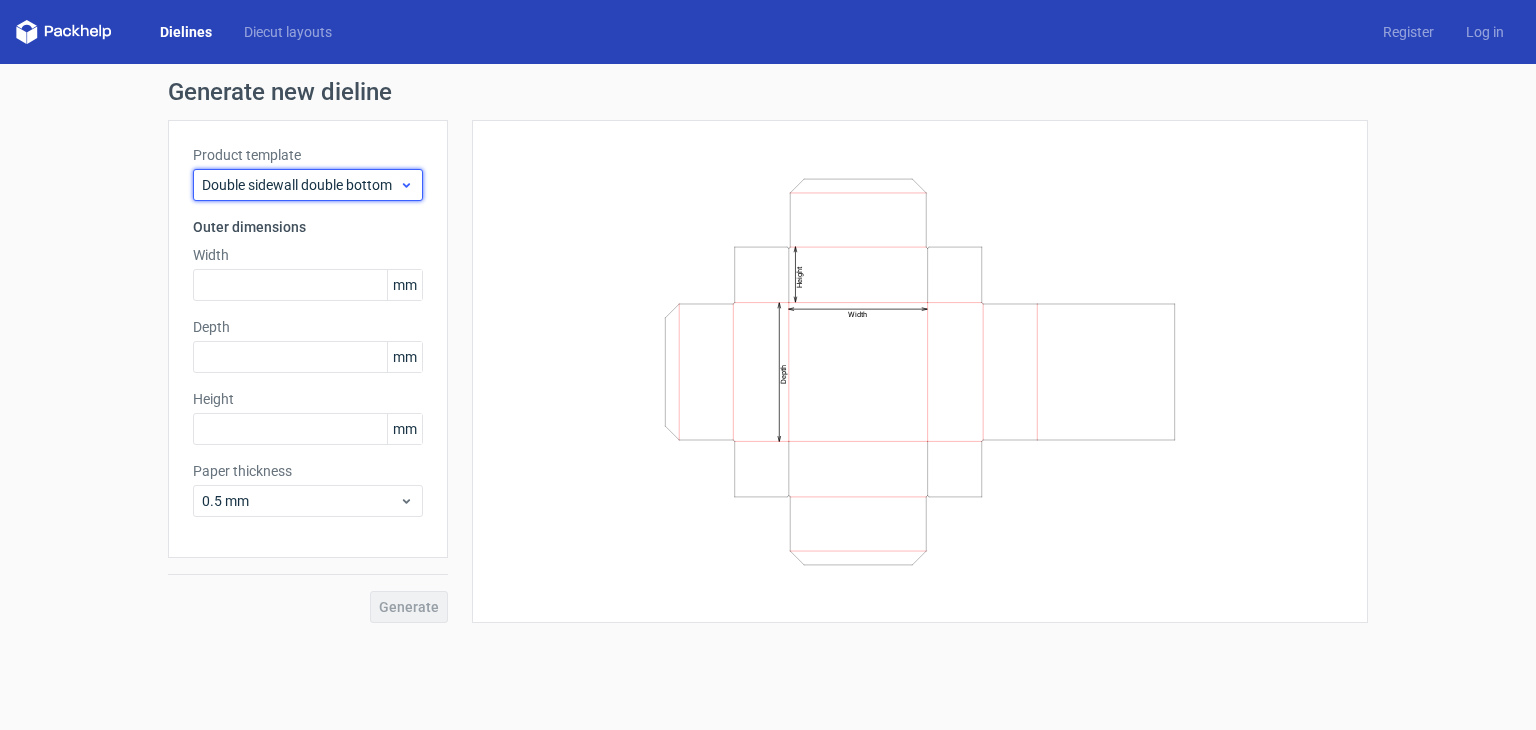 click on "Double sidewall double bottom" at bounding box center (300, 185) 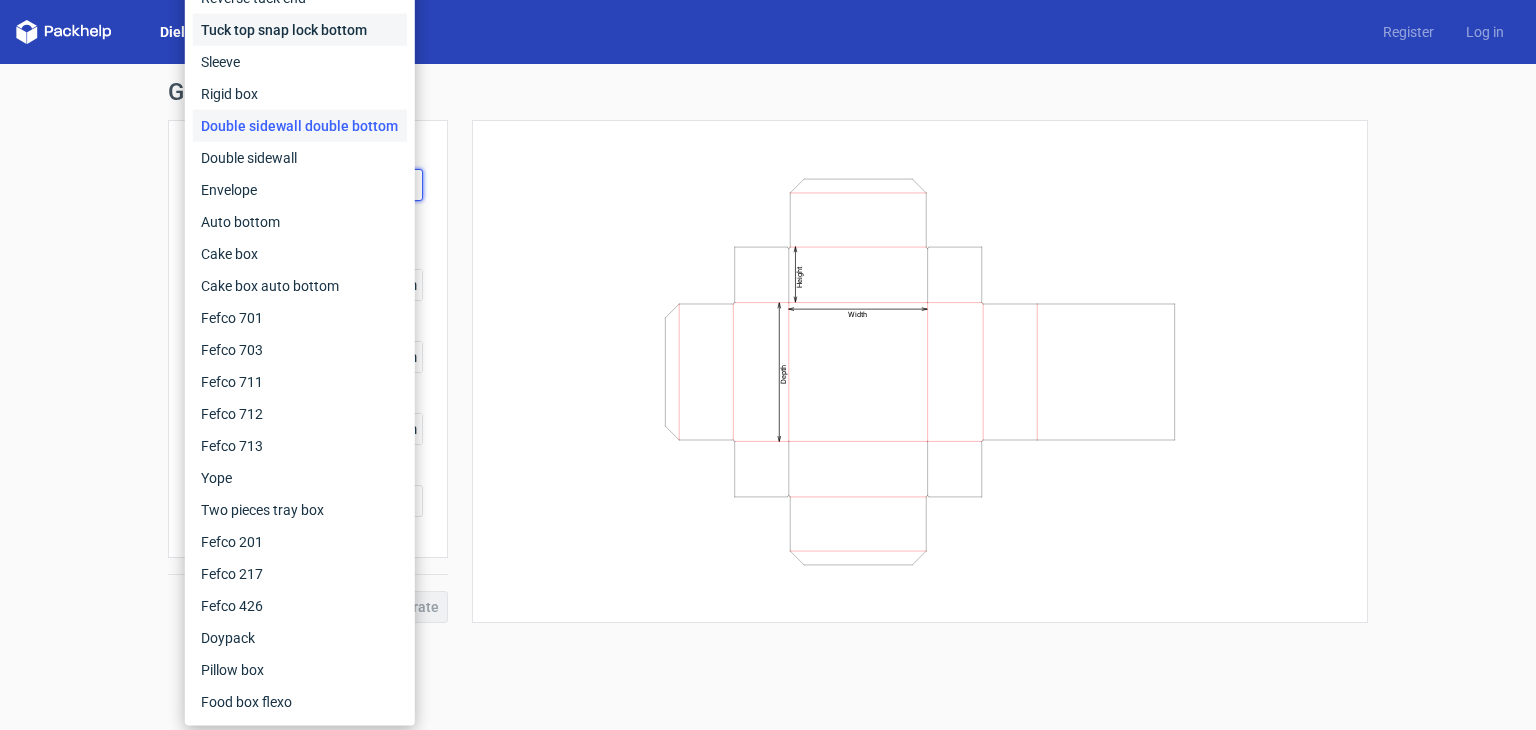 click on "Tuck top snap lock bottom" at bounding box center (300, 30) 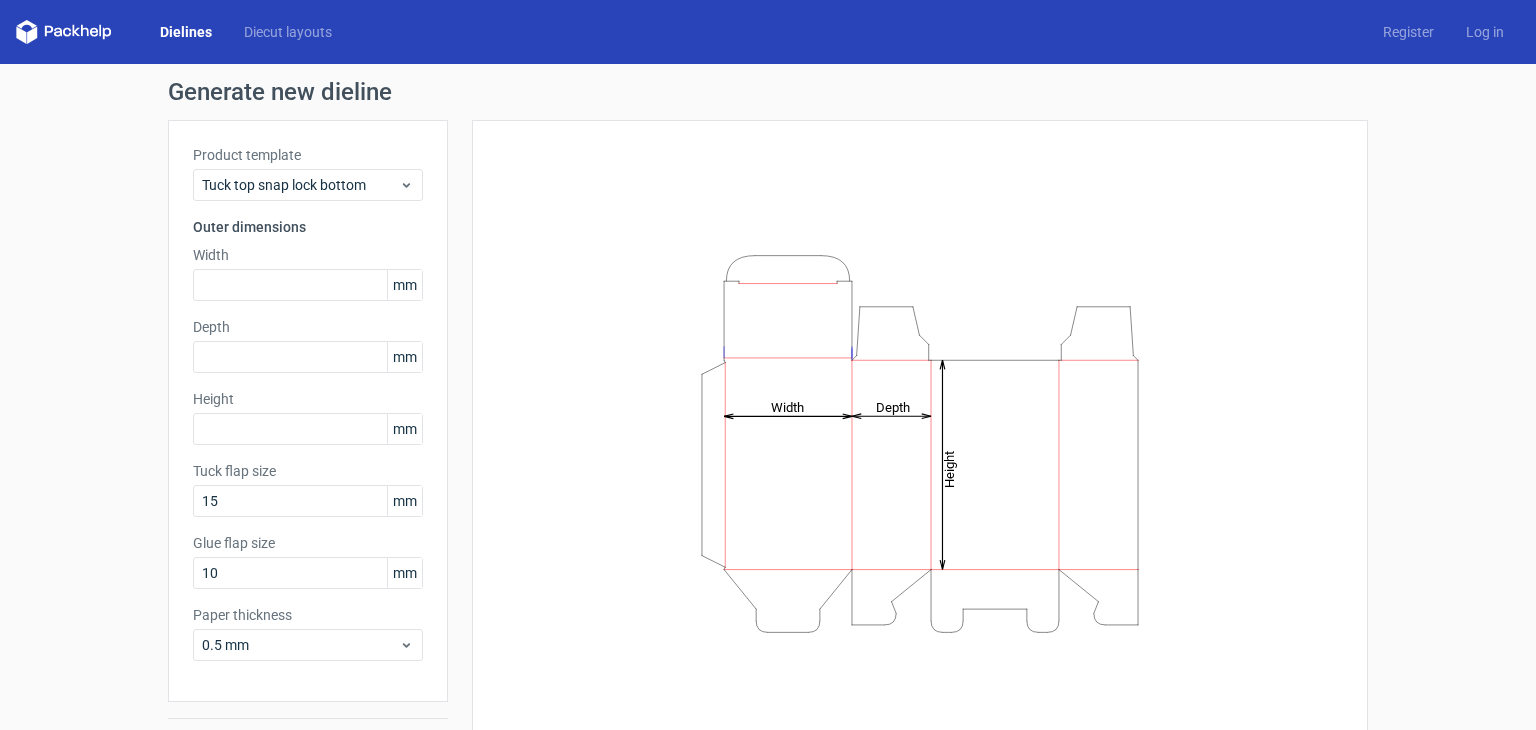click on "Height   Depth   Width" 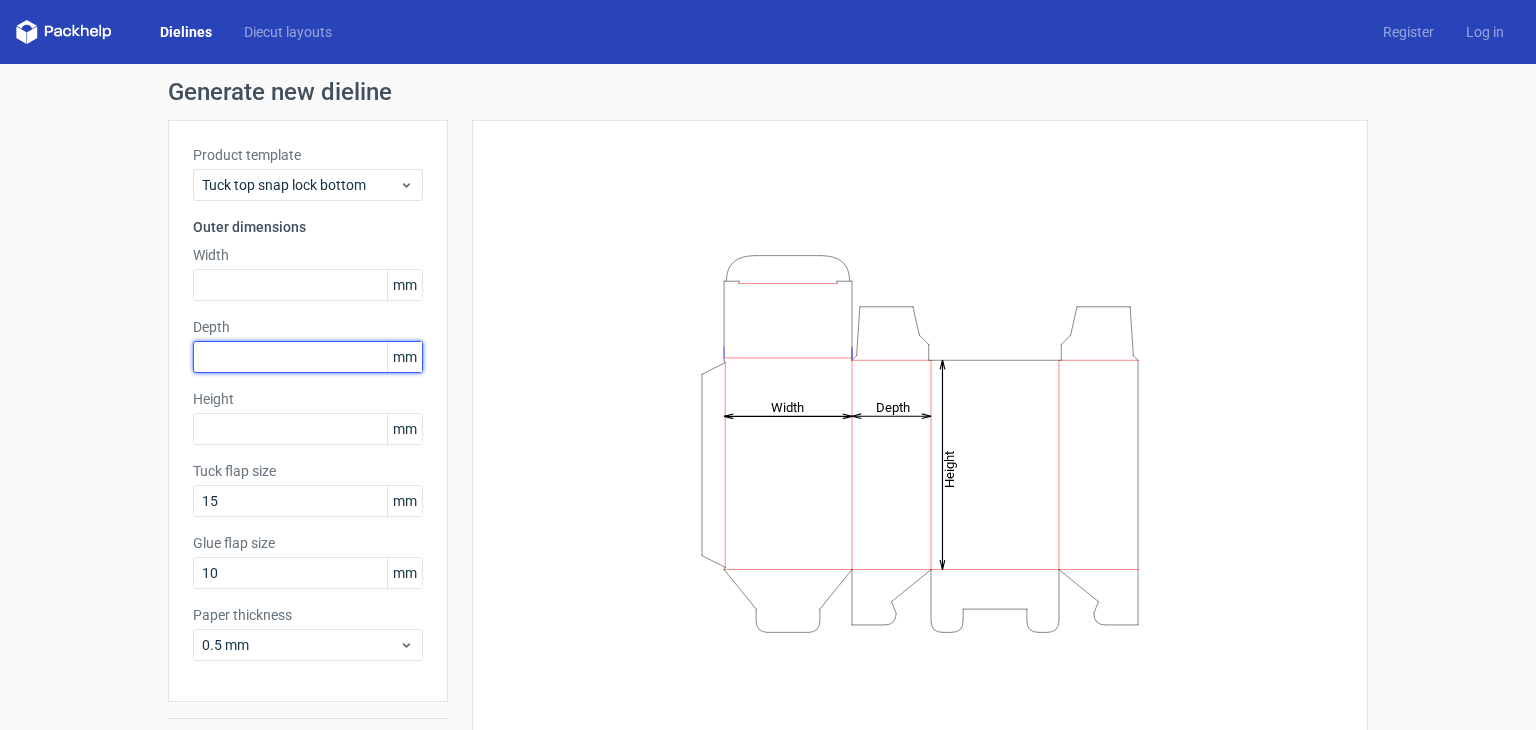 click at bounding box center [308, 357] 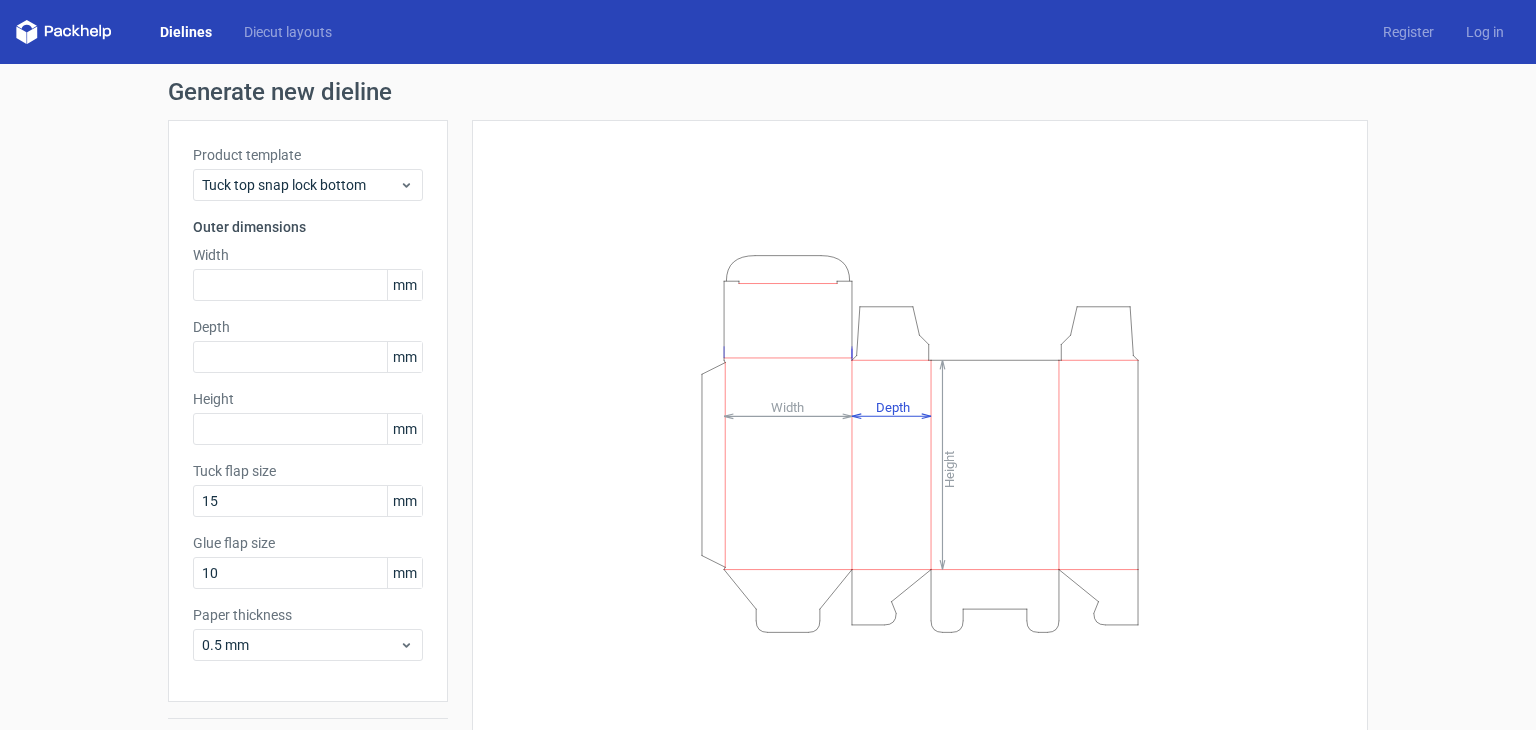 click on "Depth" 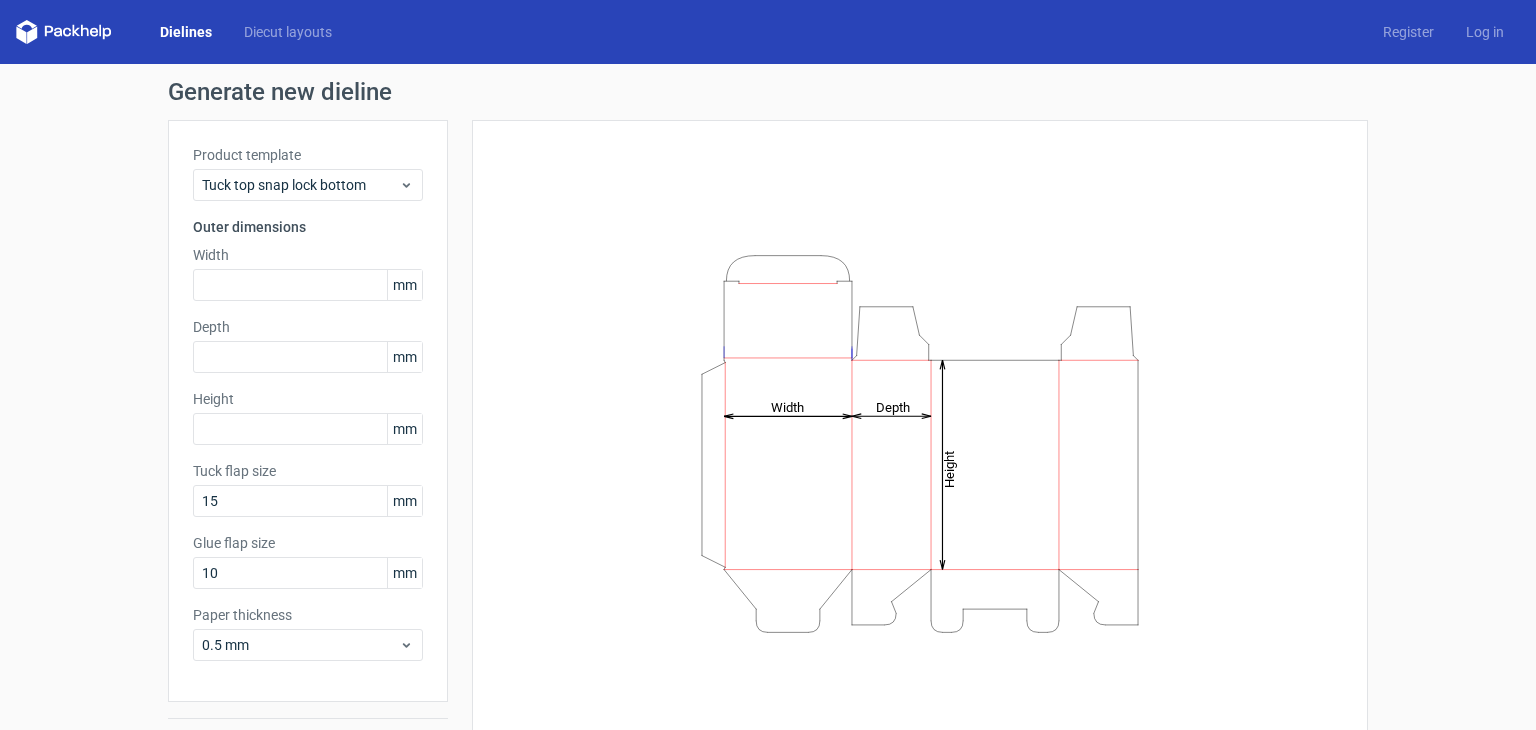 drag, startPoint x: 886, startPoint y: 401, endPoint x: 965, endPoint y: 425, distance: 82.565125 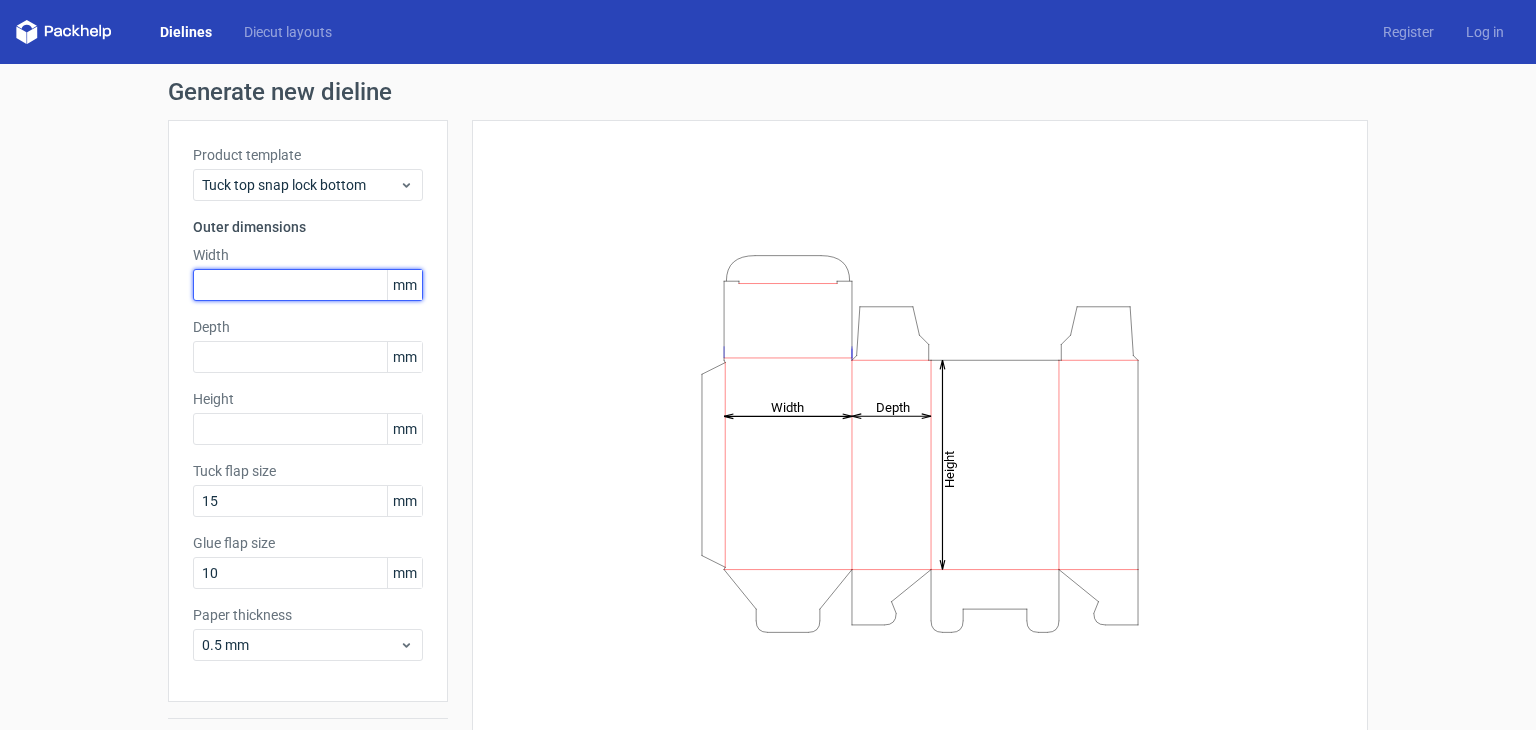 click at bounding box center (308, 285) 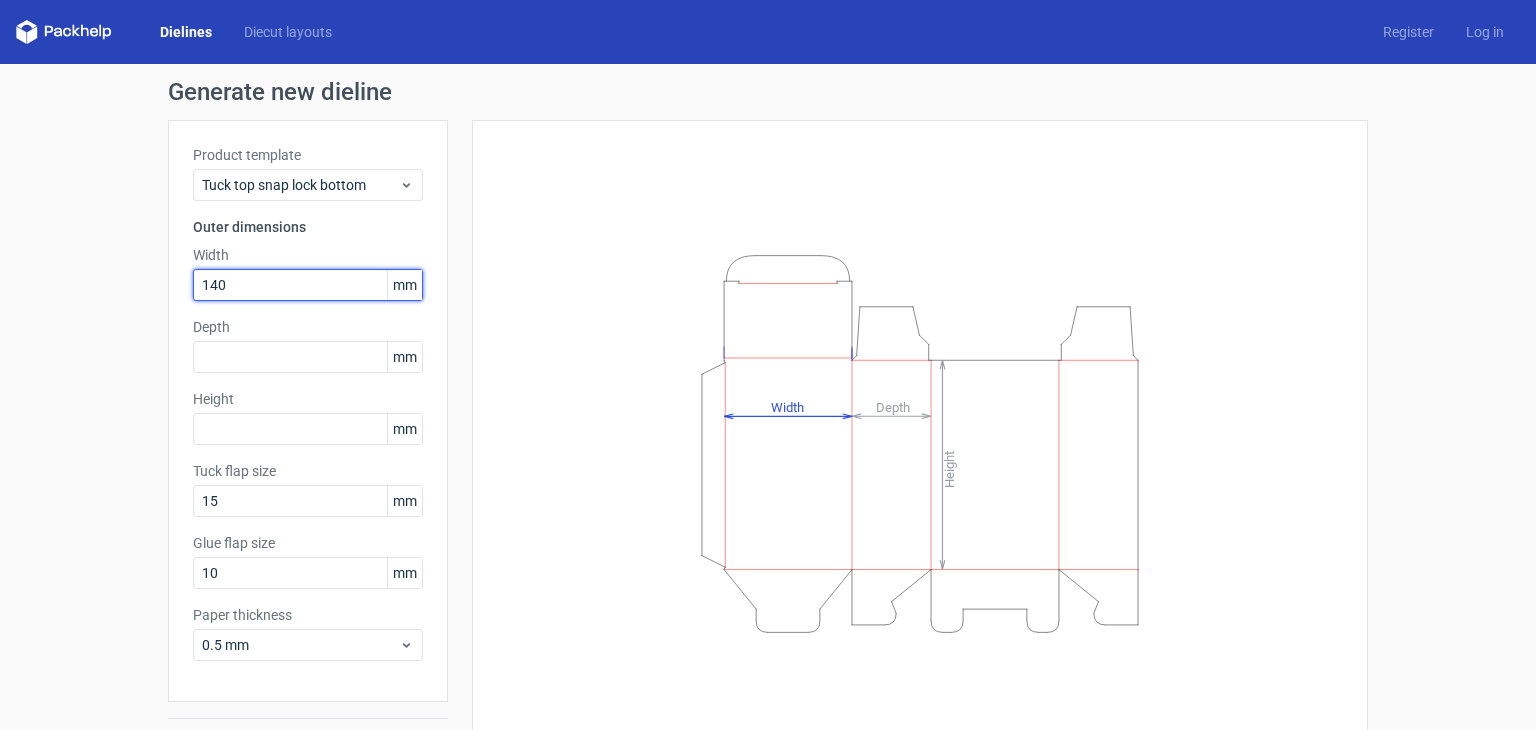 type on "140" 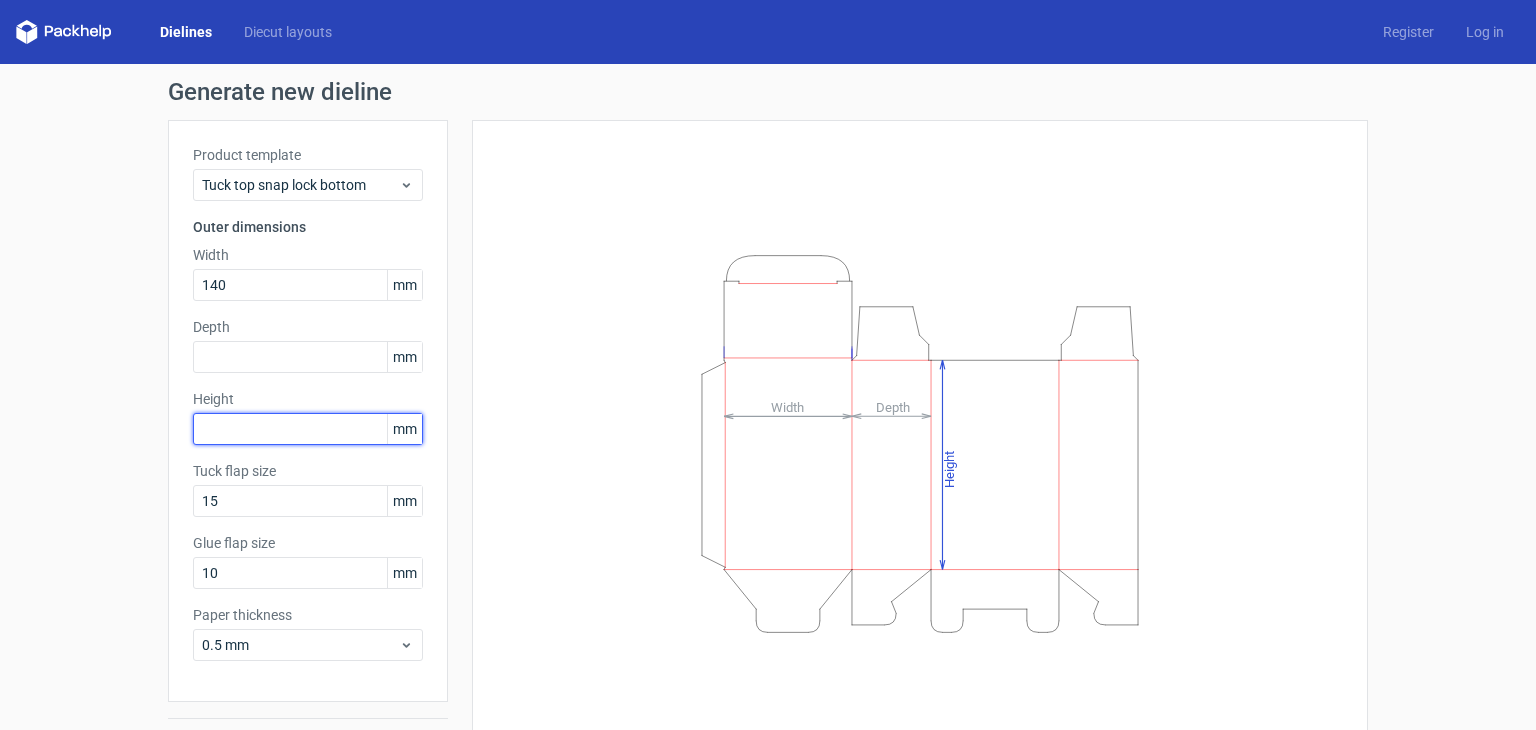 click at bounding box center (308, 429) 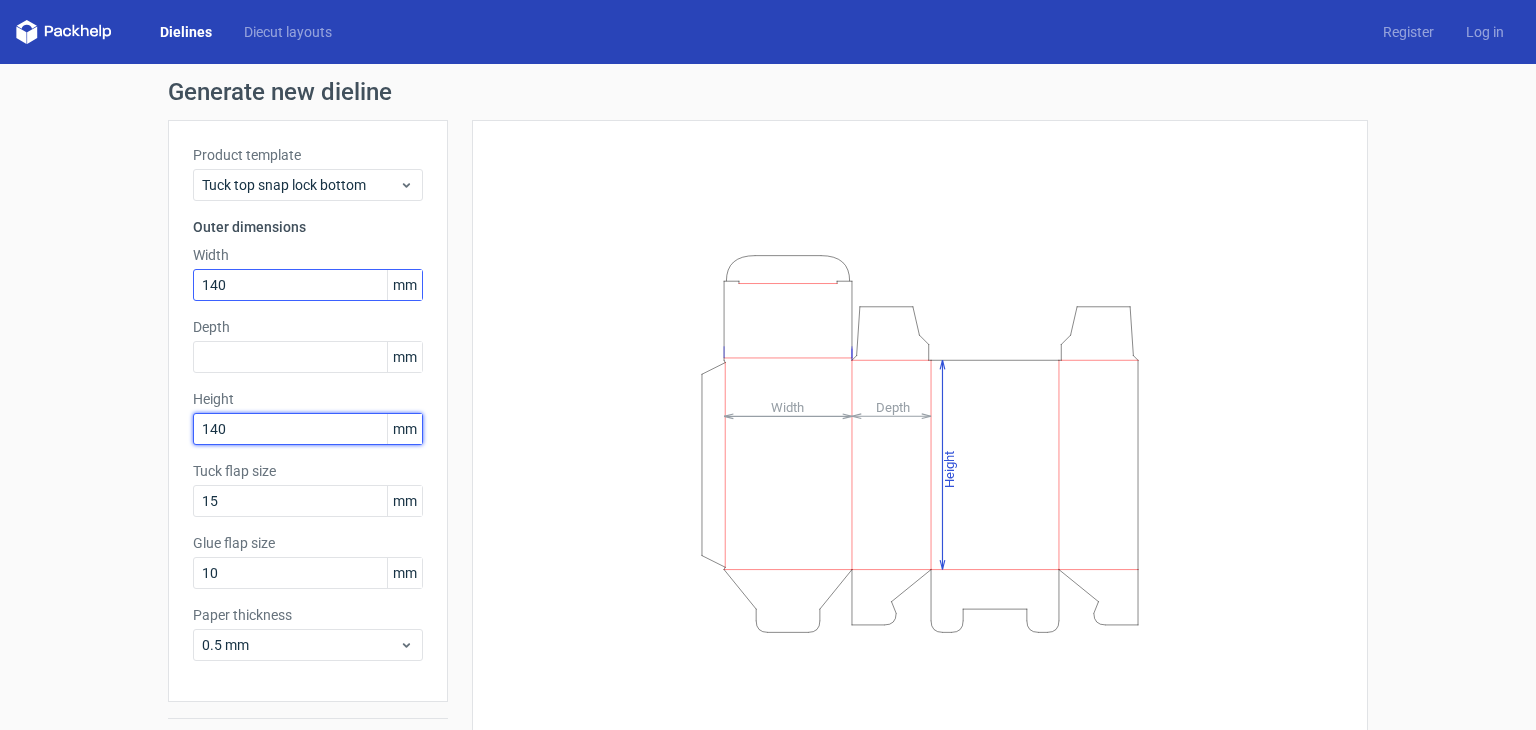 type on "140" 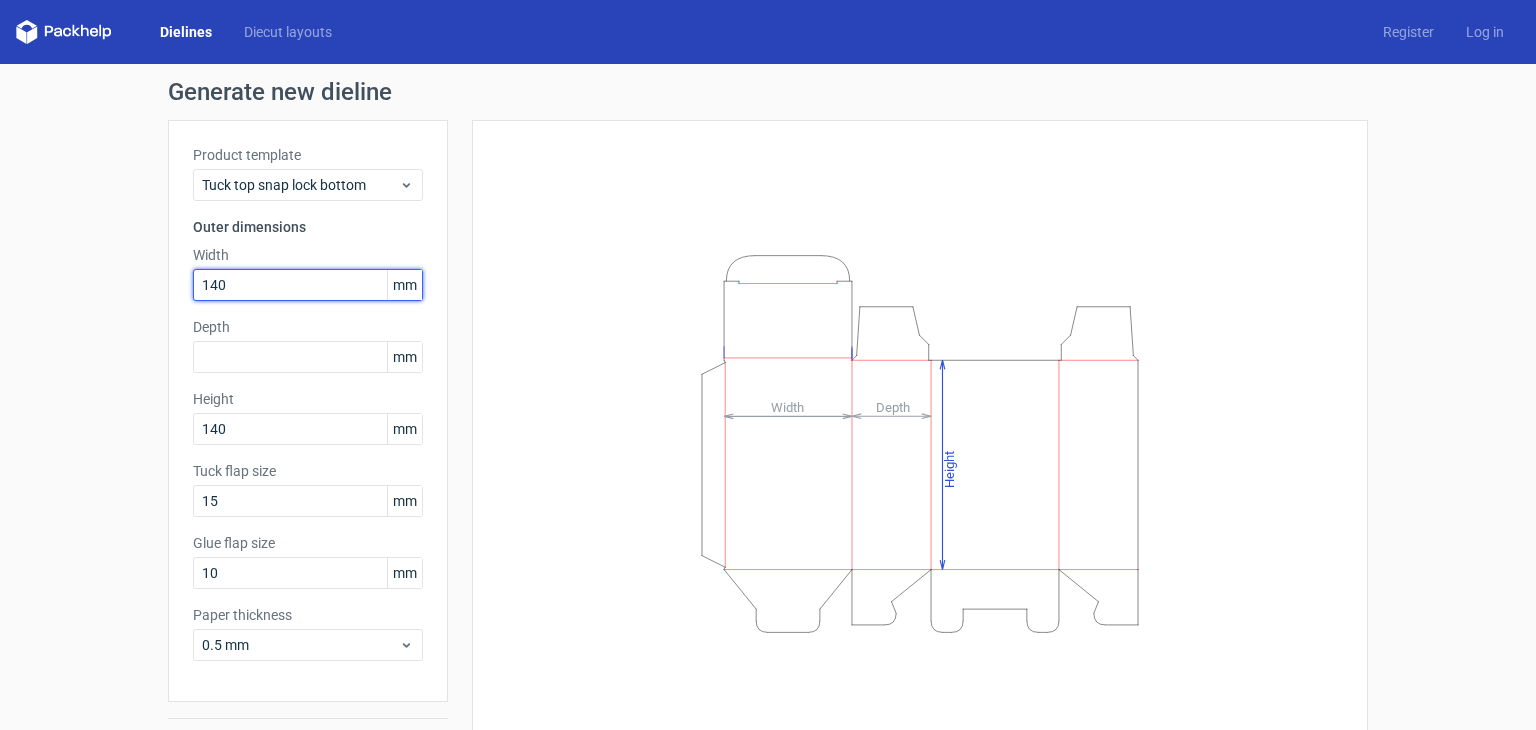 click on "140" at bounding box center [308, 285] 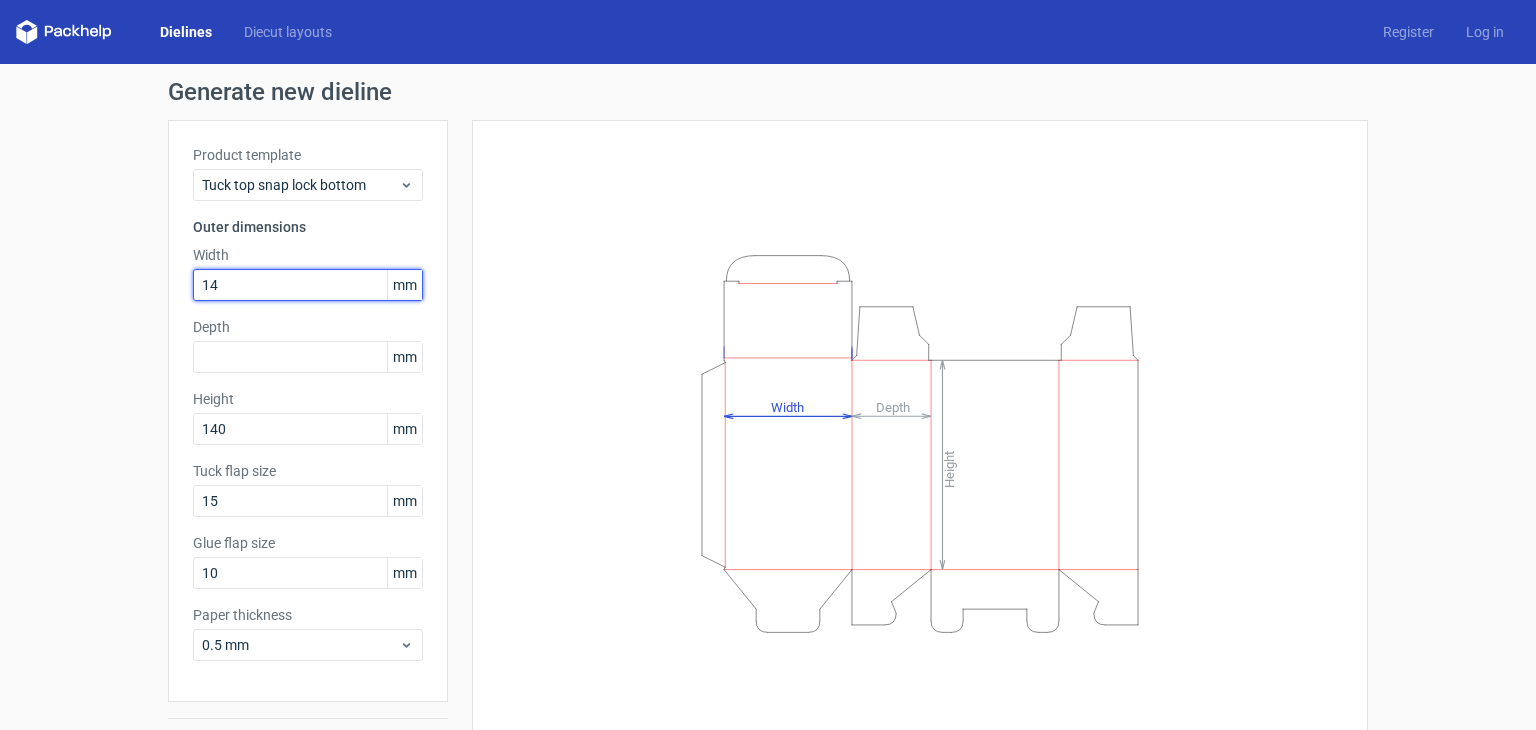 type on "1" 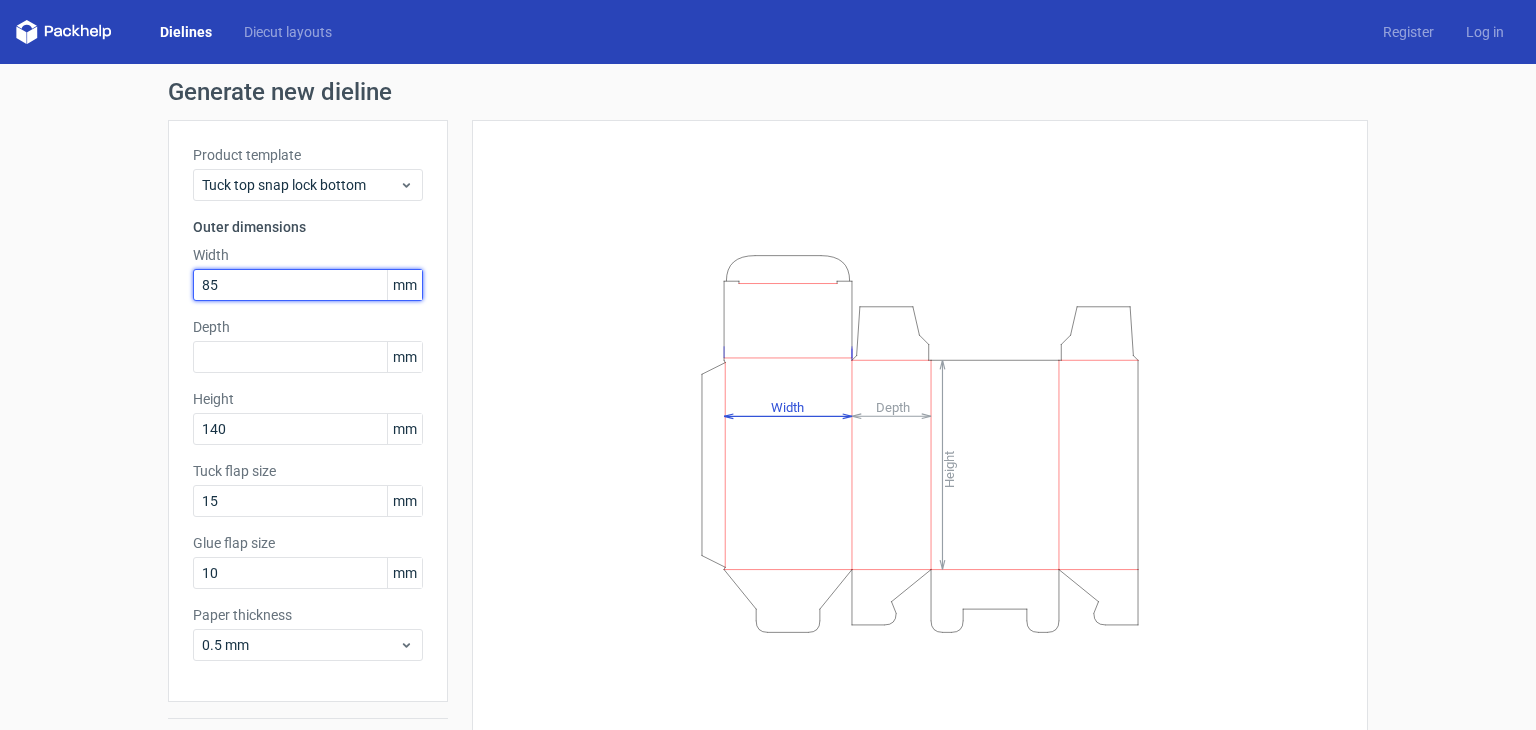 type on "85" 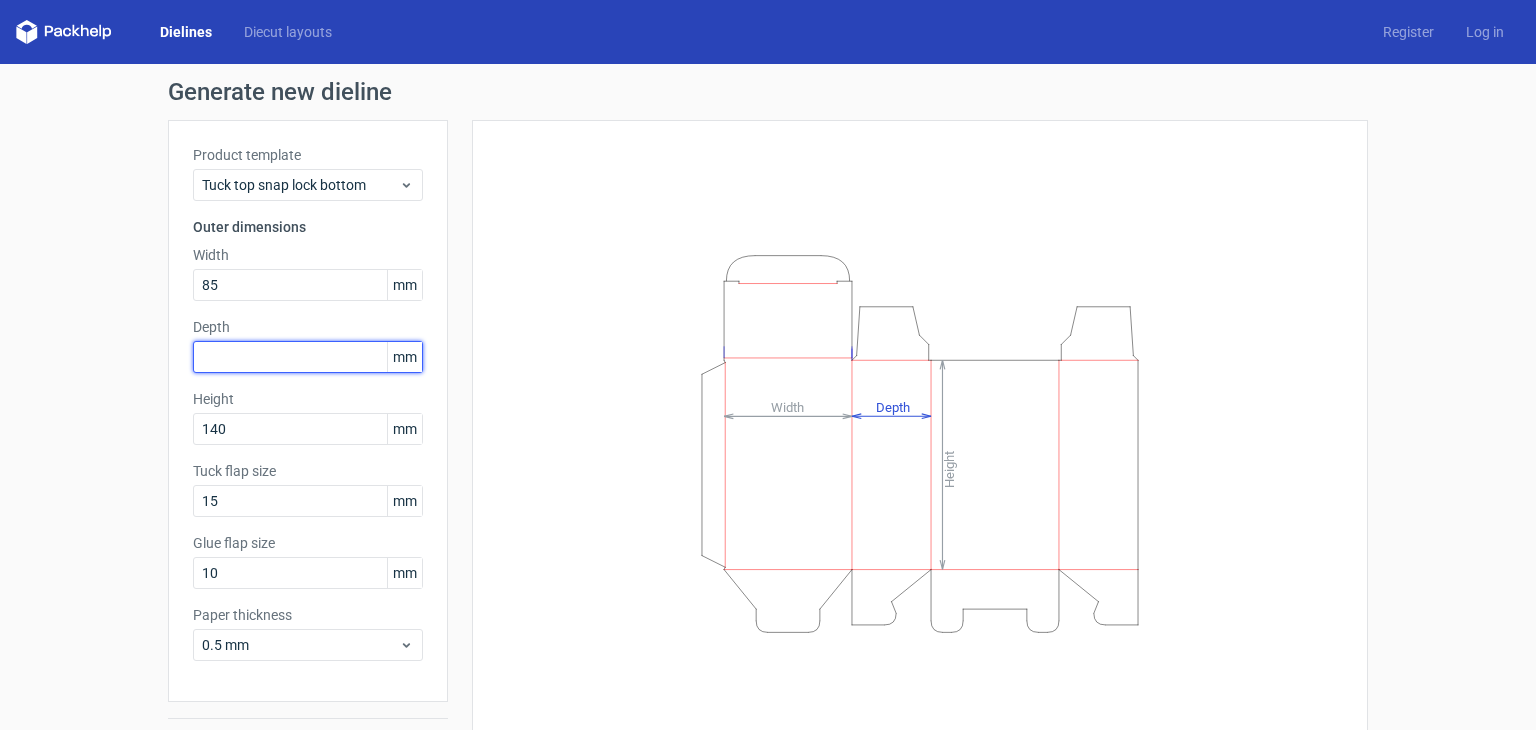 click at bounding box center [308, 357] 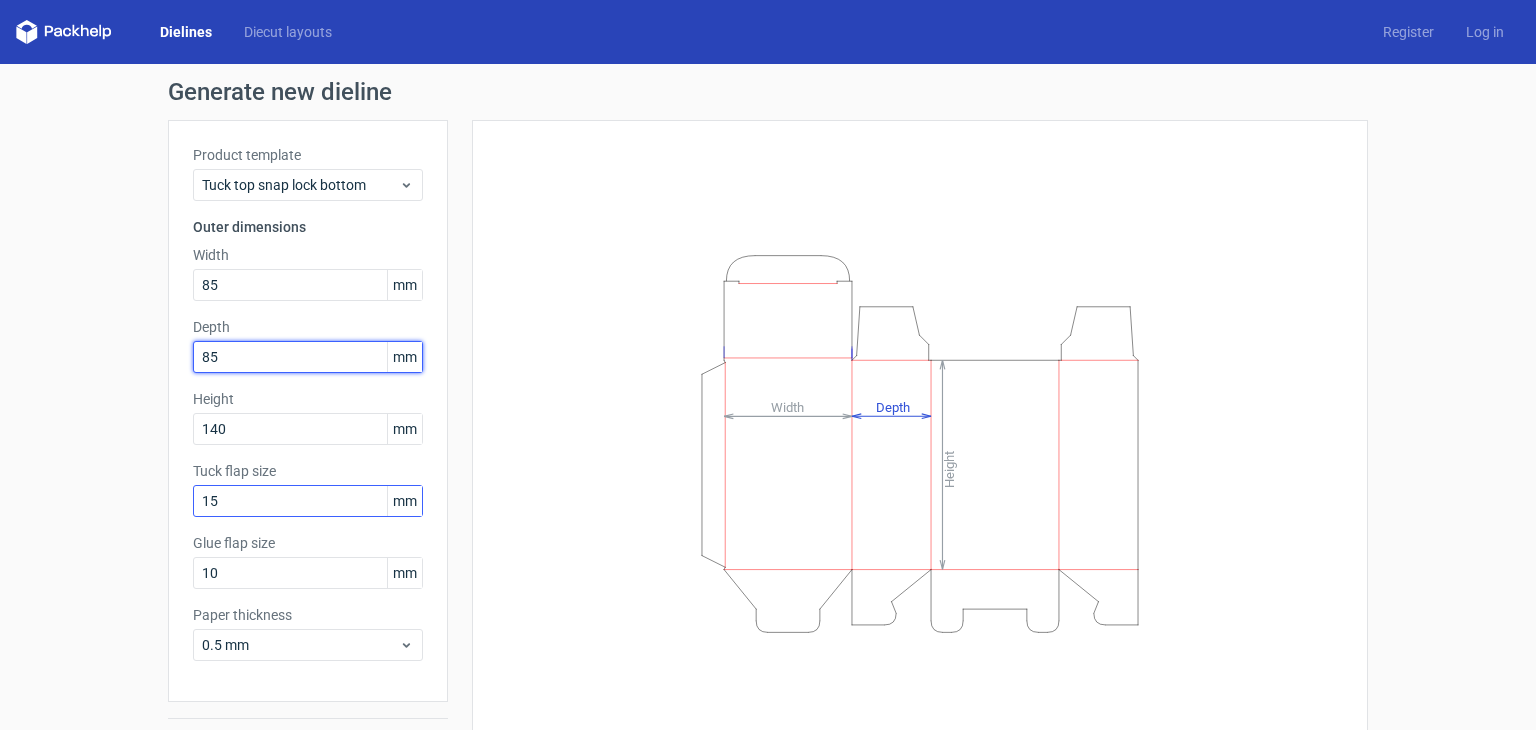 scroll, scrollTop: 52, scrollLeft: 0, axis: vertical 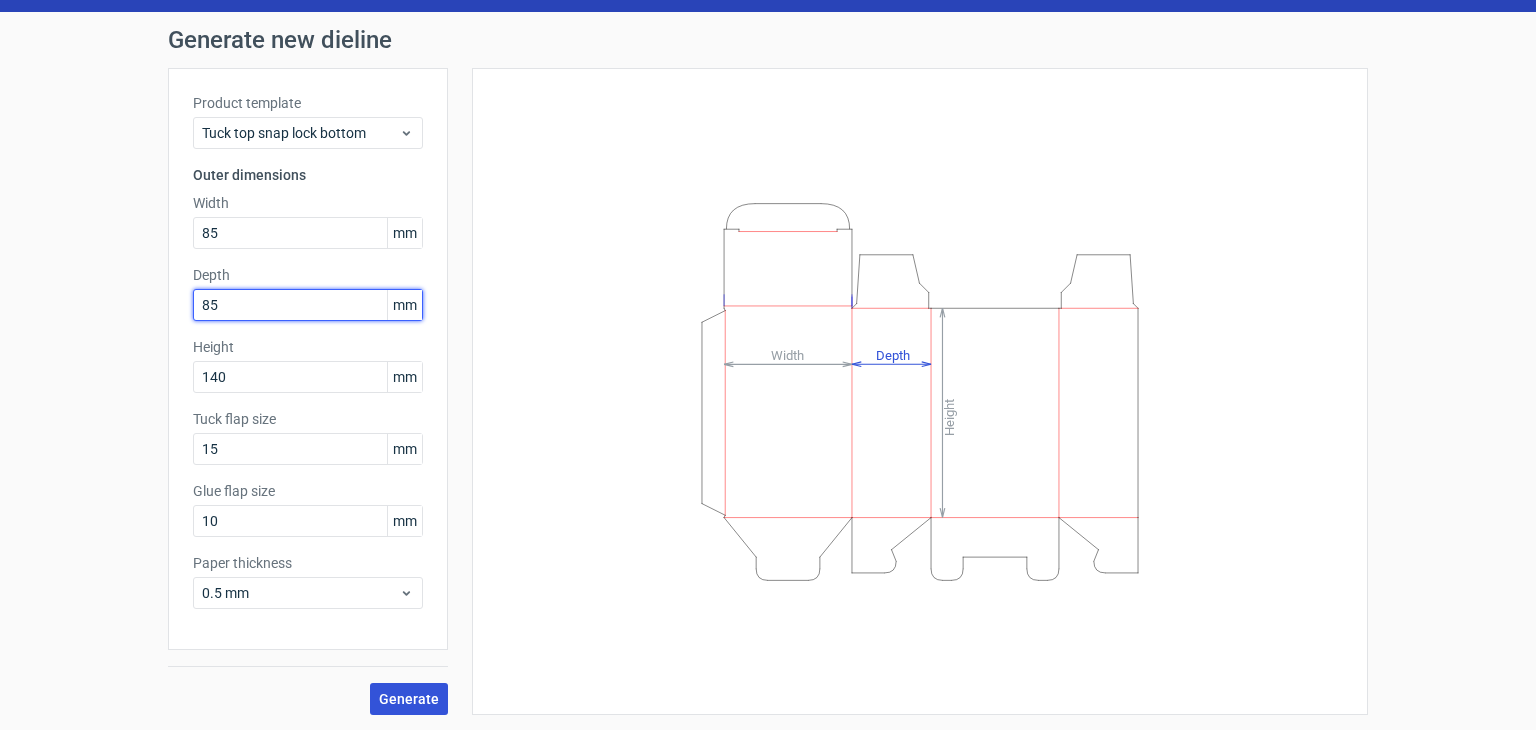type on "85" 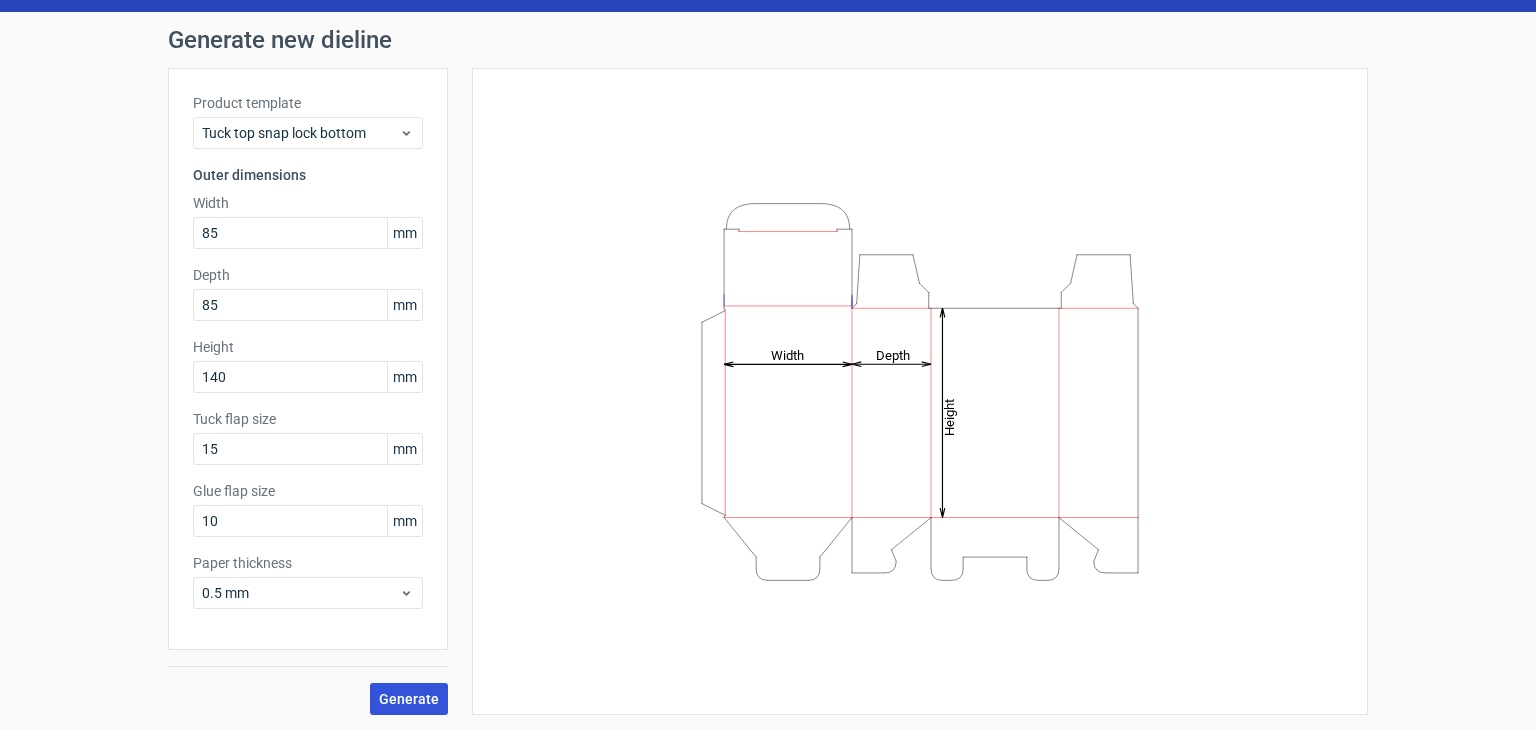 click on "Generate" at bounding box center [409, 699] 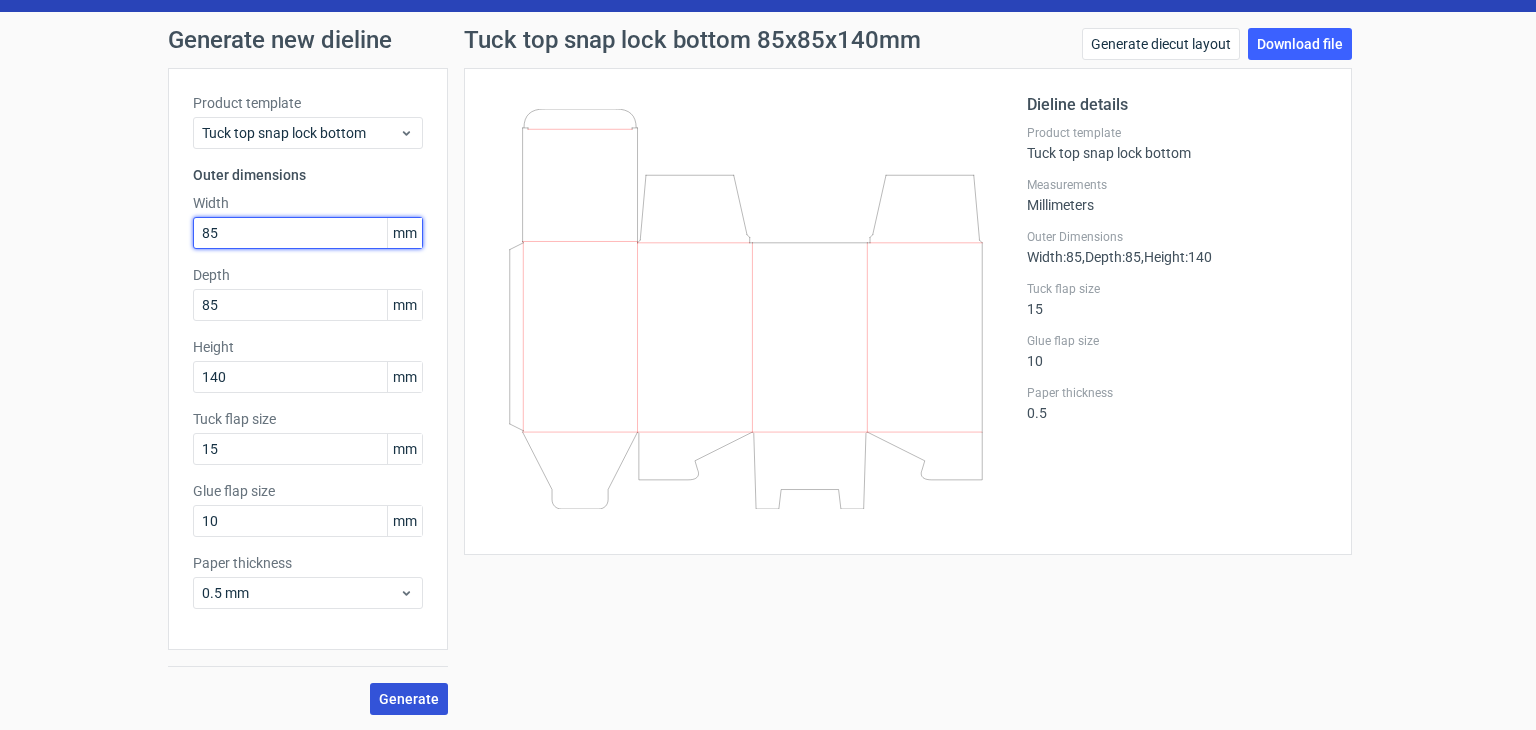 click on "85" at bounding box center (308, 233) 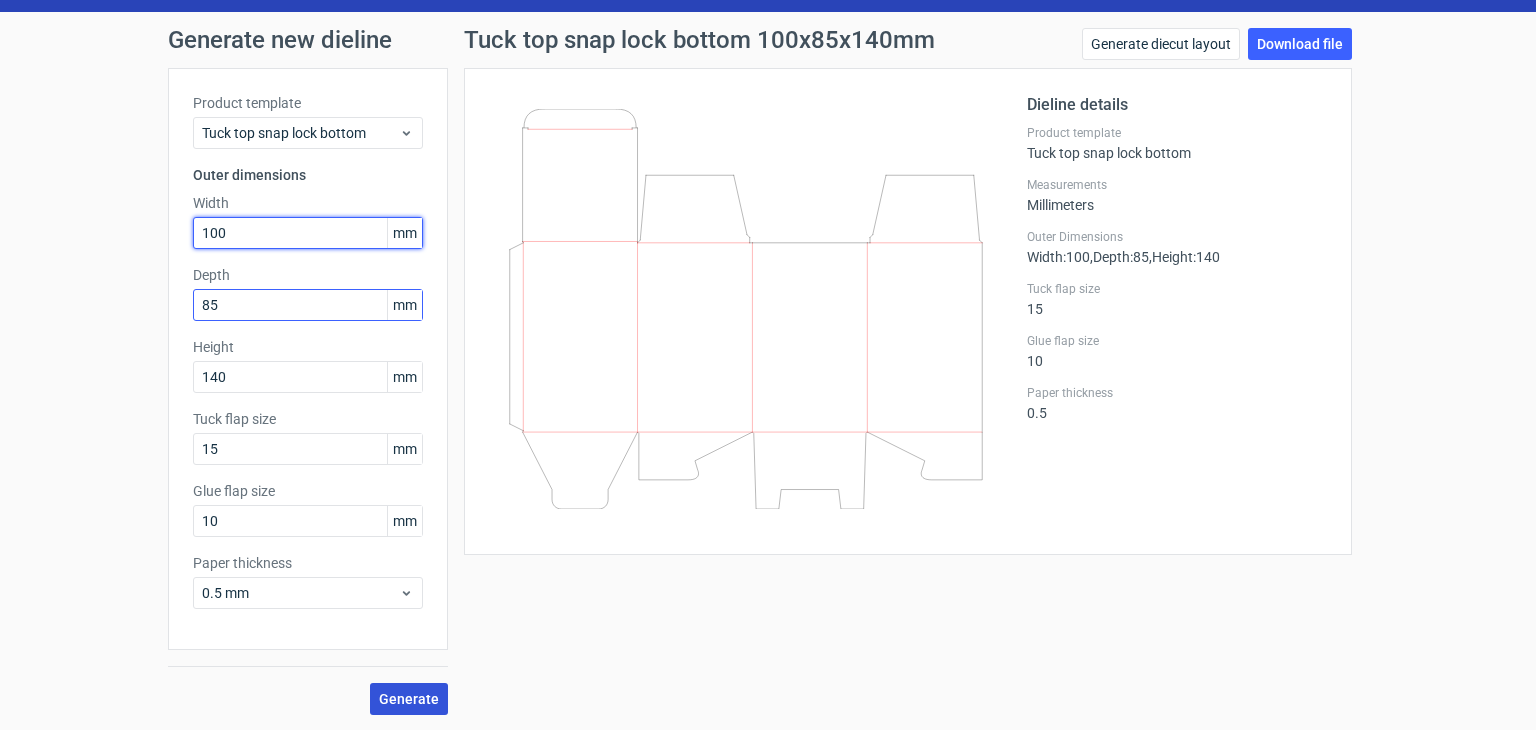 type on "100" 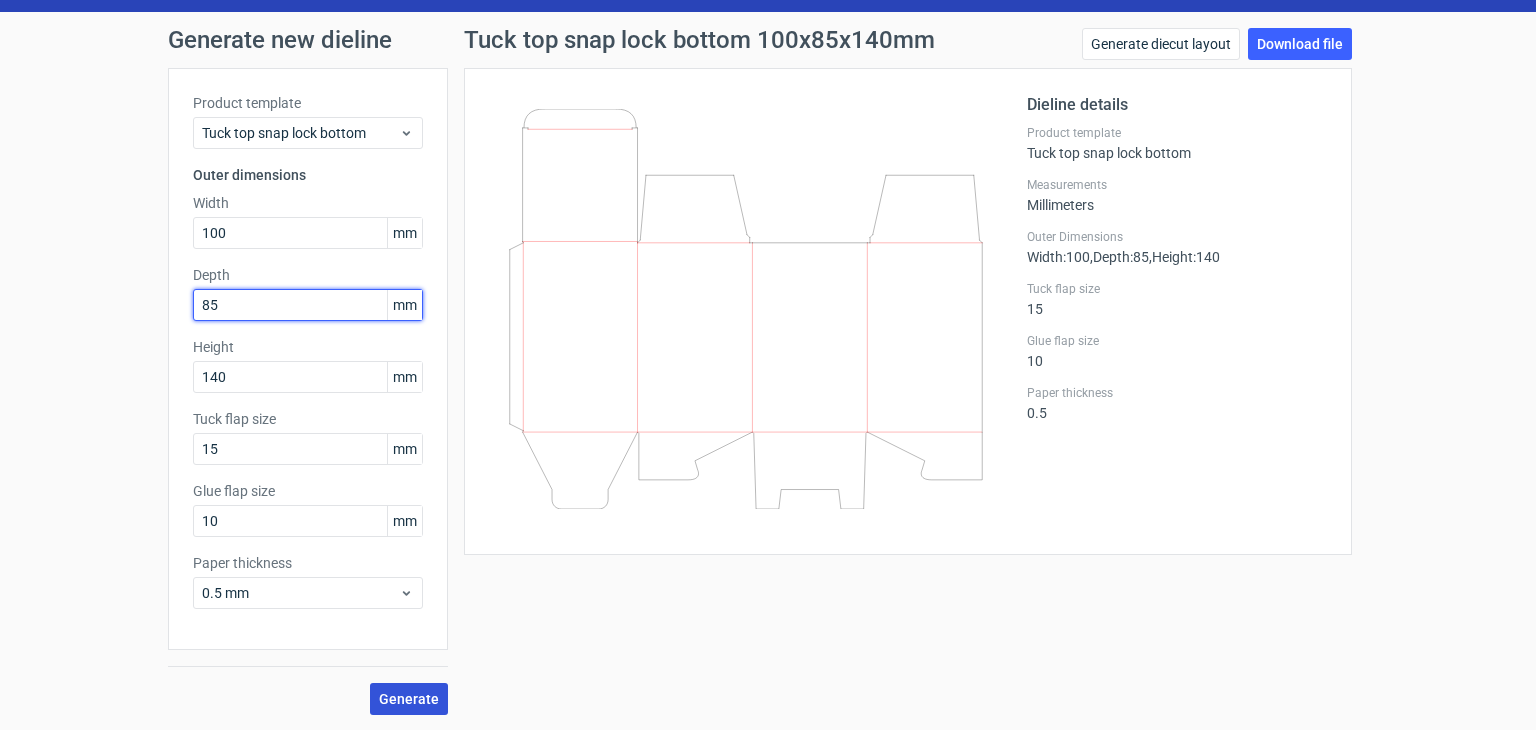 click on "85" at bounding box center [308, 305] 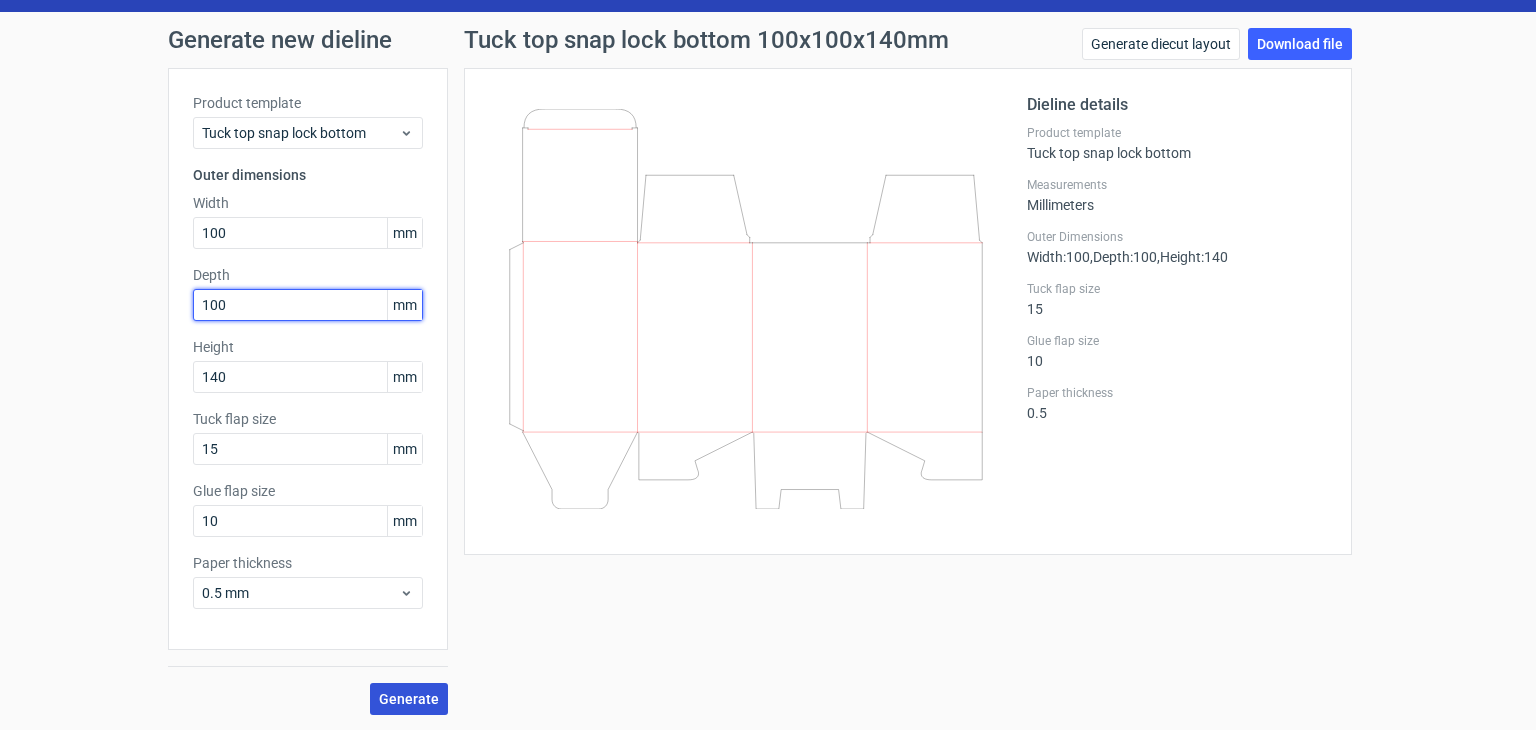 type on "100" 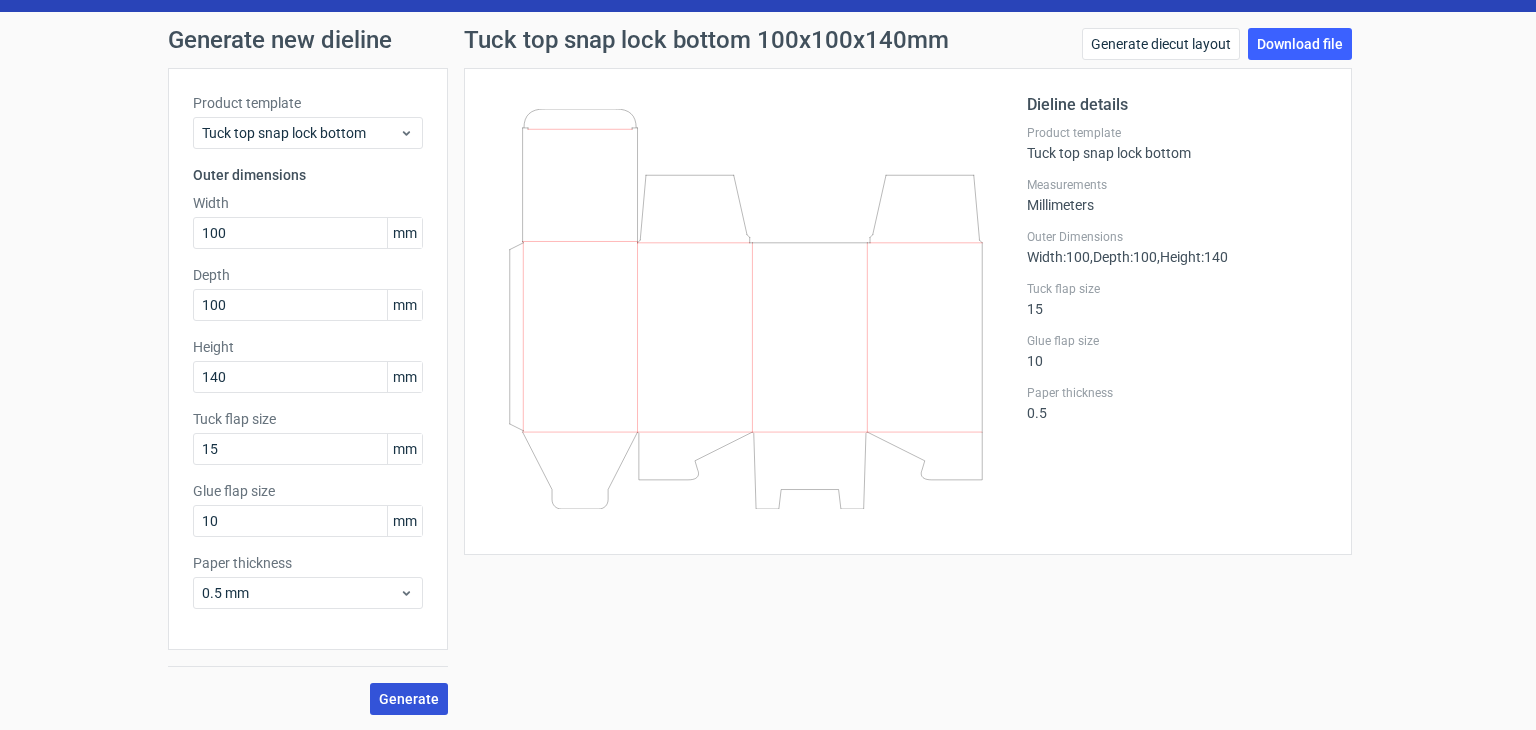 click on "Generate" at bounding box center (409, 699) 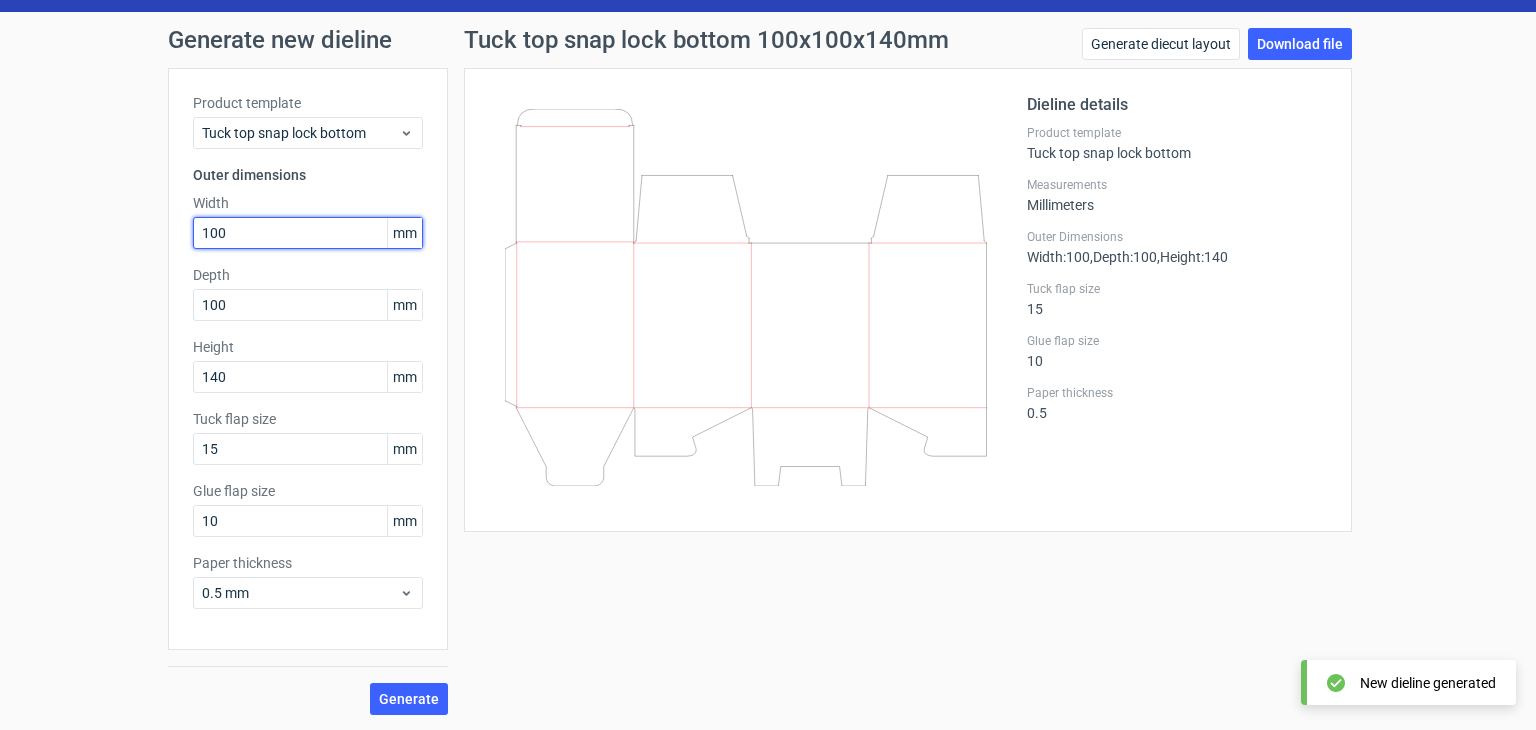 click on "100" at bounding box center [308, 233] 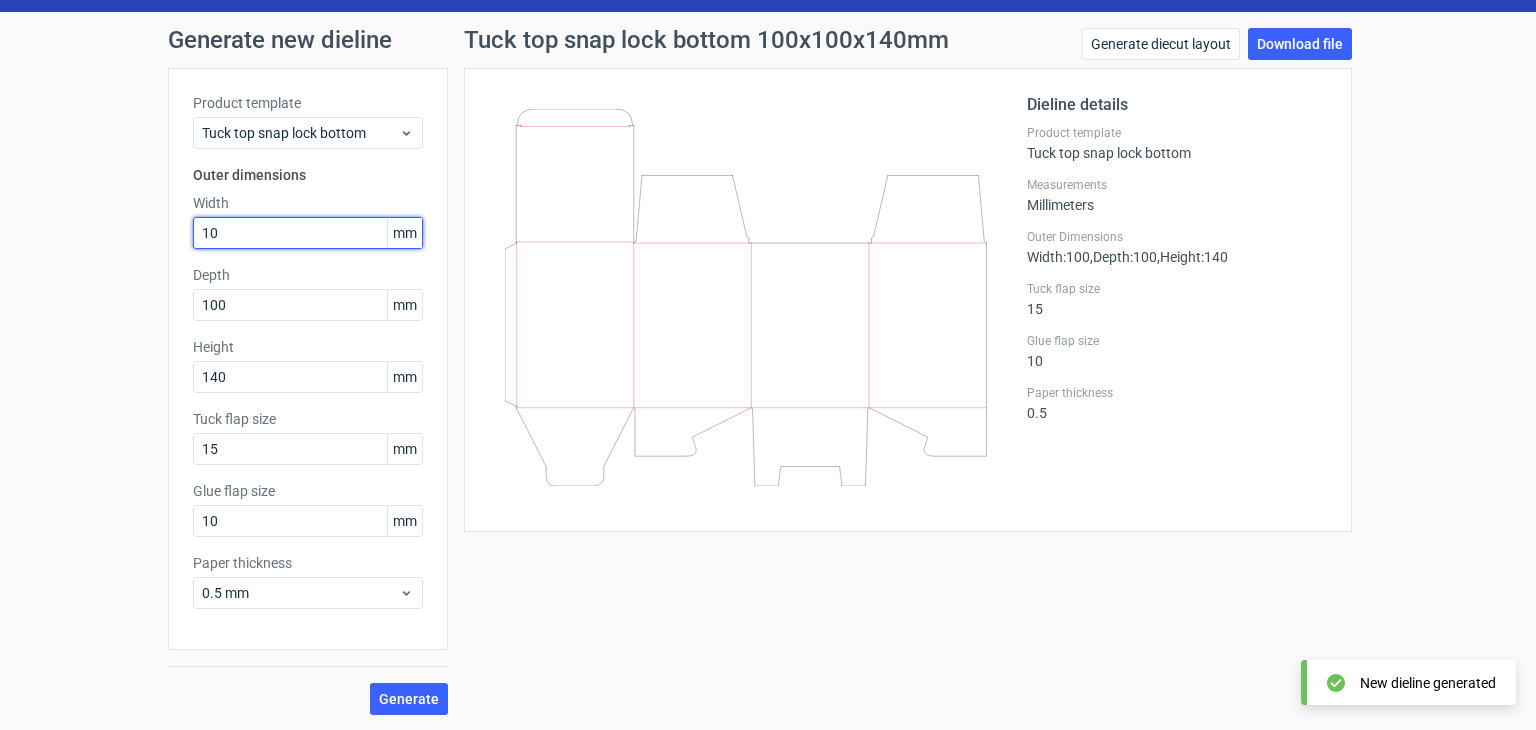 type on "1" 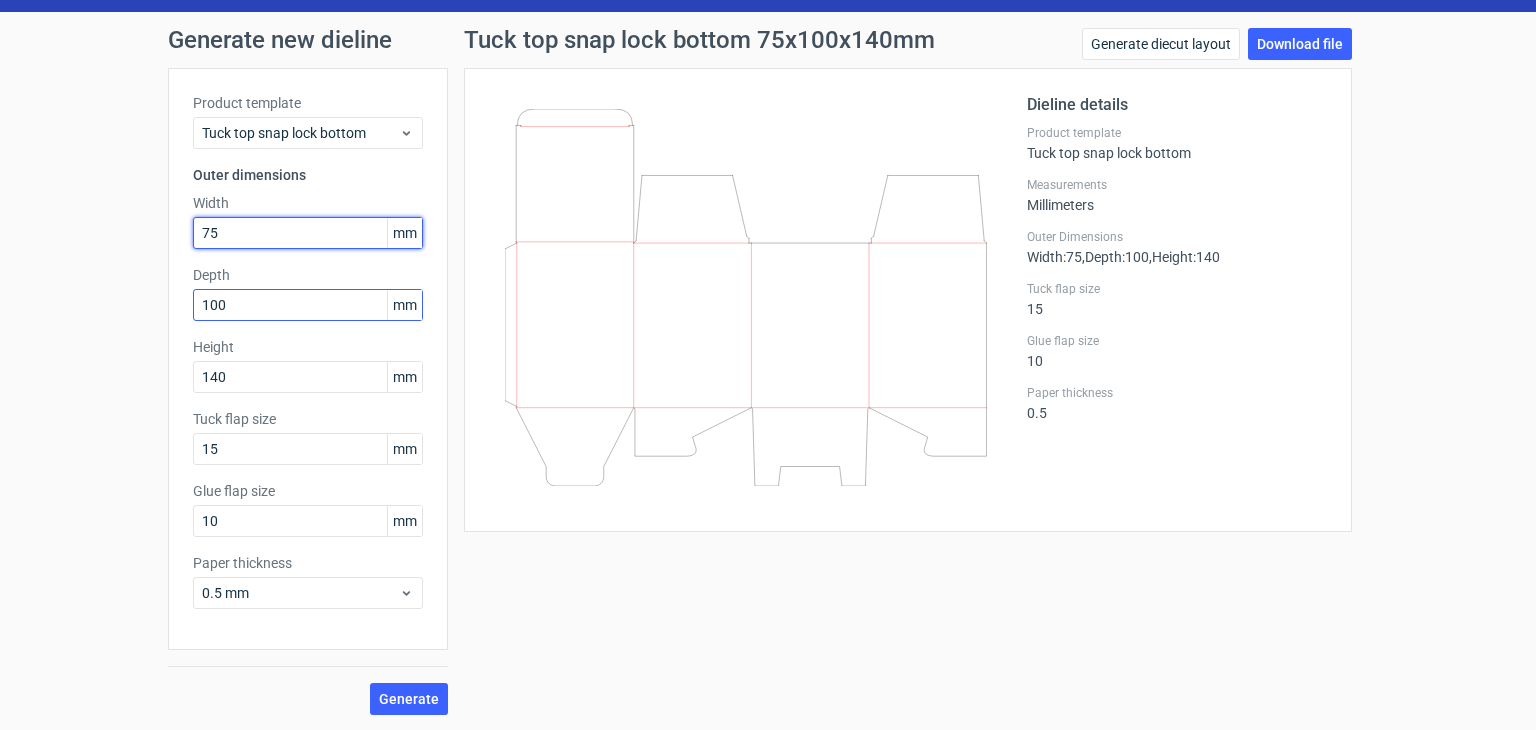 type on "75" 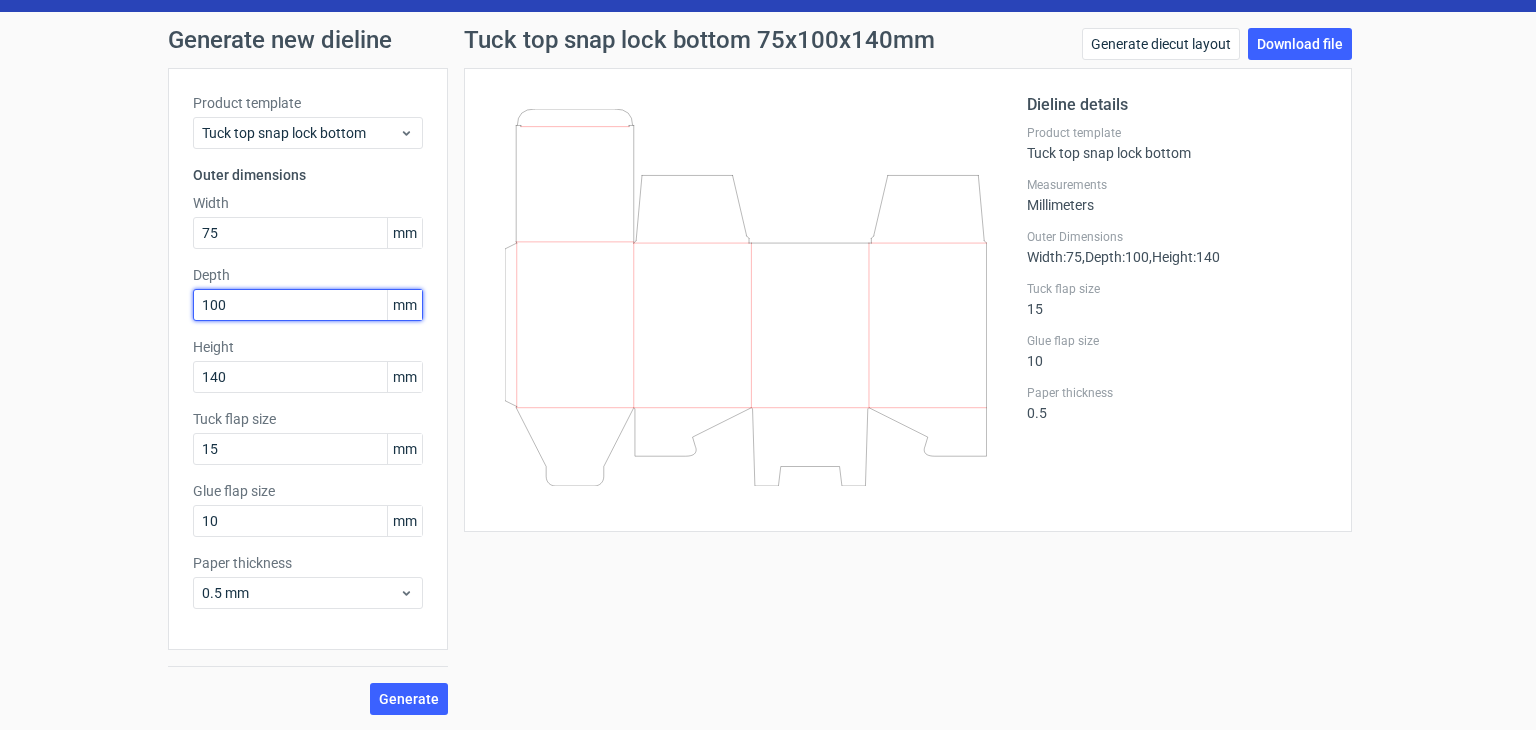 click on "100" at bounding box center [308, 305] 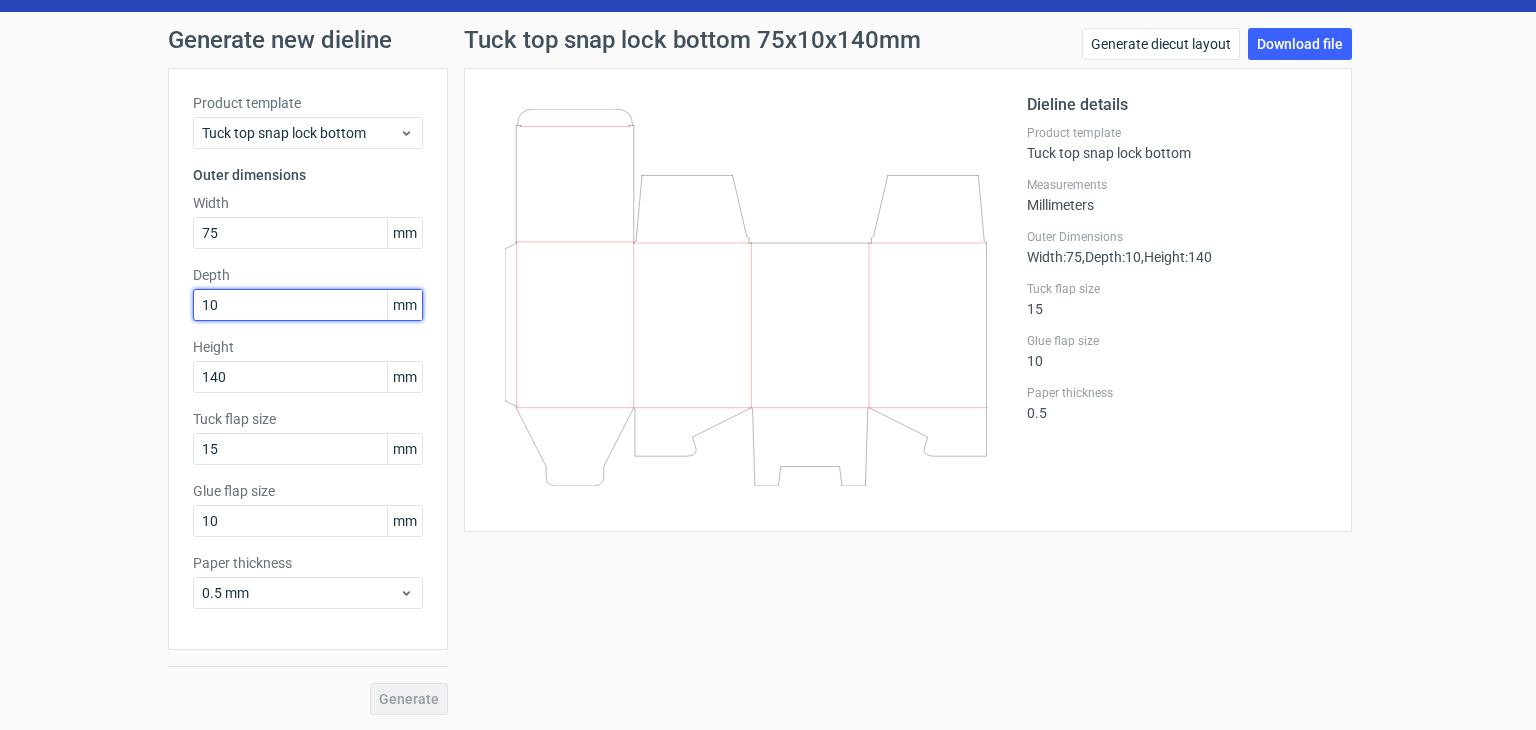 type on "1" 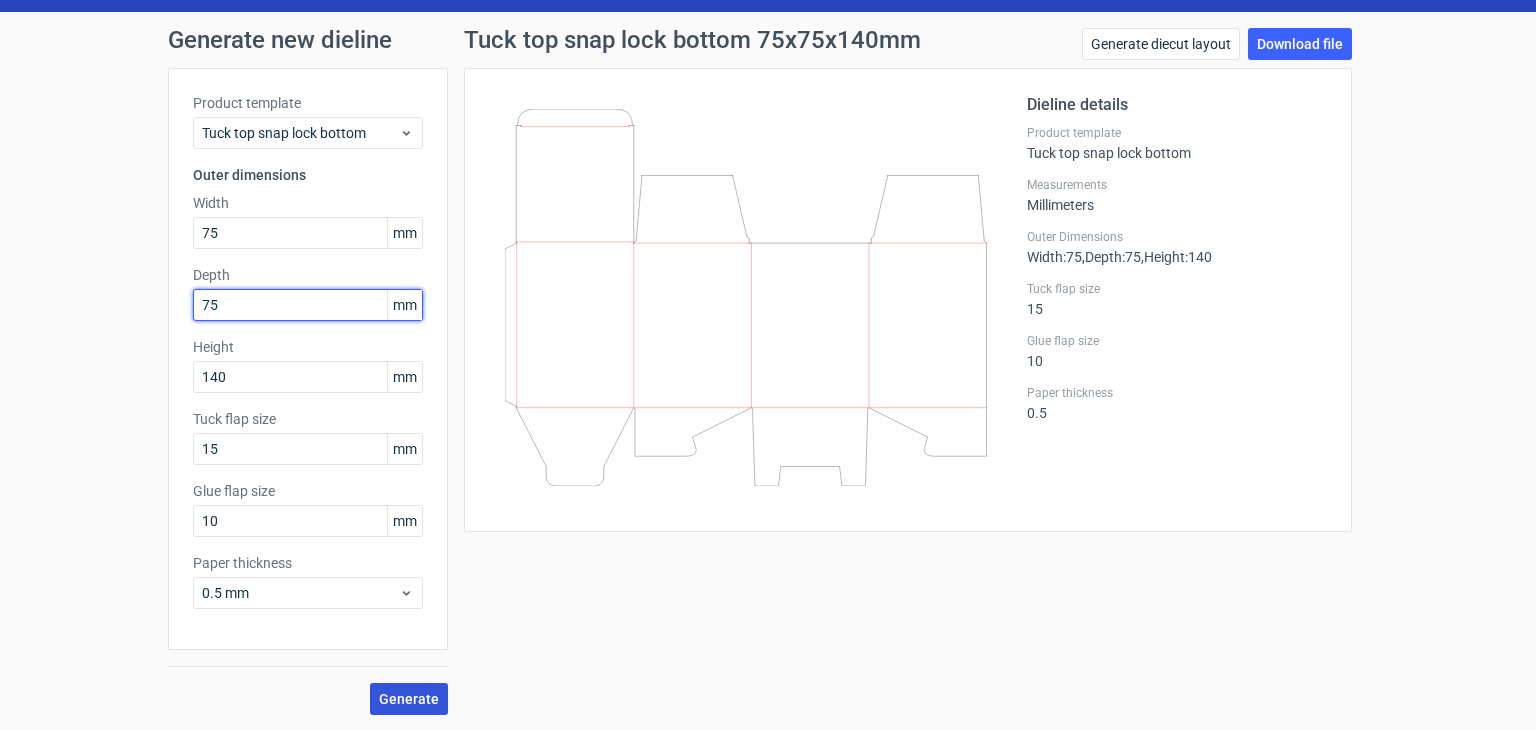 type on "75" 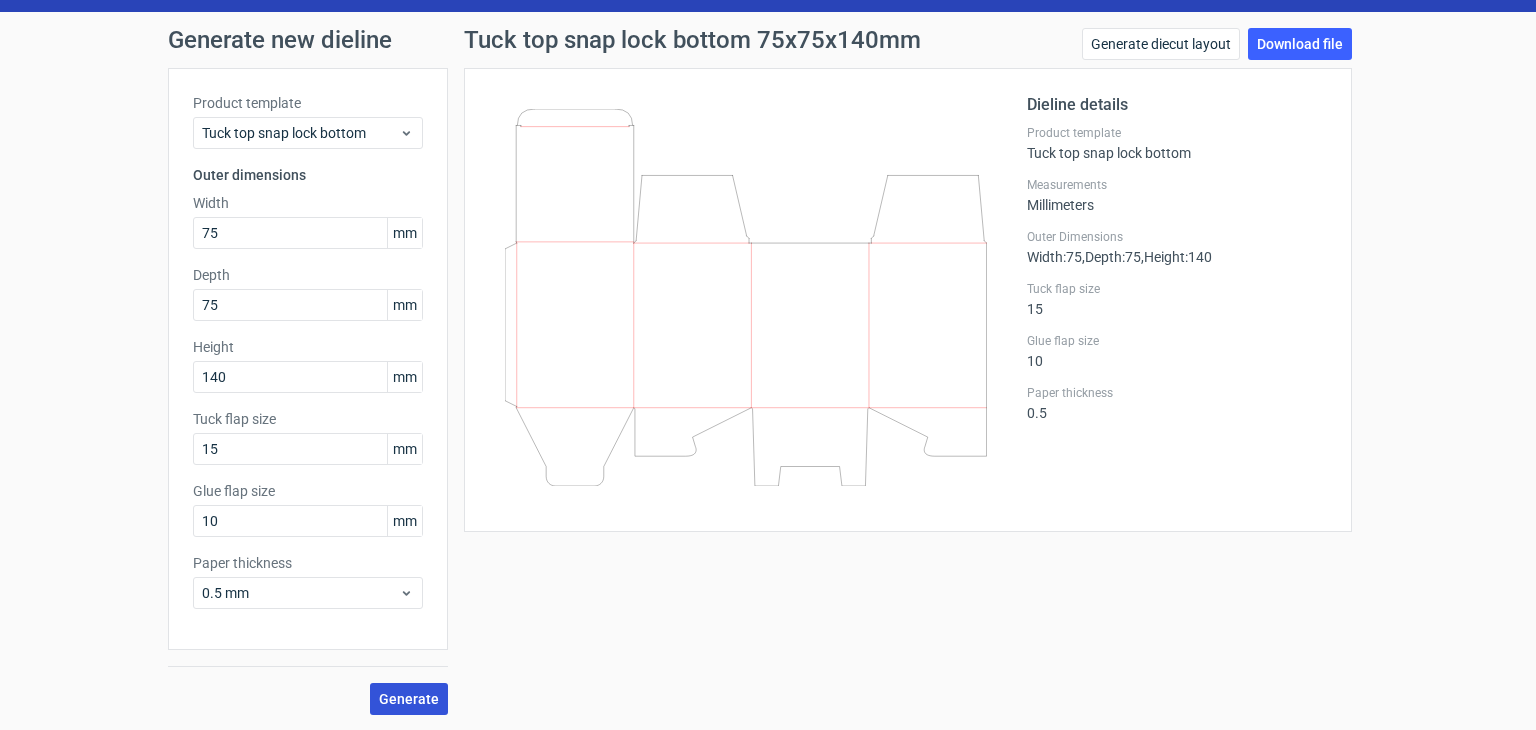 click on "Generate" at bounding box center (409, 699) 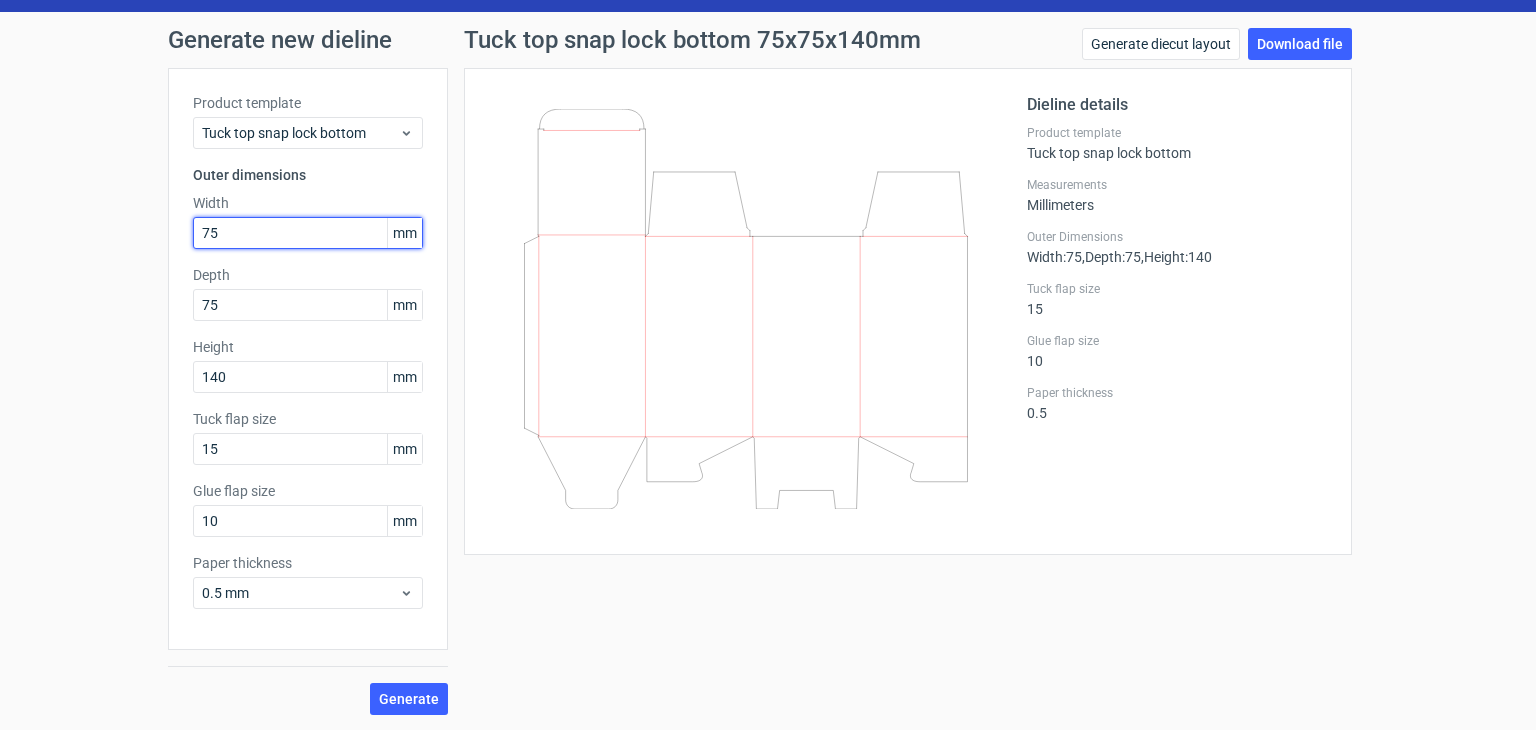 click on "75" at bounding box center [308, 233] 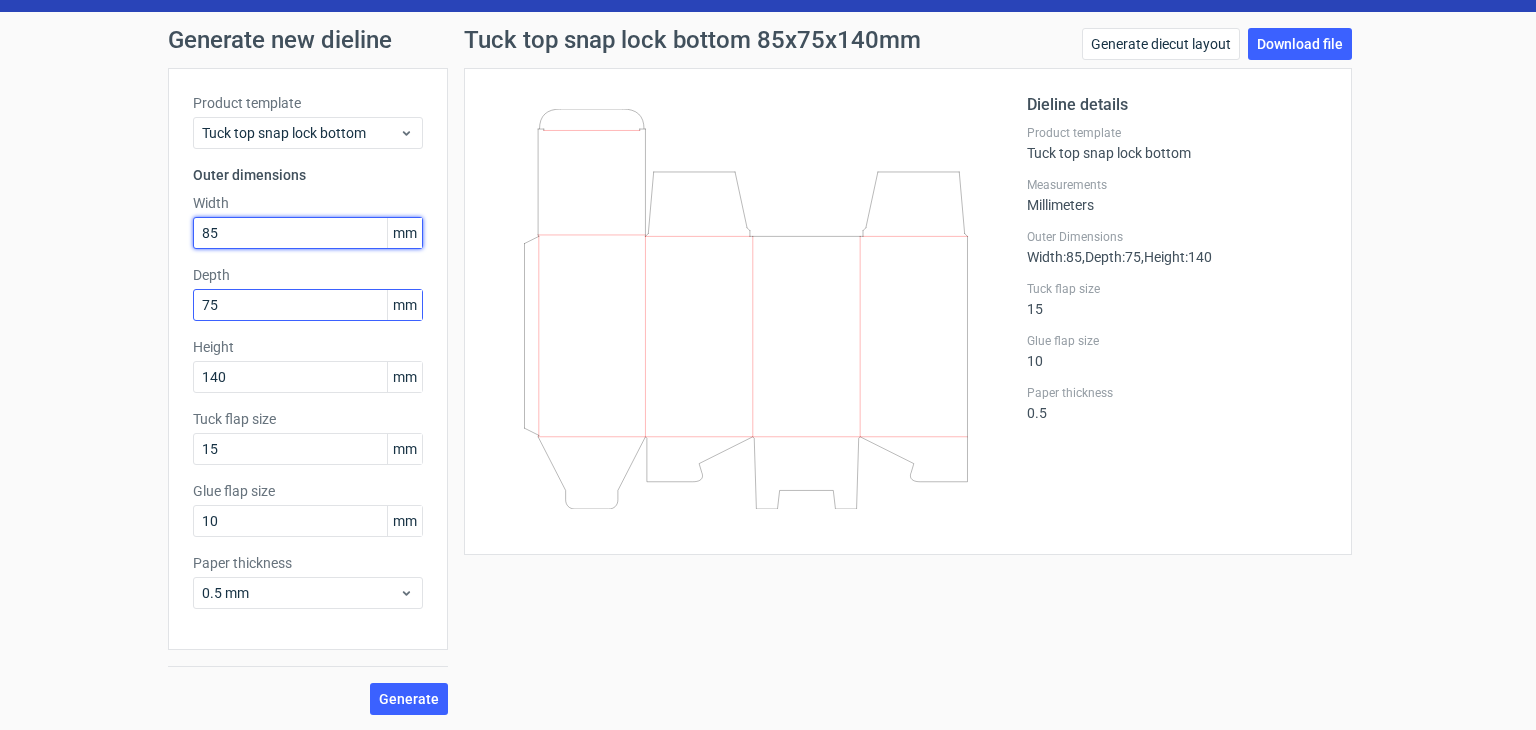 type on "85" 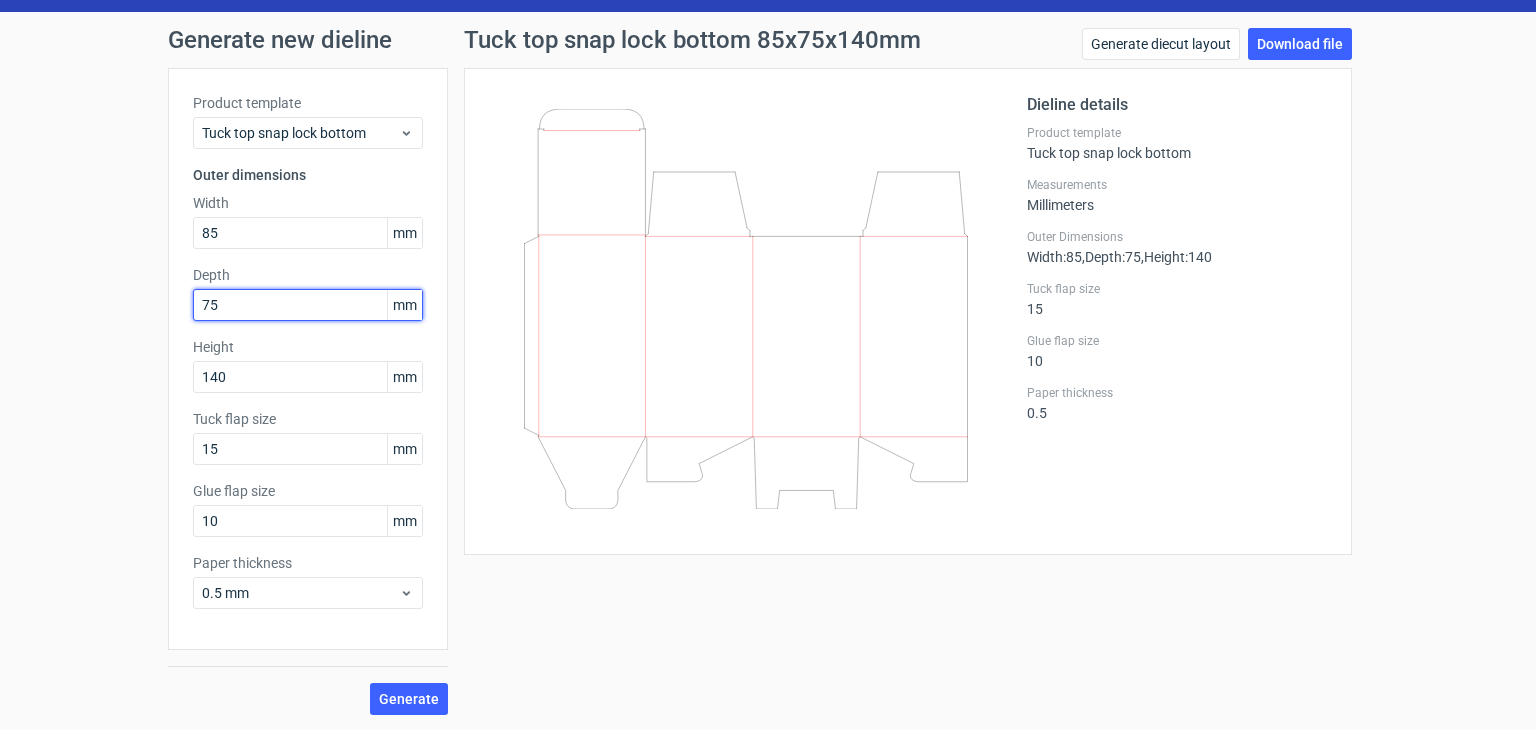 click on "75" at bounding box center [308, 305] 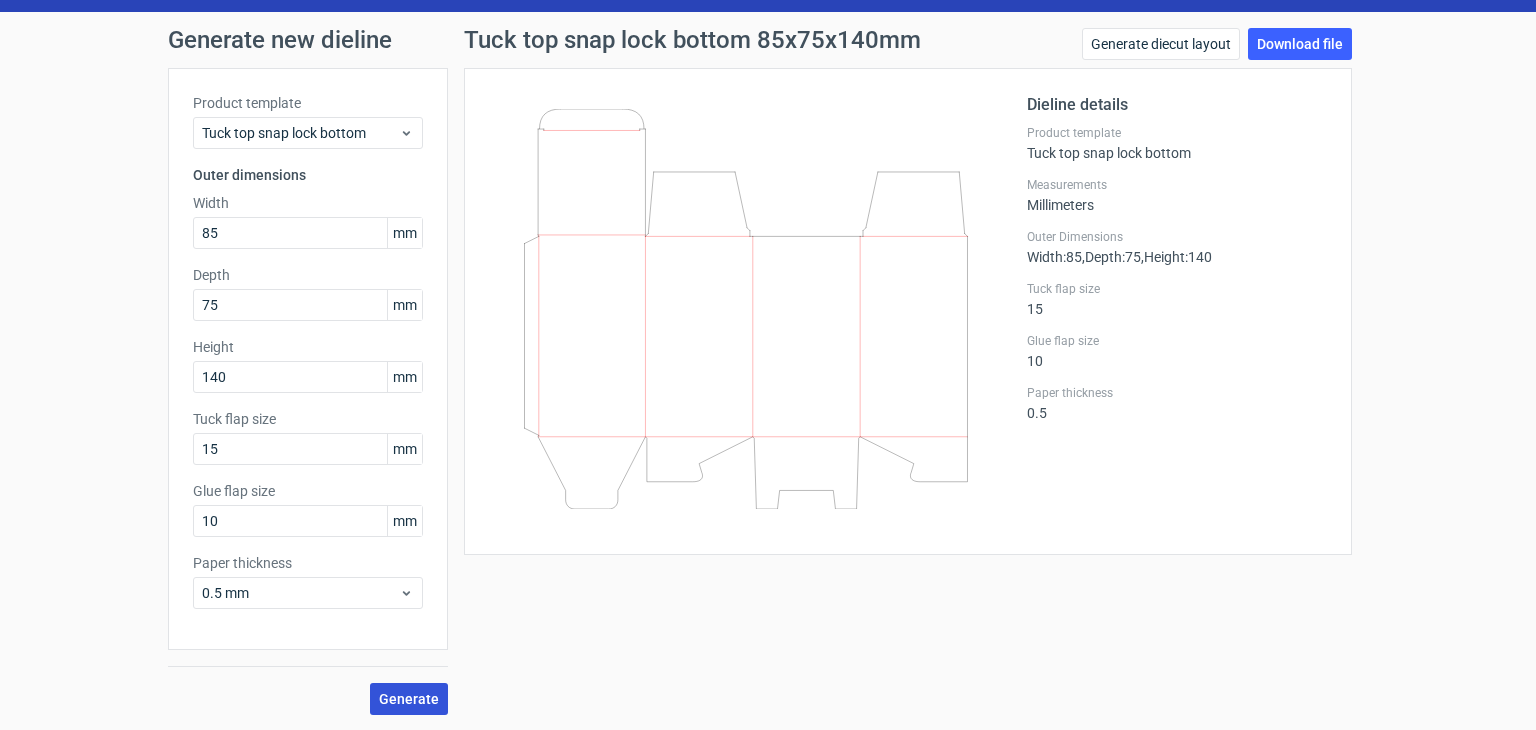 click on "Generate" at bounding box center (409, 699) 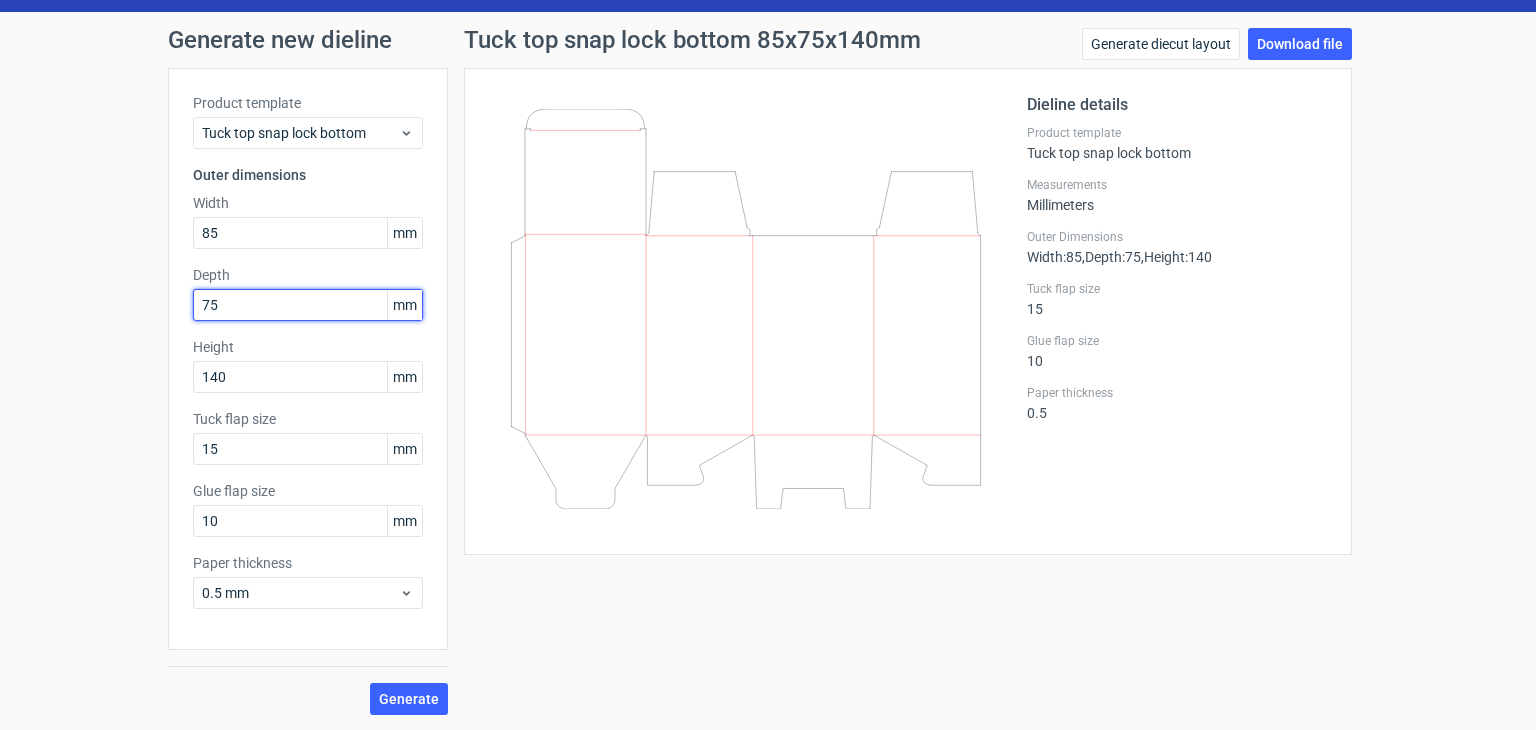 click on "75" at bounding box center [308, 305] 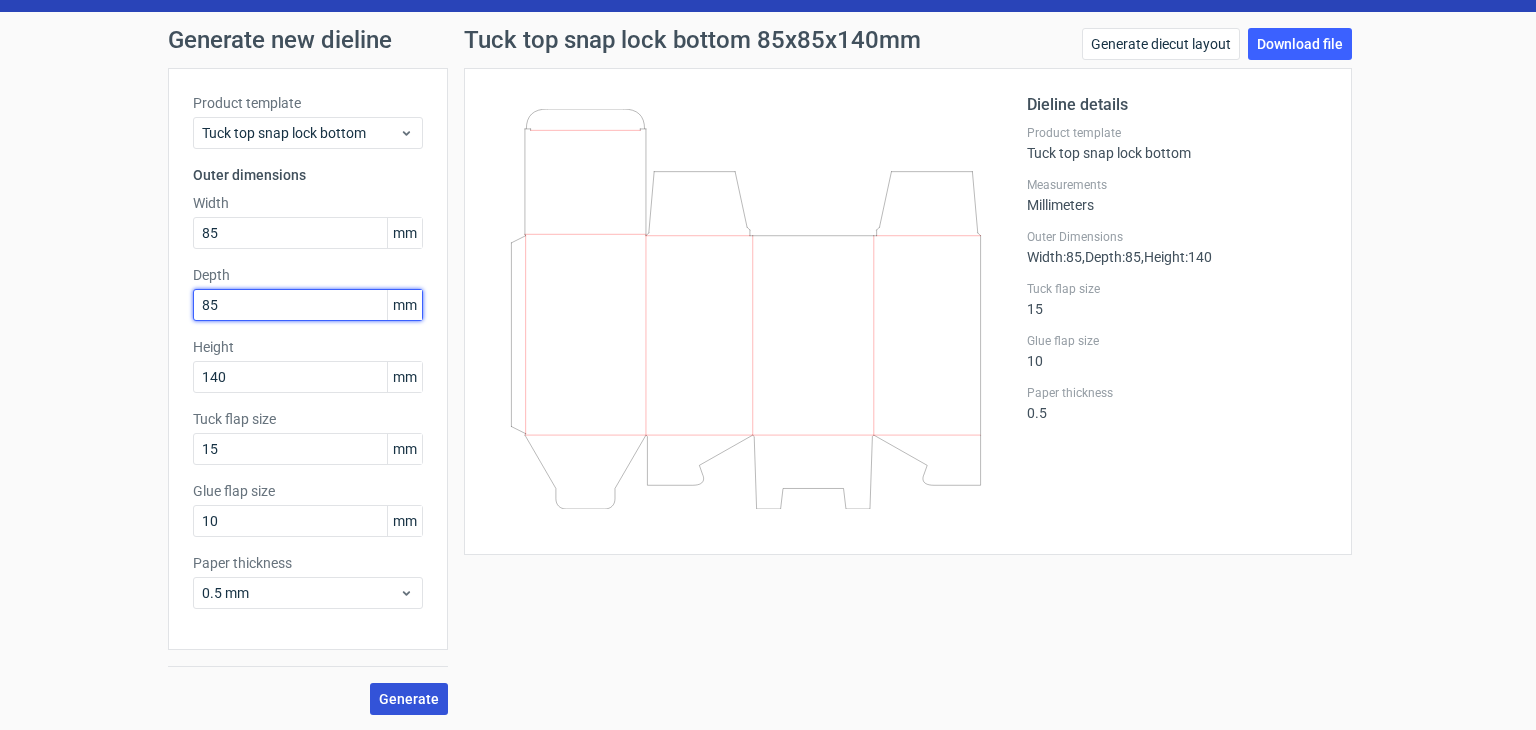 type on "85" 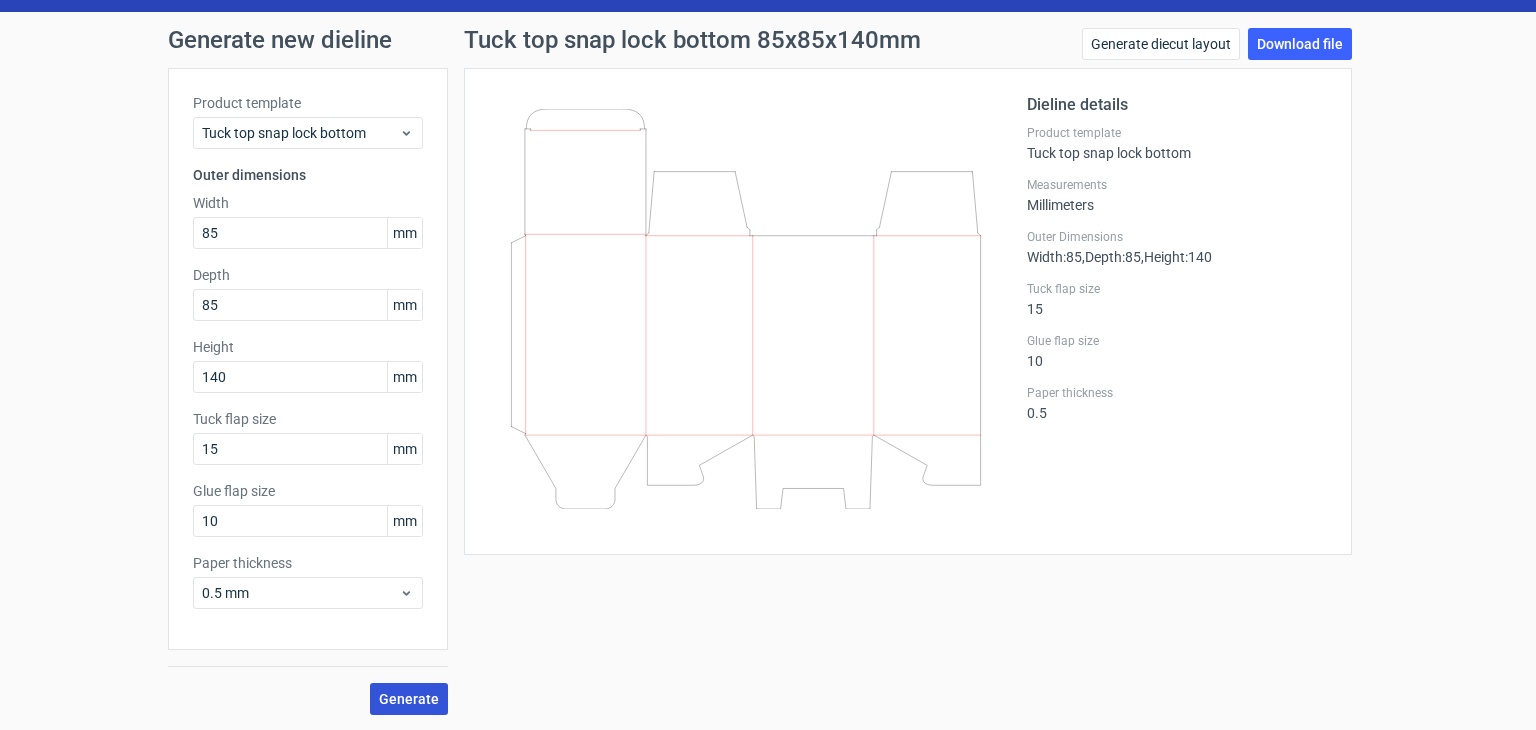 click on "Generate" at bounding box center [409, 699] 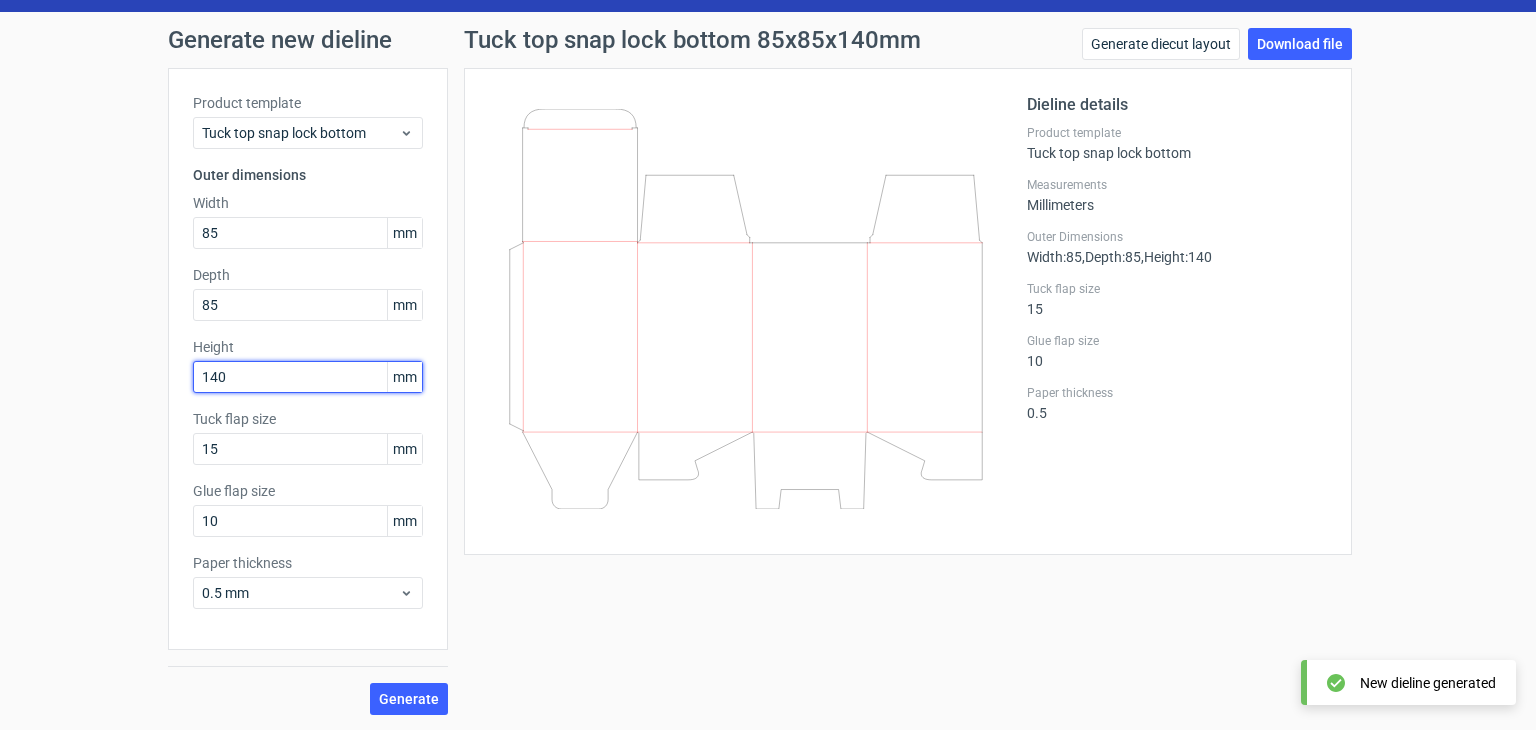 click on "140" at bounding box center [308, 377] 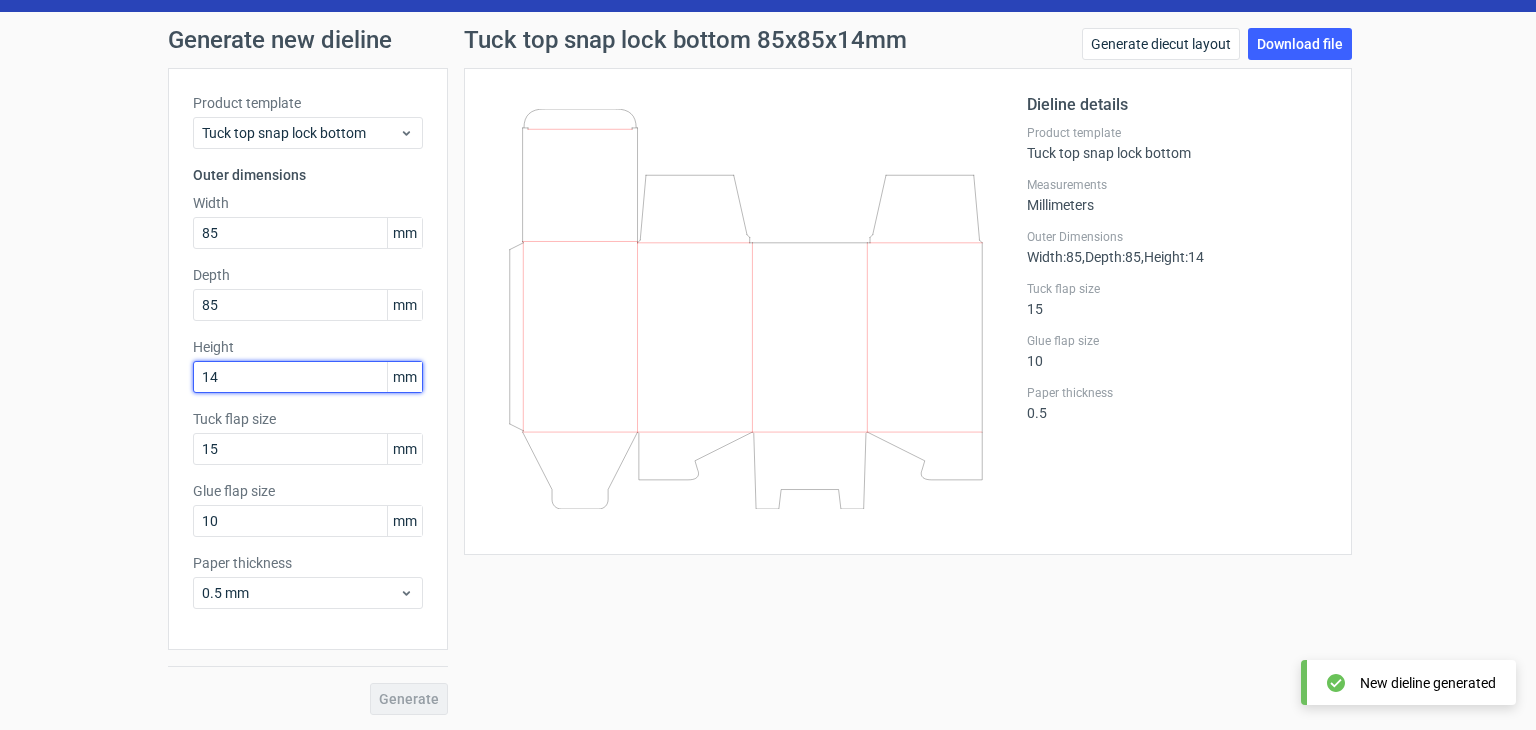 type on "1" 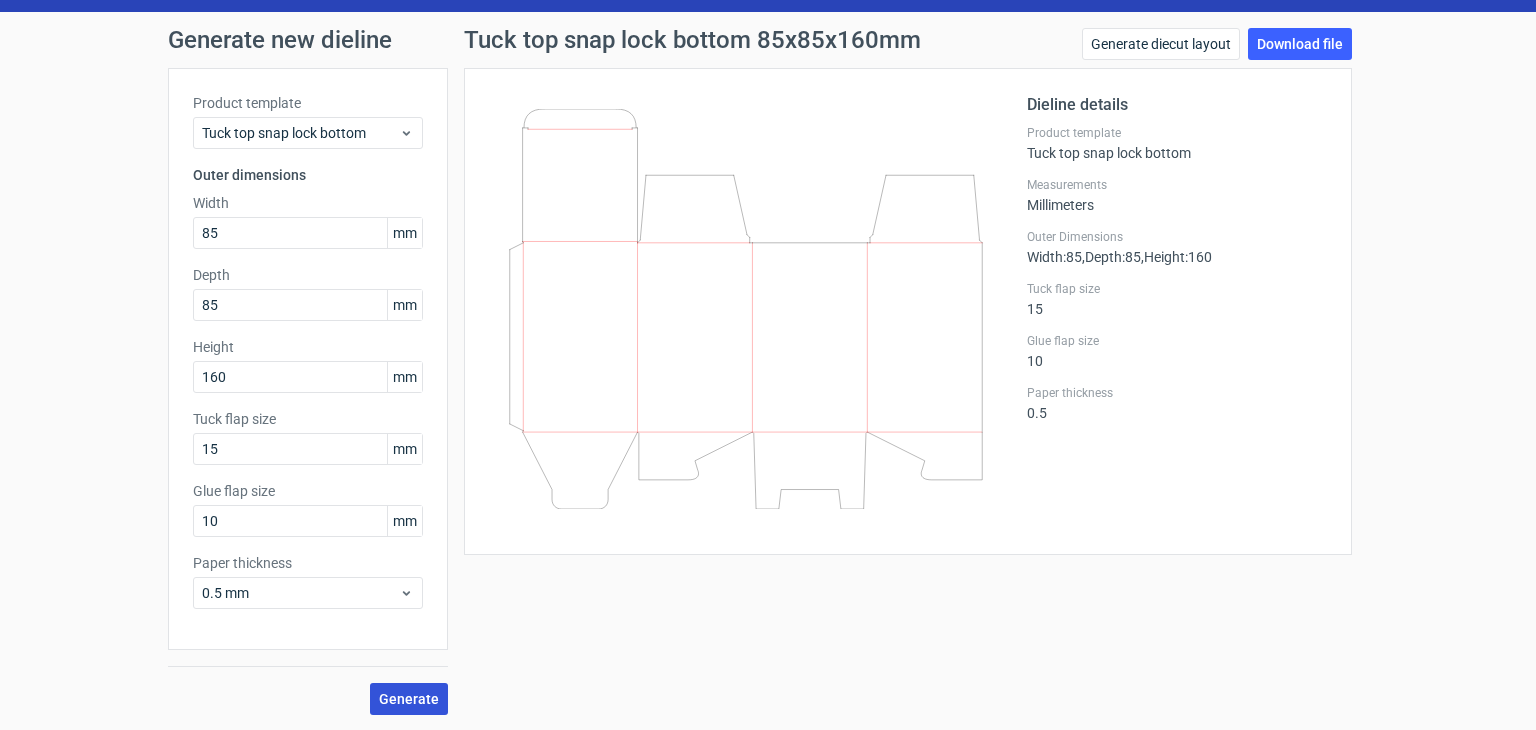 click on "Generate" at bounding box center (409, 699) 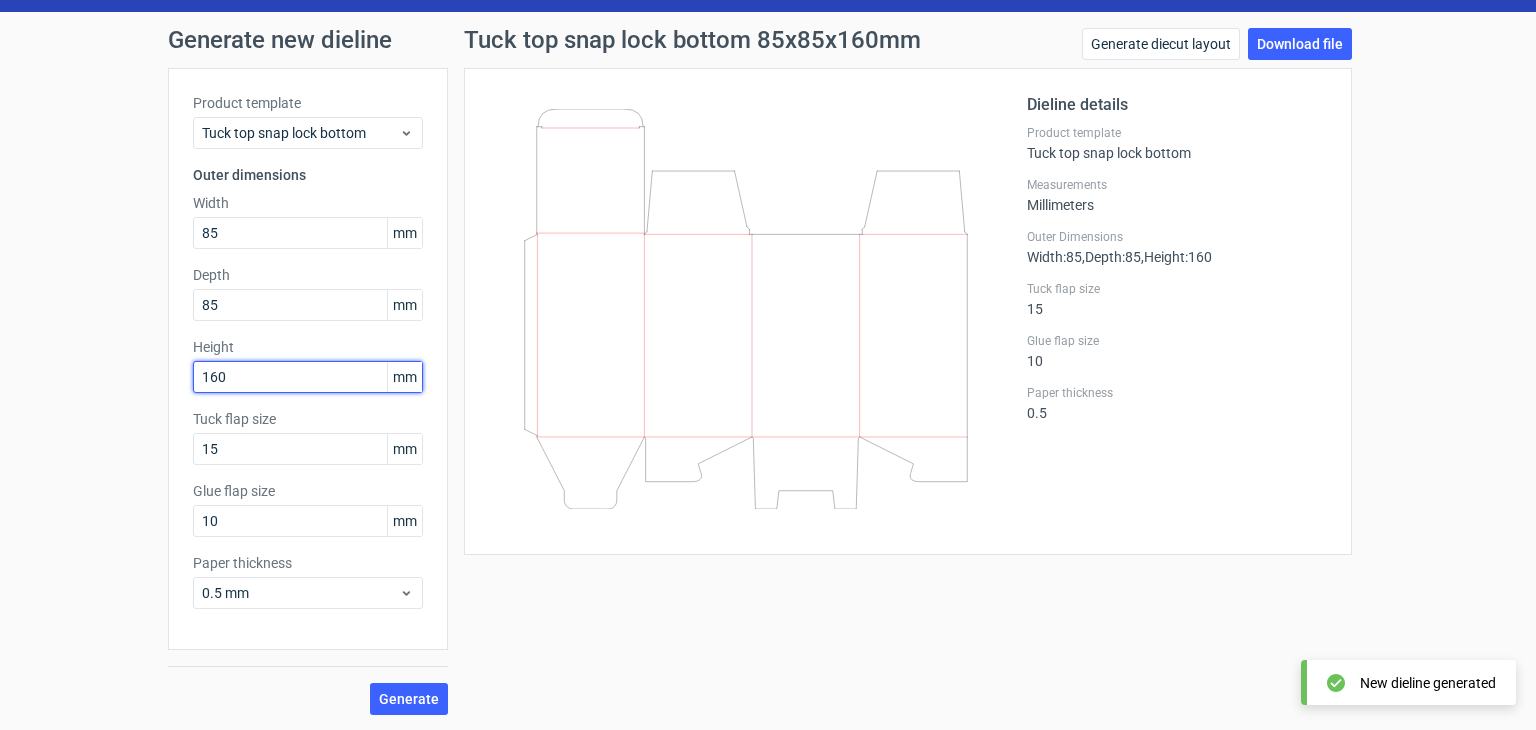 click on "160" at bounding box center [308, 377] 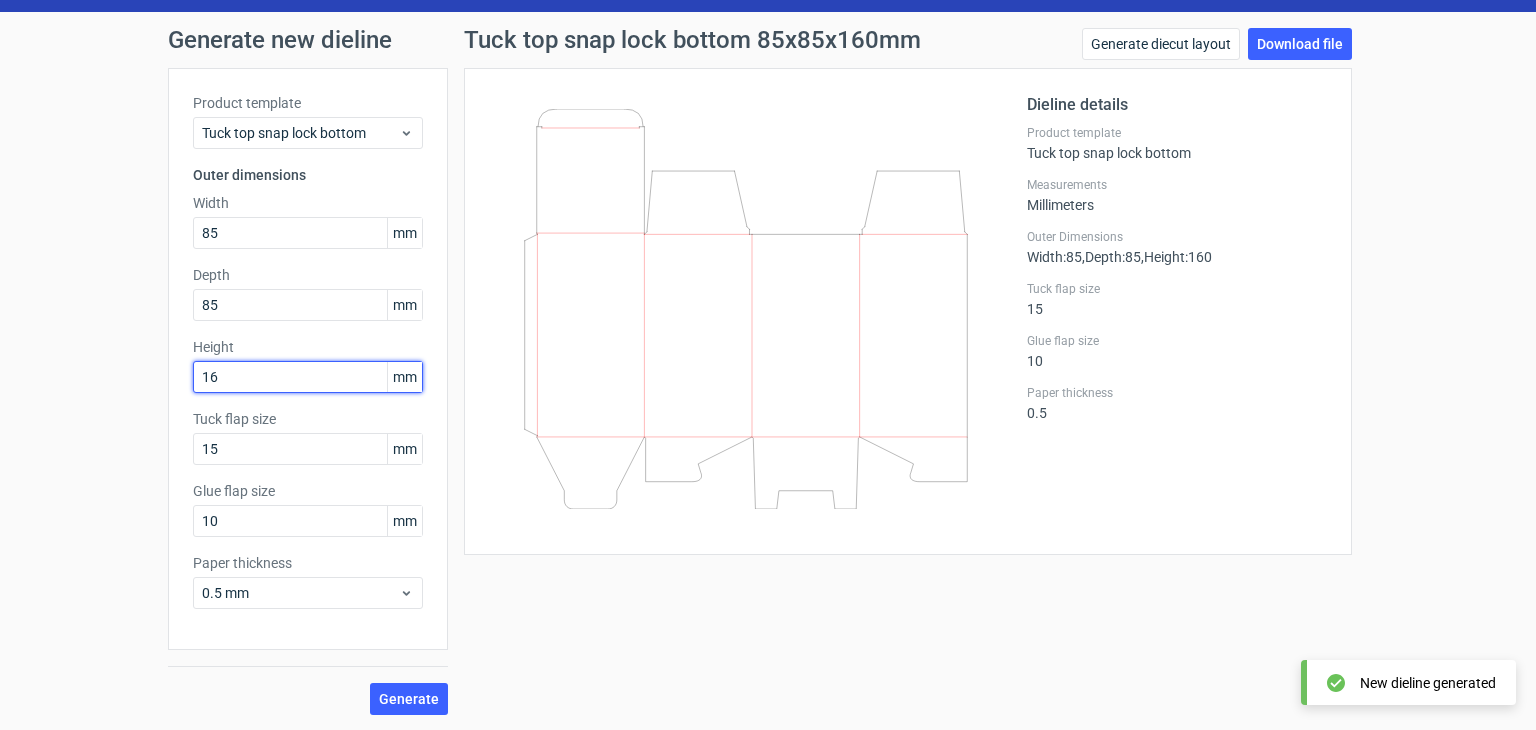 type on "1" 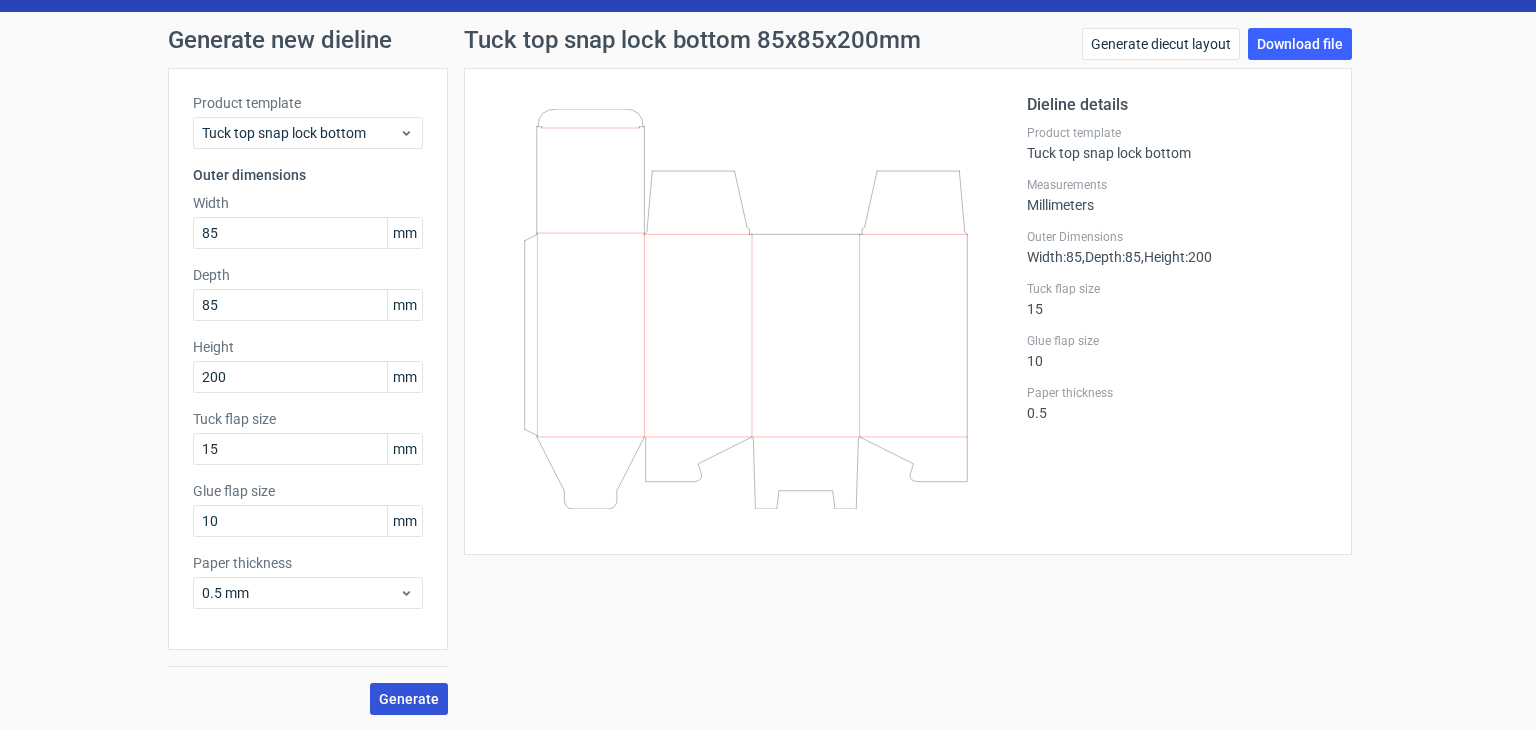 click on "Generate" at bounding box center (409, 699) 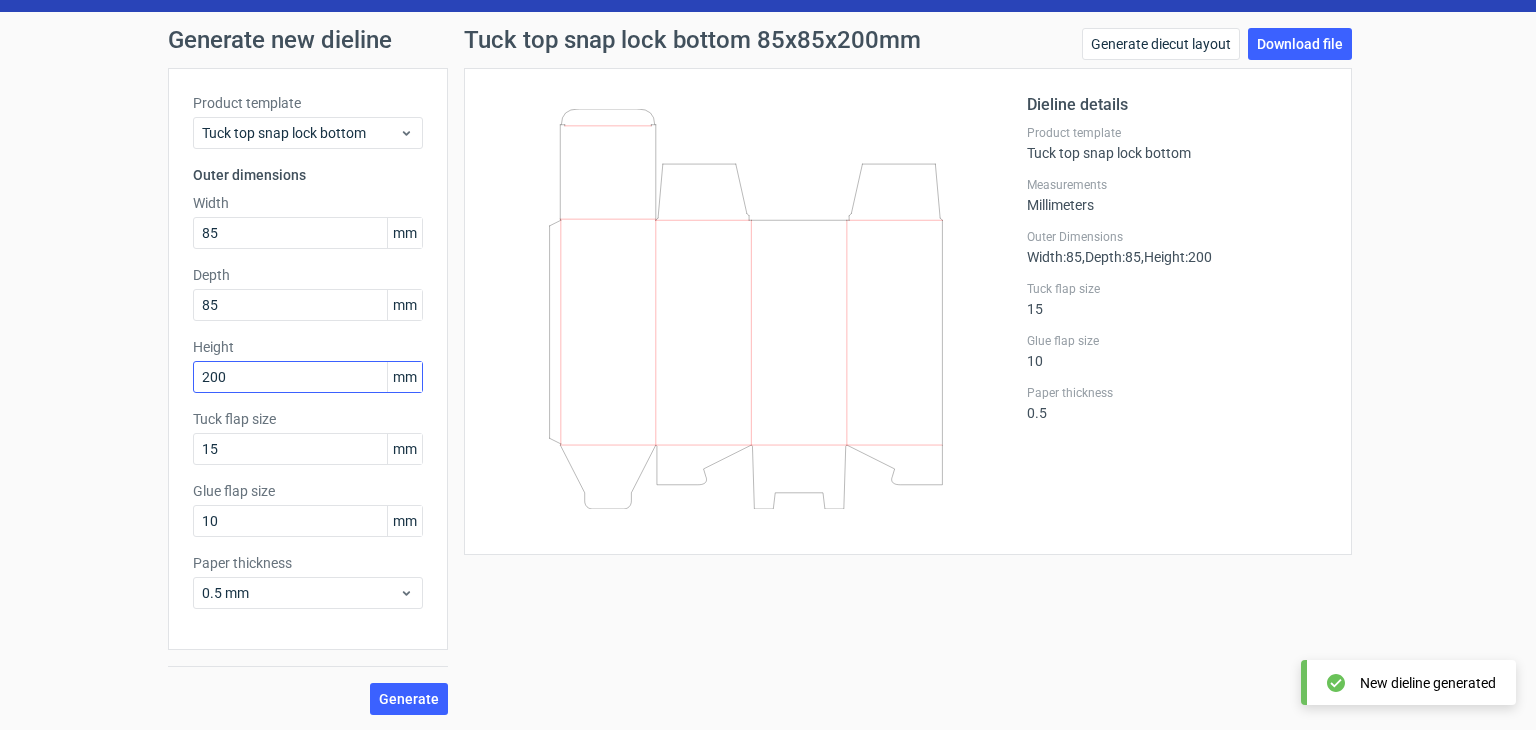 drag, startPoint x: 284, startPoint y: 402, endPoint x: 285, endPoint y: 385, distance: 17.029387 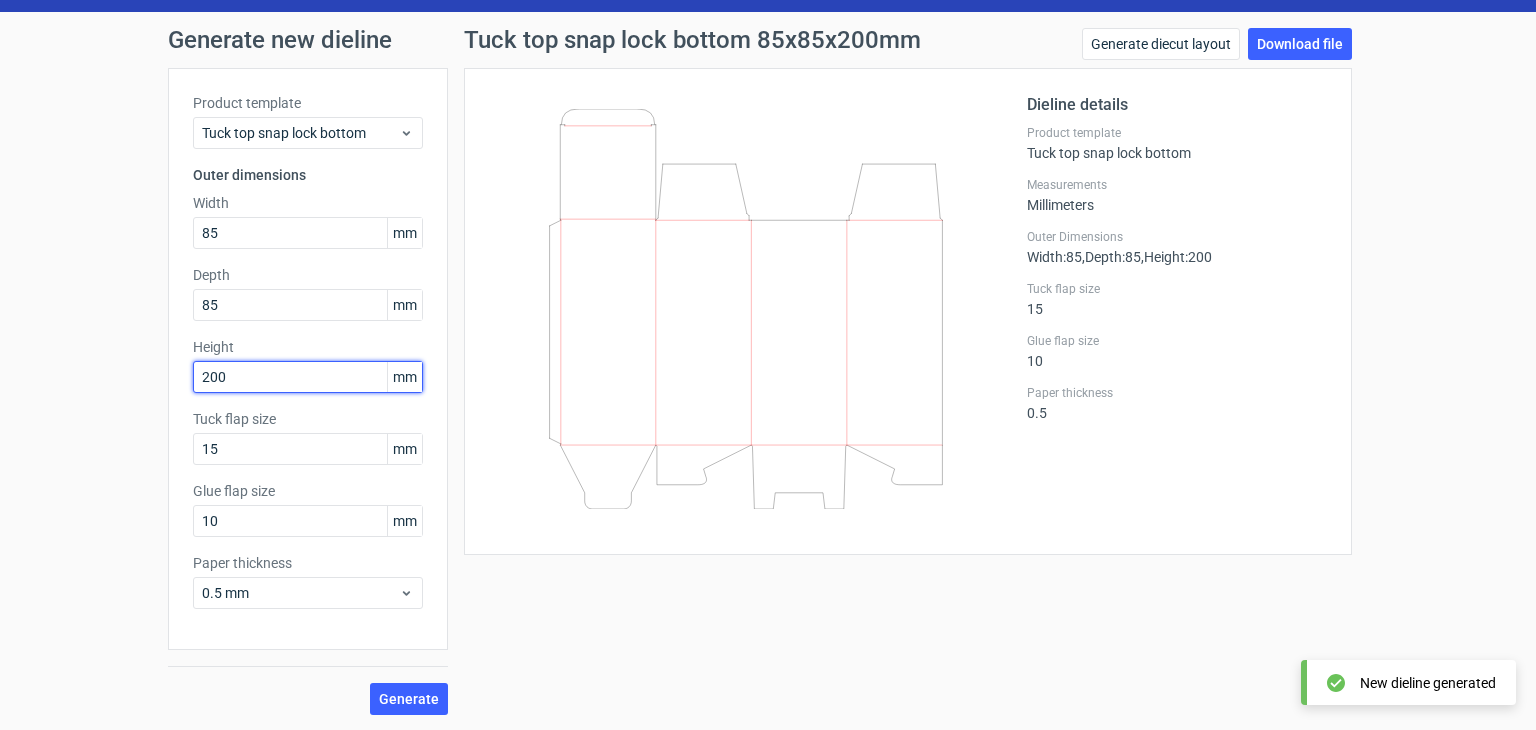 click on "200" at bounding box center (308, 377) 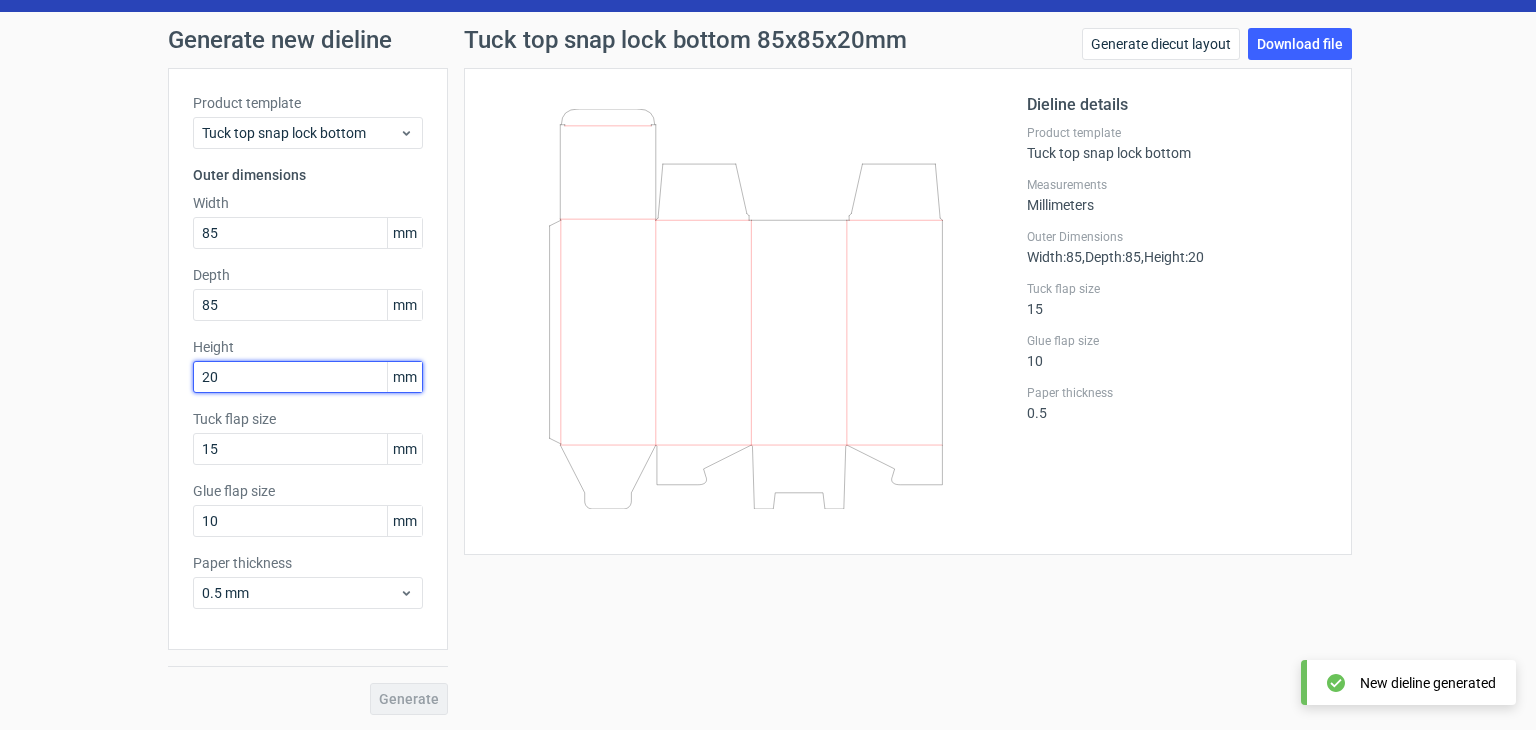 type on "2" 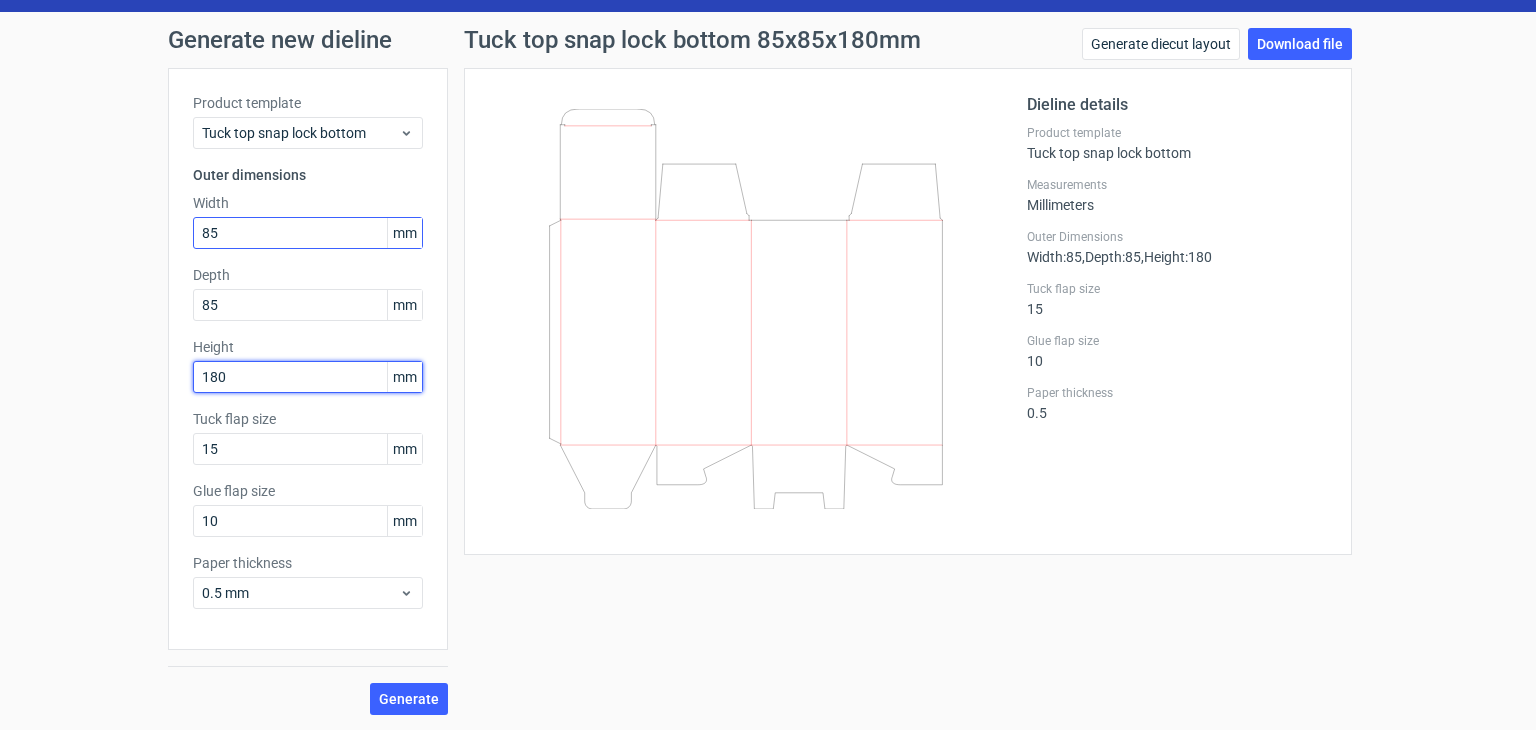 type on "180" 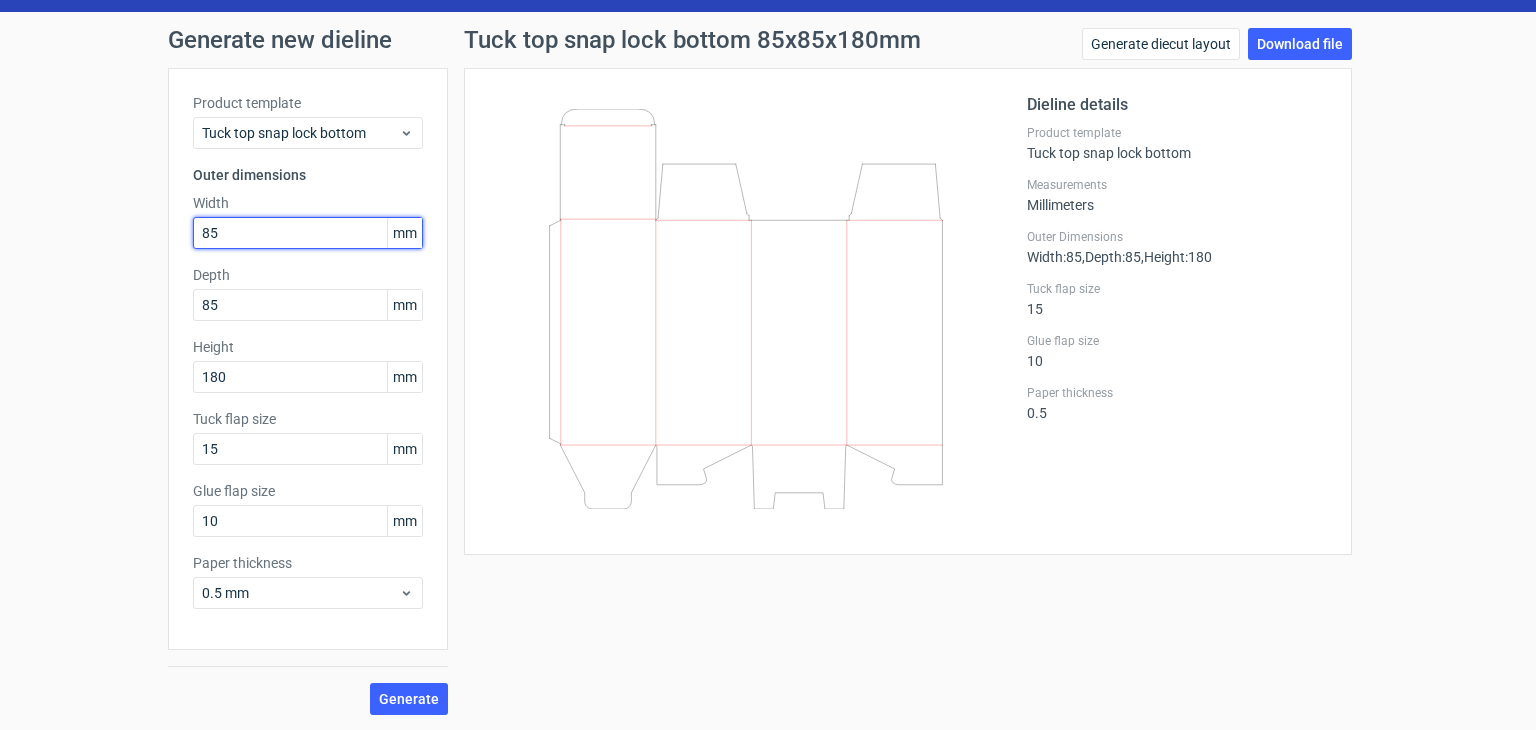 click on "85" at bounding box center [308, 233] 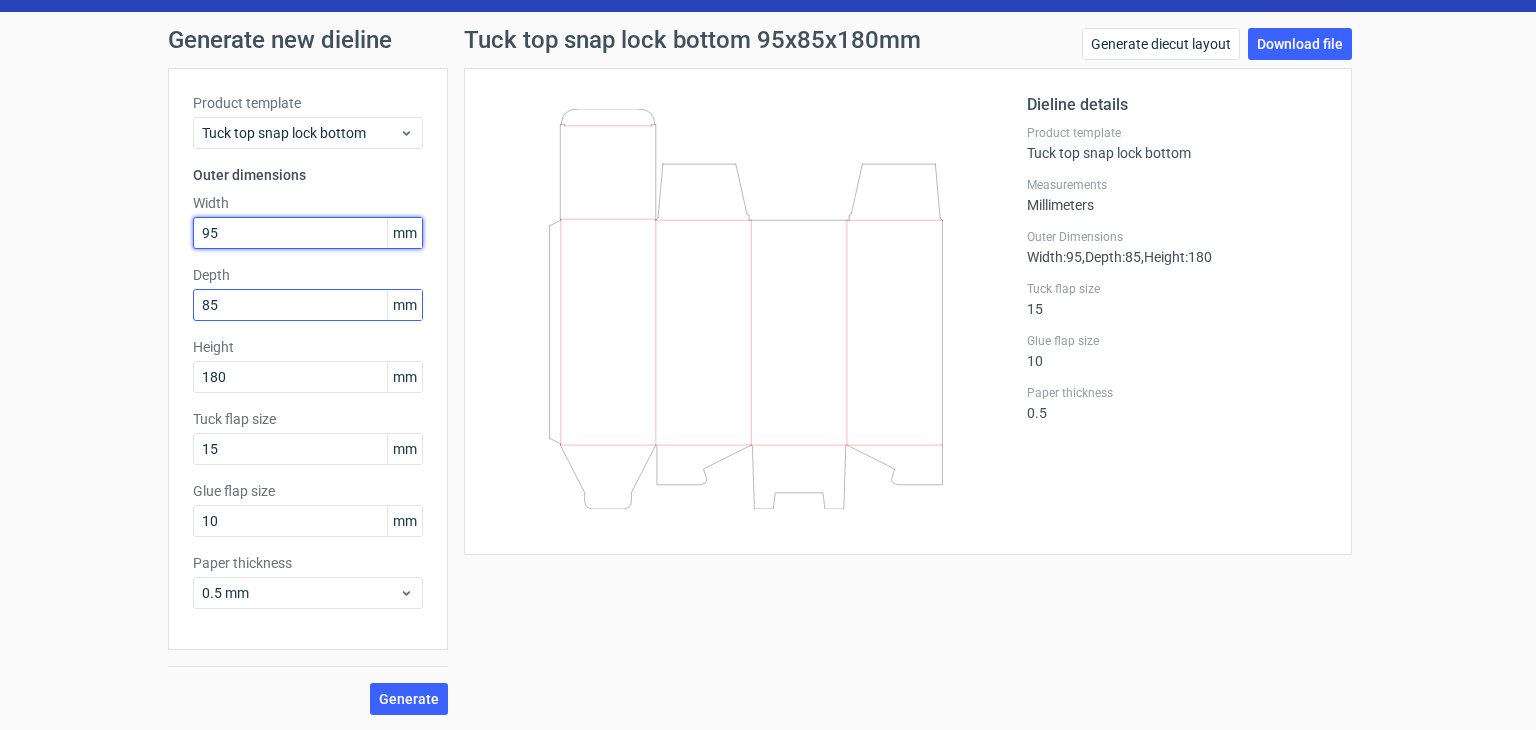 type on "95" 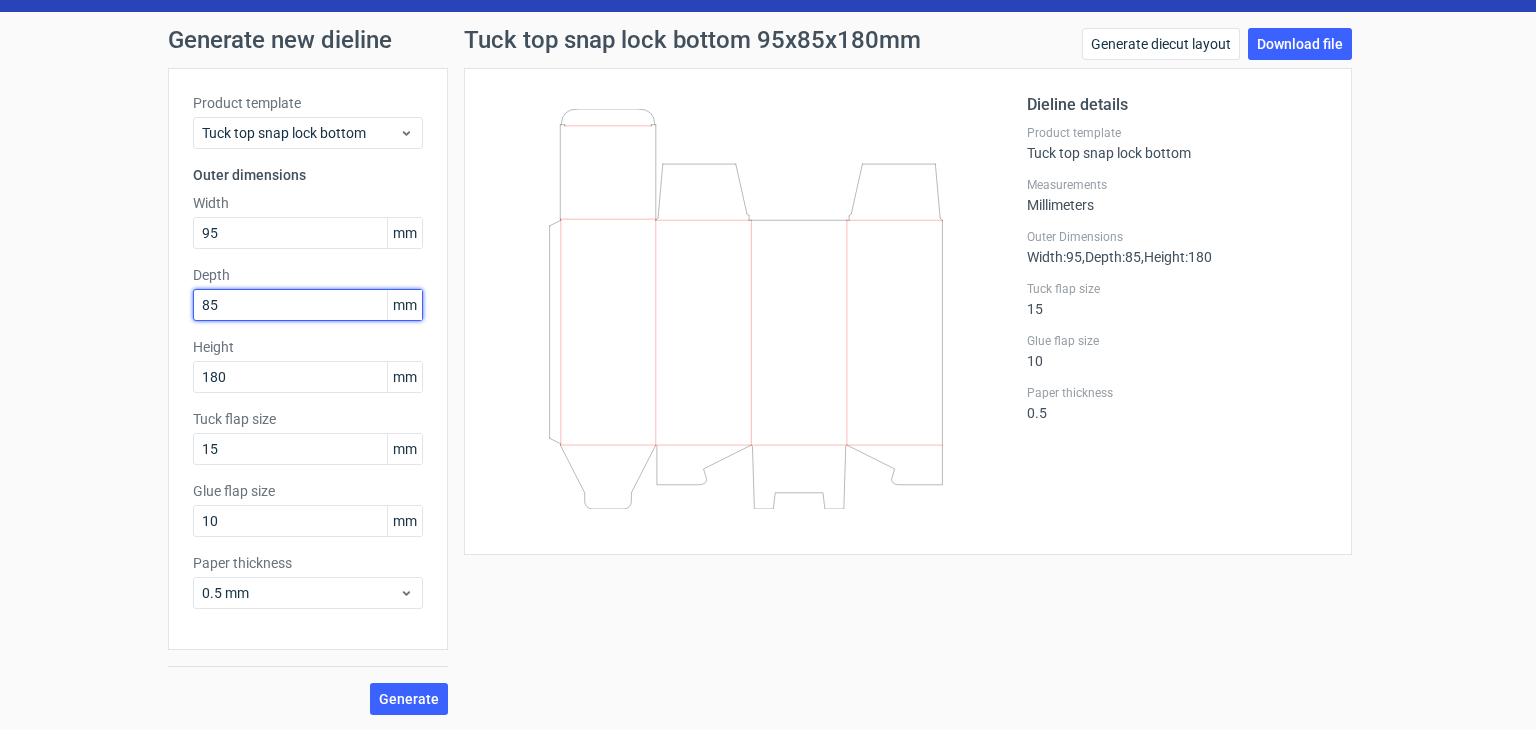 click on "85" at bounding box center [308, 305] 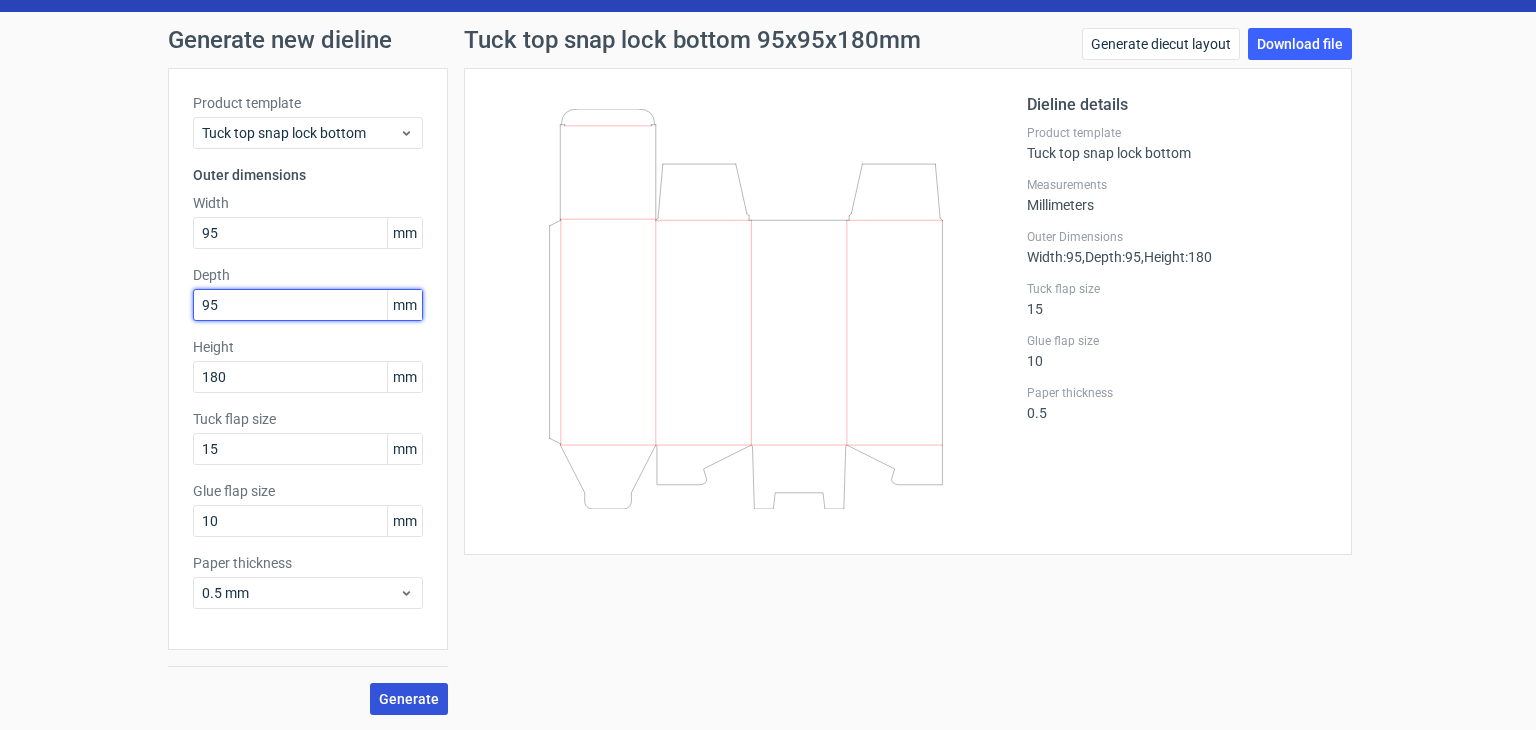 type on "95" 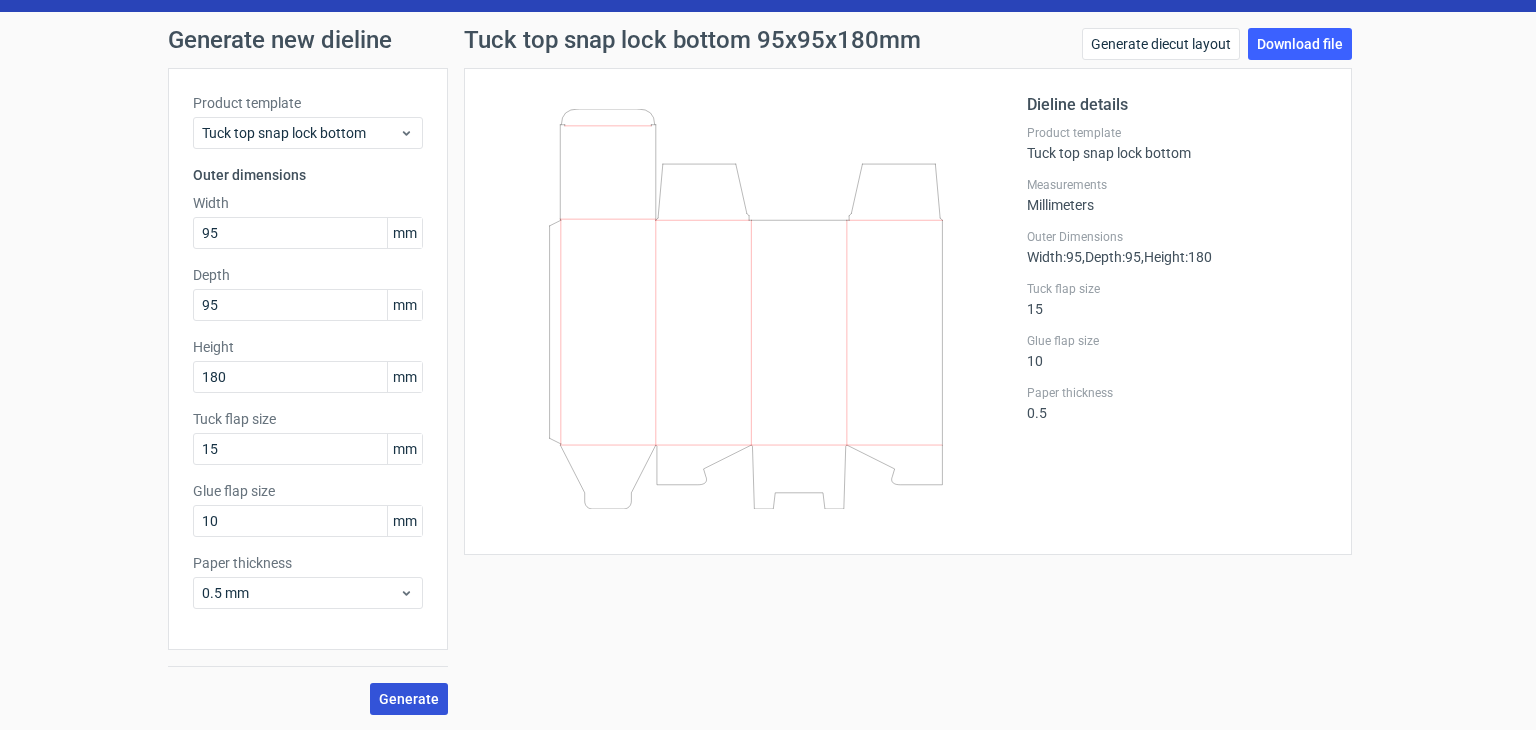click on "Generate" at bounding box center [409, 699] 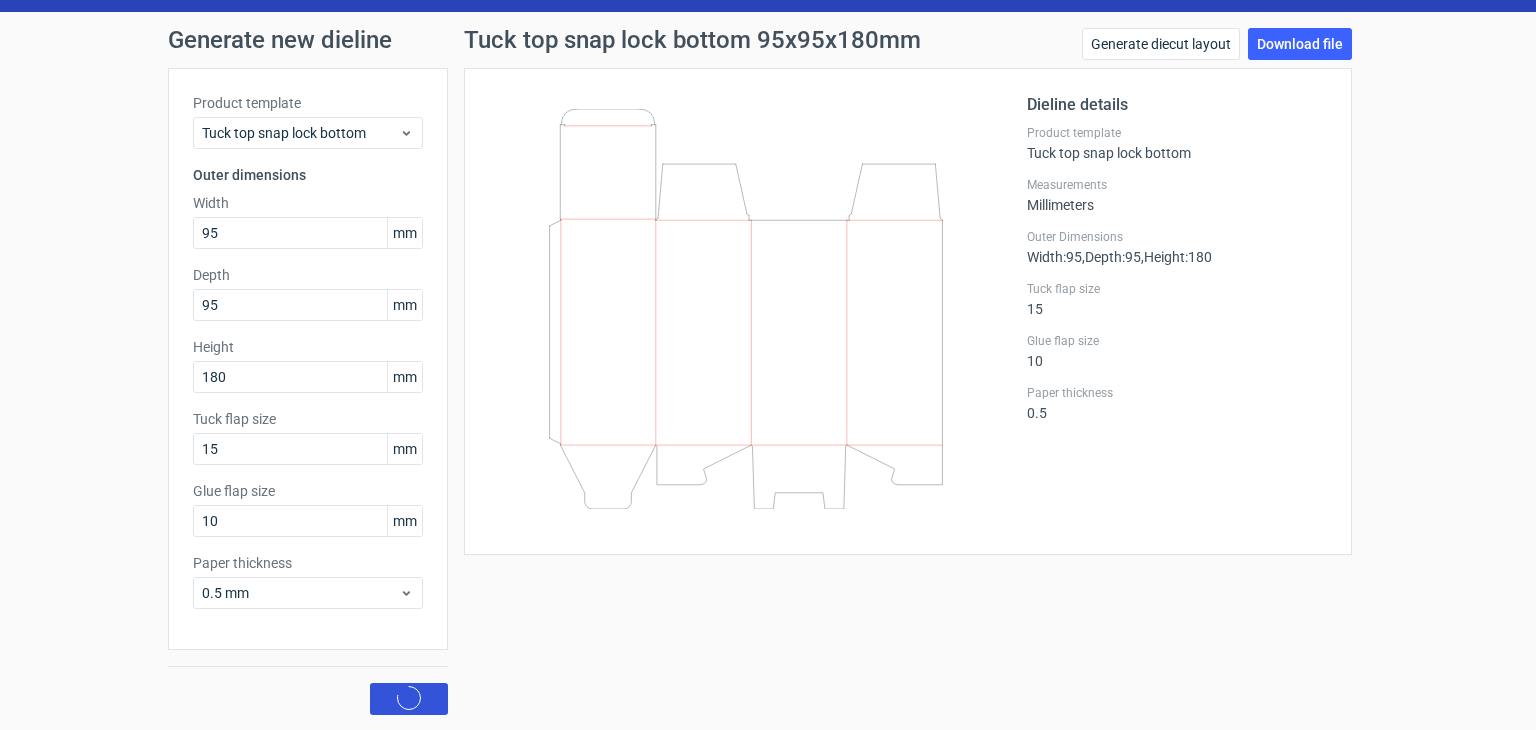click on "Generate" at bounding box center (409, 699) 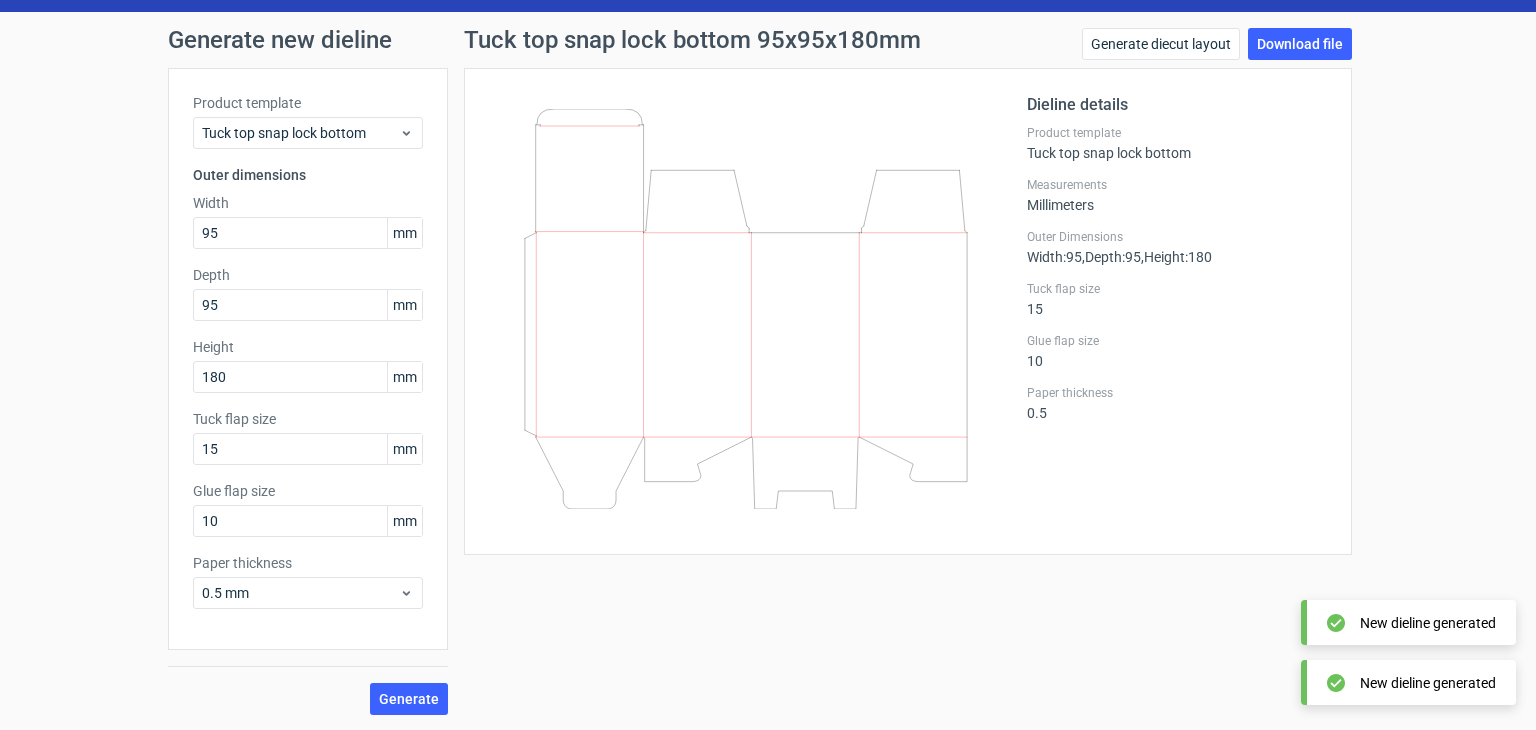 scroll, scrollTop: 0, scrollLeft: 0, axis: both 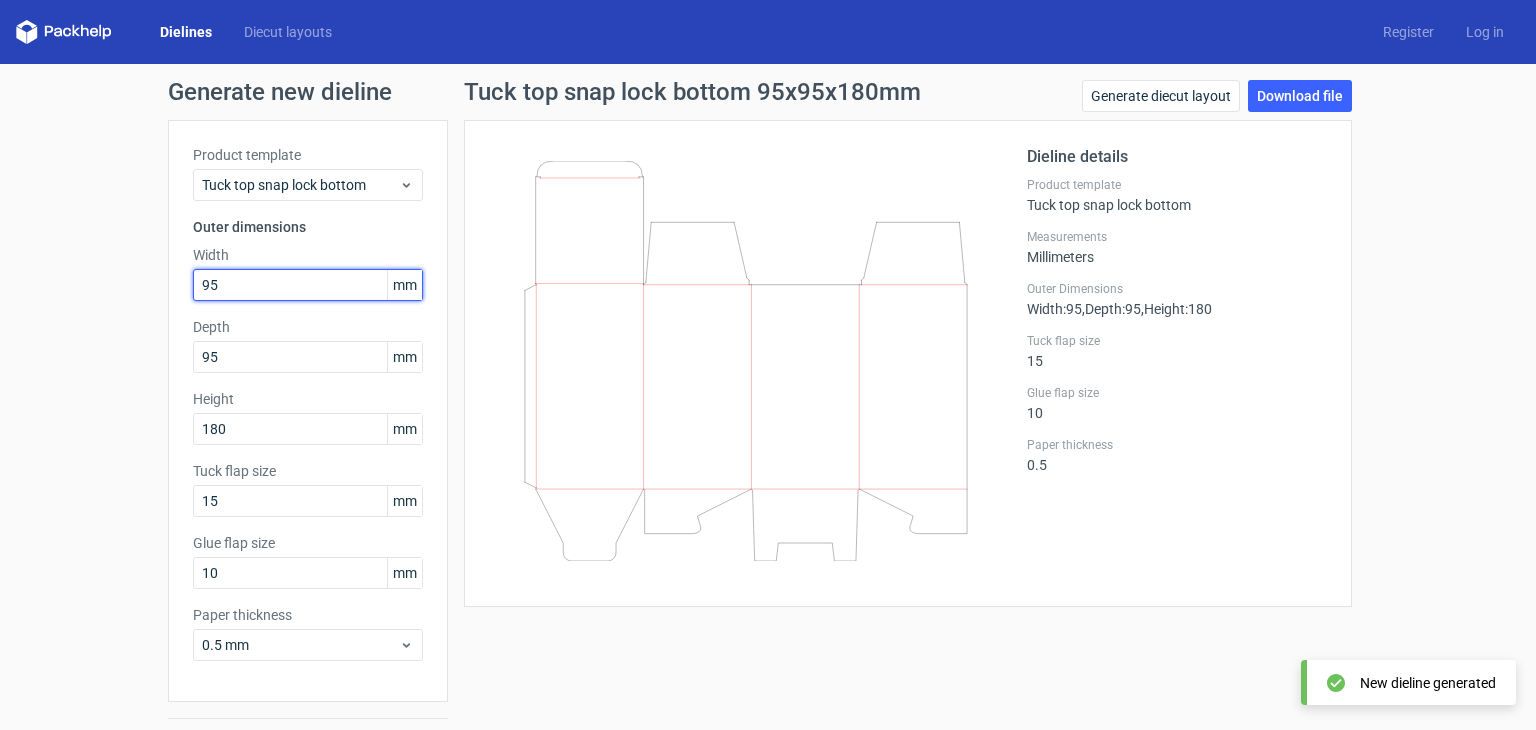 click on "95" at bounding box center (308, 285) 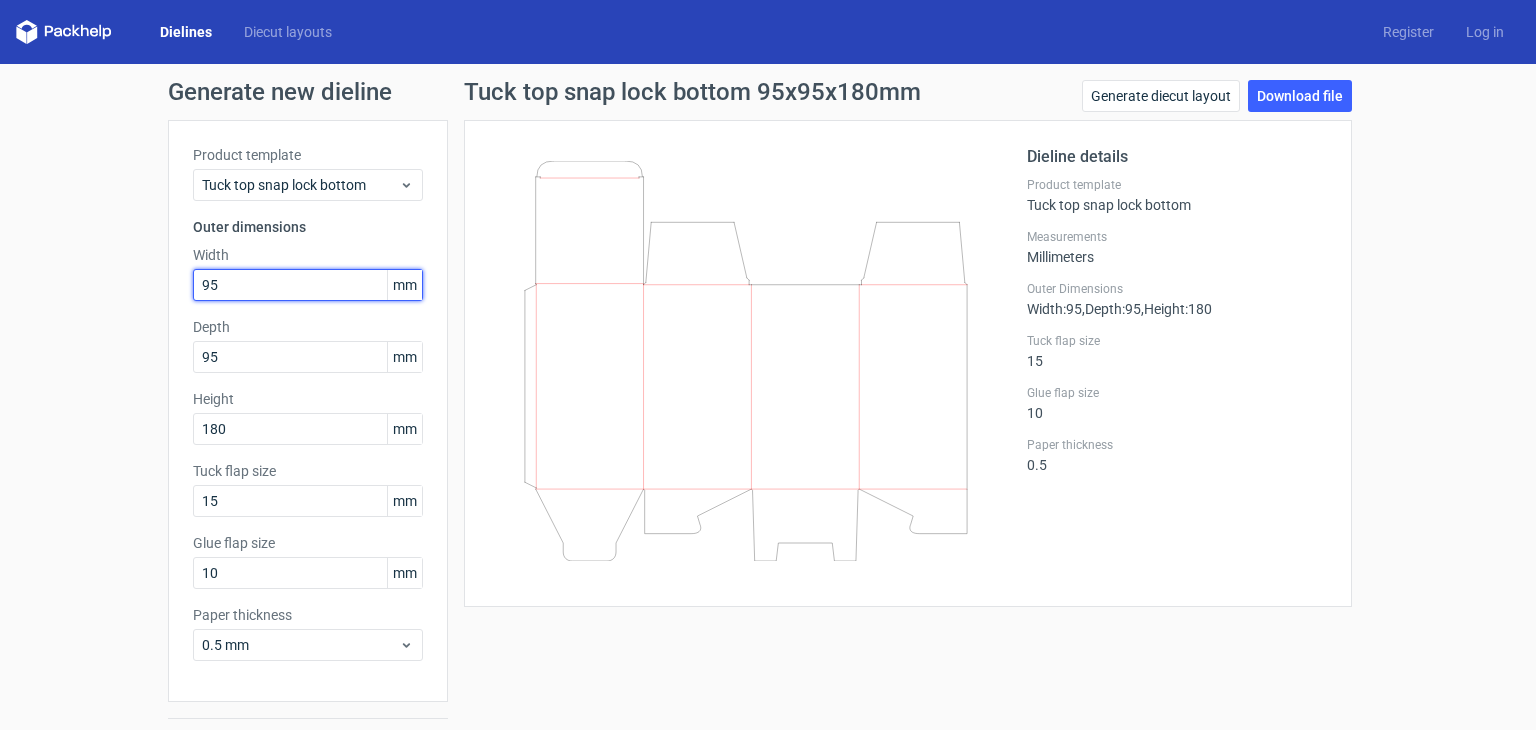 type on "9" 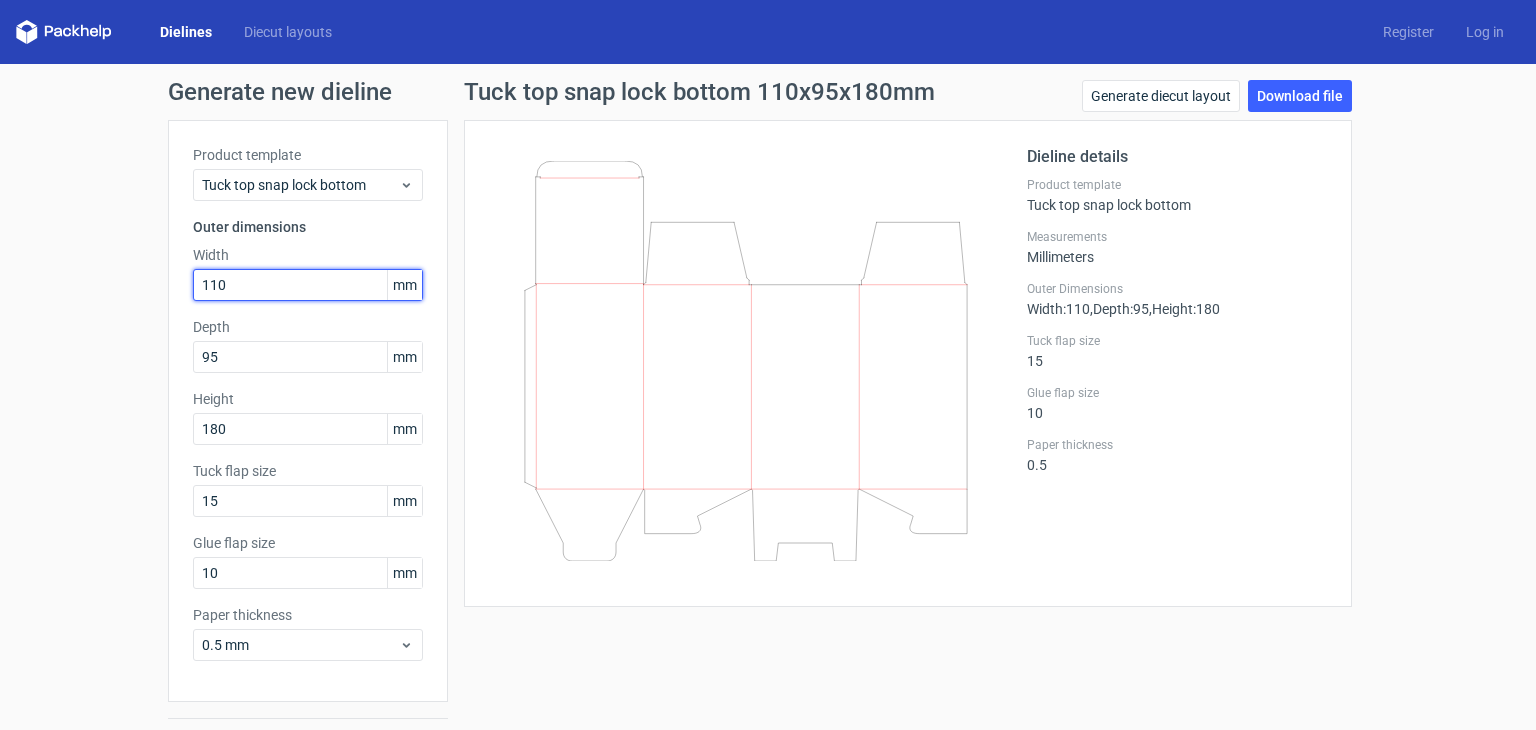 type on "110" 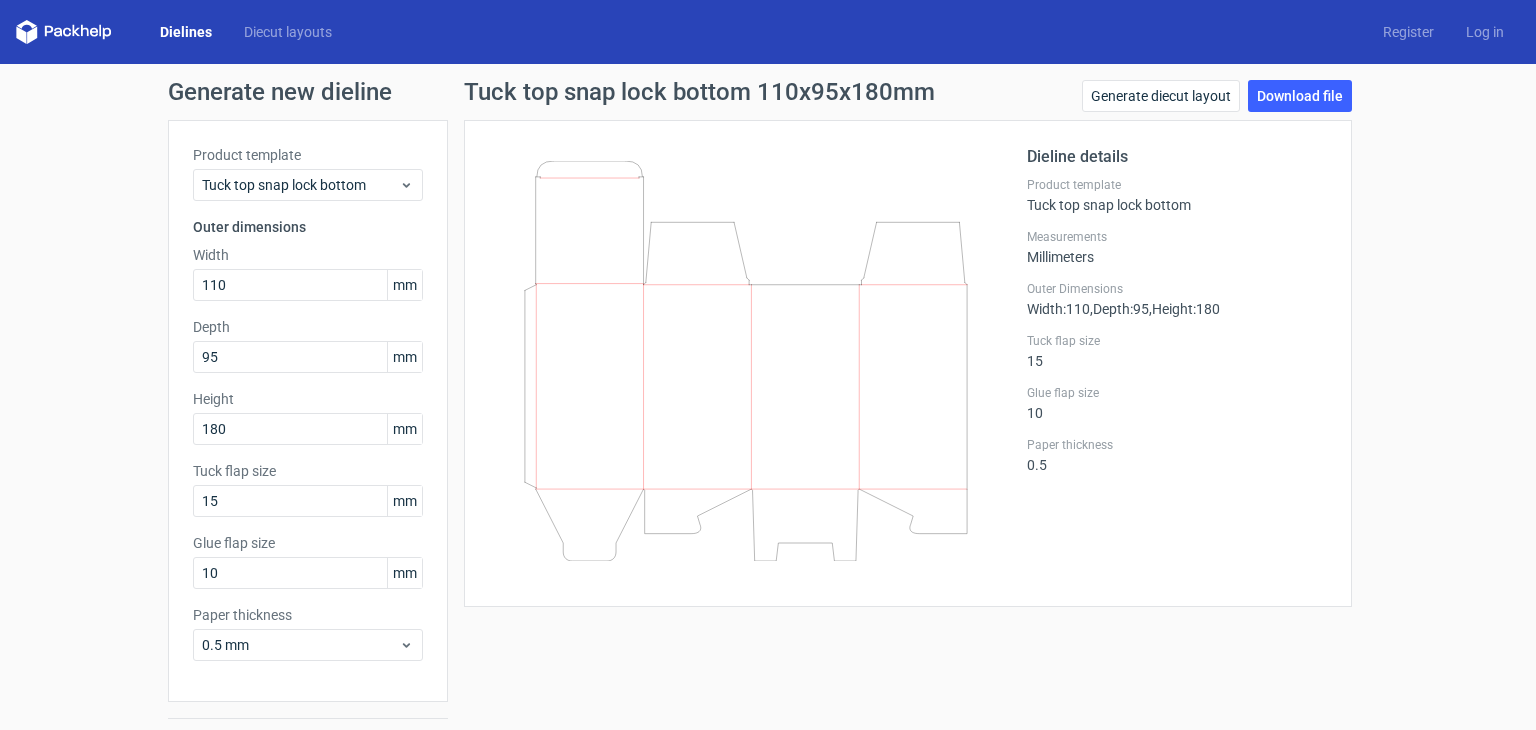 click on "Product template Tuck top snap lock bottom Outer dimensions Width 110 mm Depth 95 mm Height 180 [PERSON_NAME] flap size 15 mm Glue flap size 10 mm Paper thickness 0.5 mm" at bounding box center (308, 411) 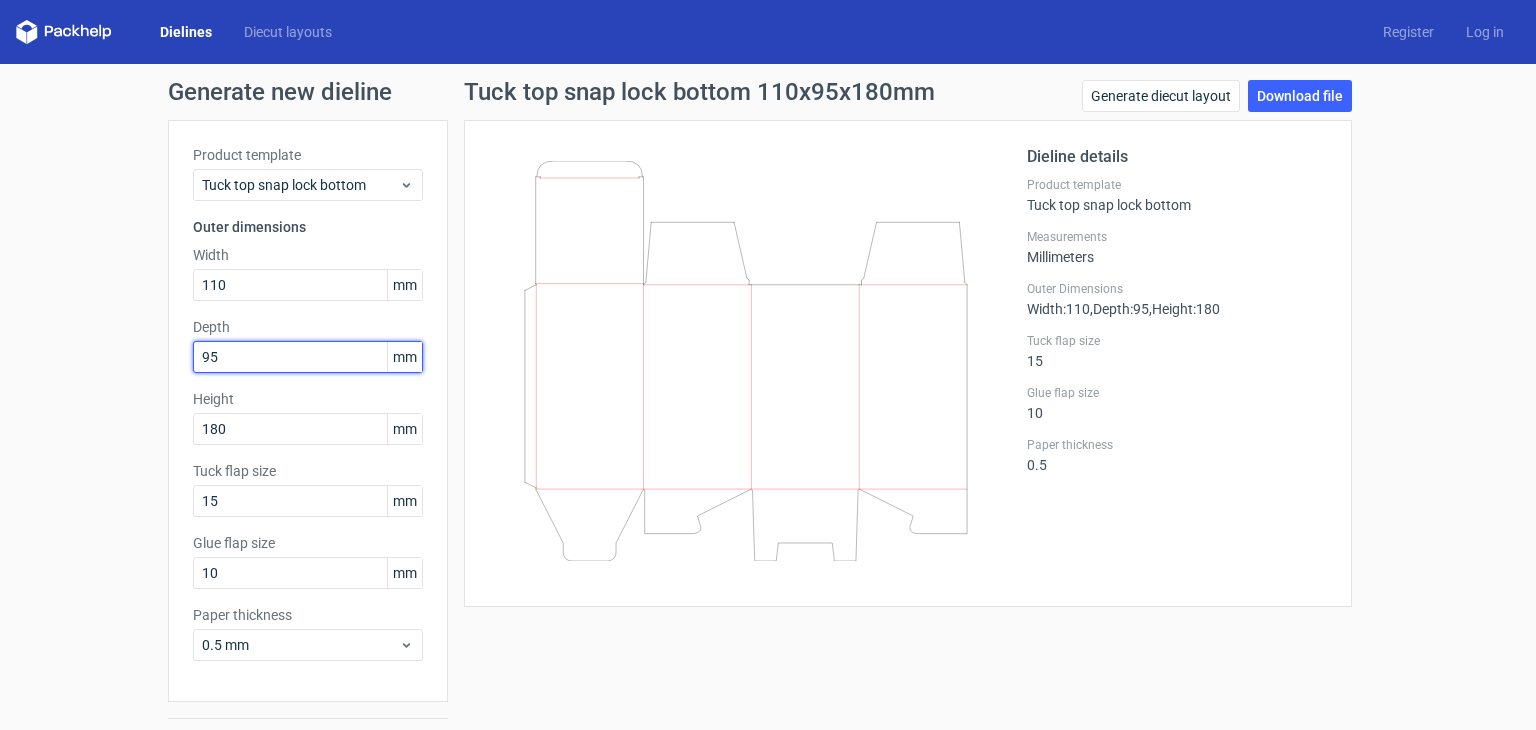 click on "95" at bounding box center (308, 357) 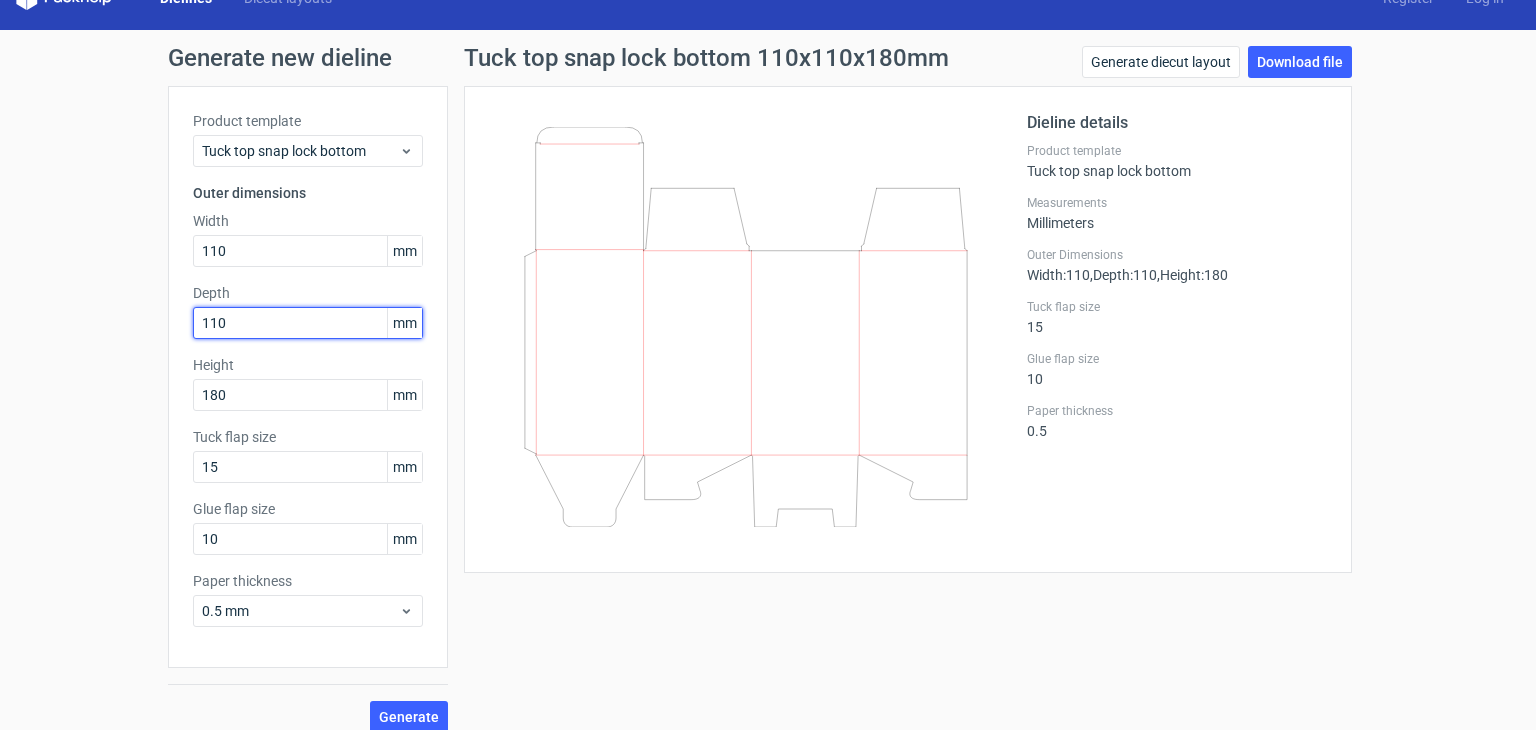 scroll, scrollTop: 52, scrollLeft: 0, axis: vertical 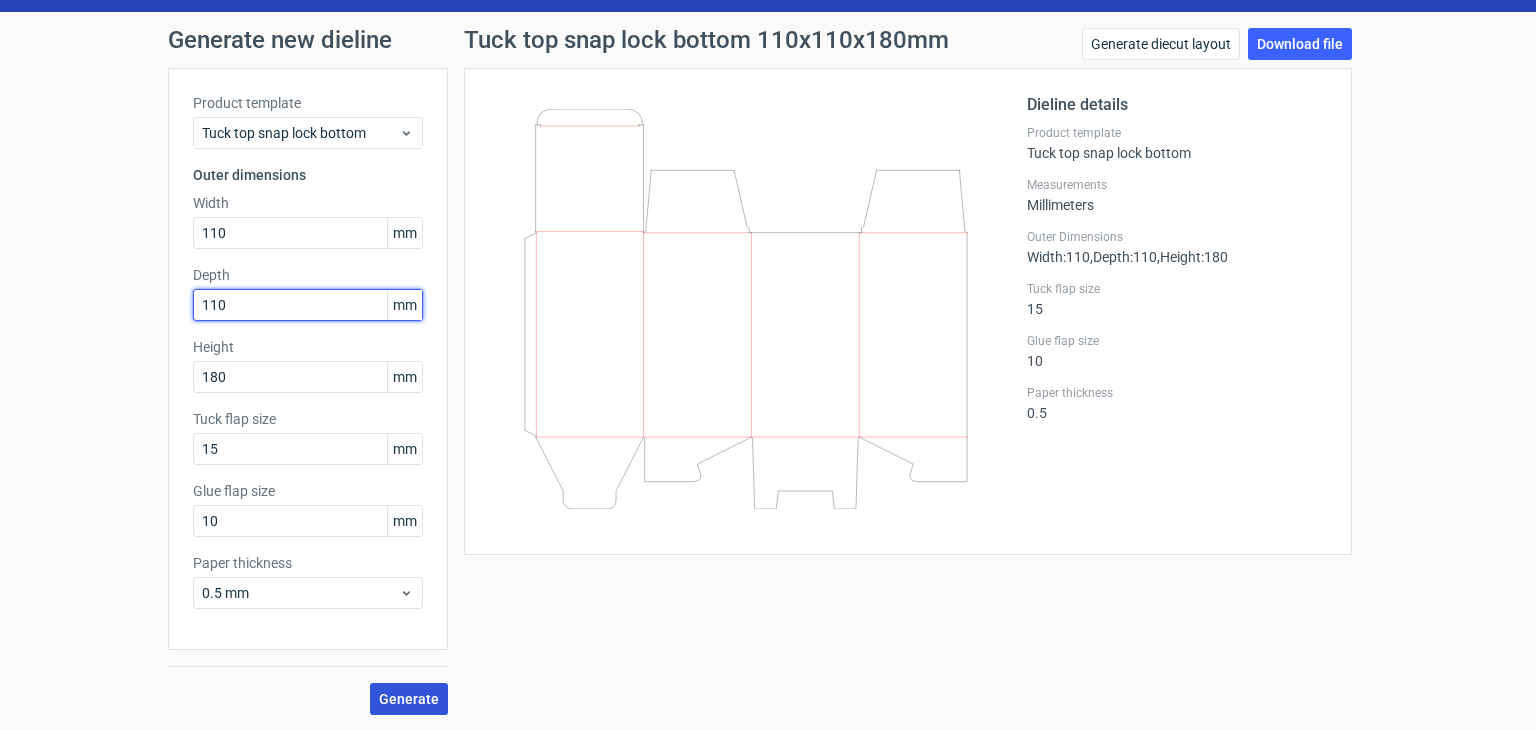 type on "110" 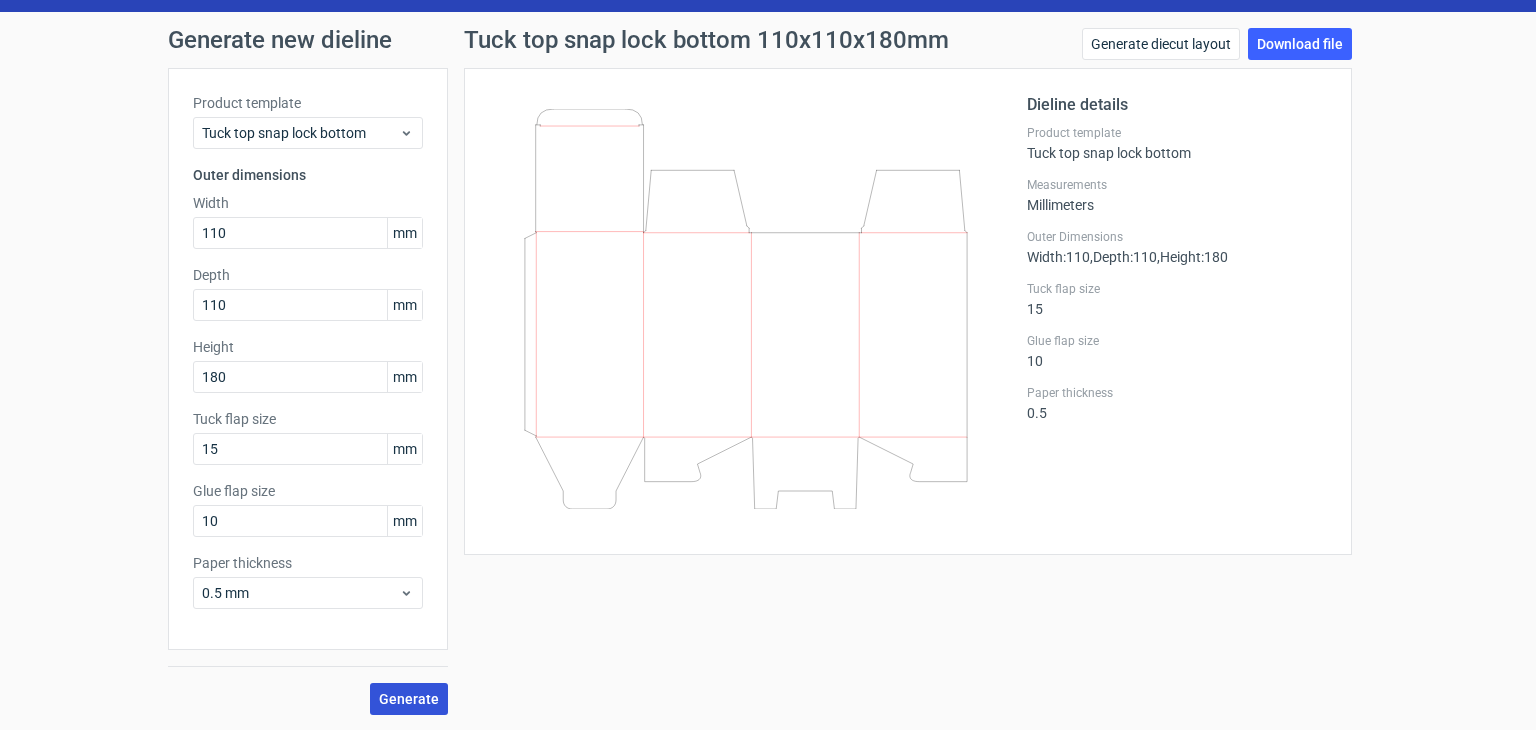 click on "Generate" at bounding box center [409, 699] 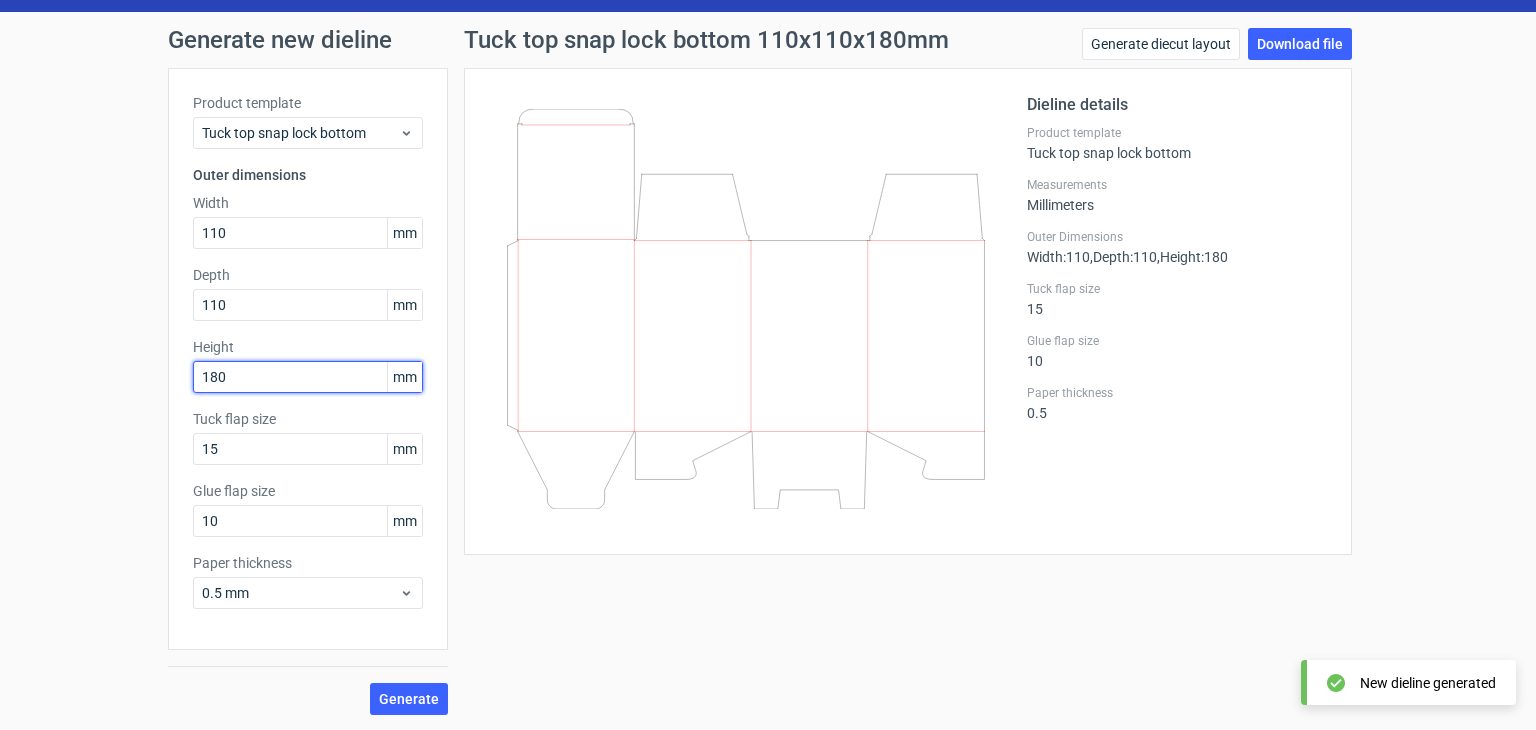 click on "180" at bounding box center (308, 377) 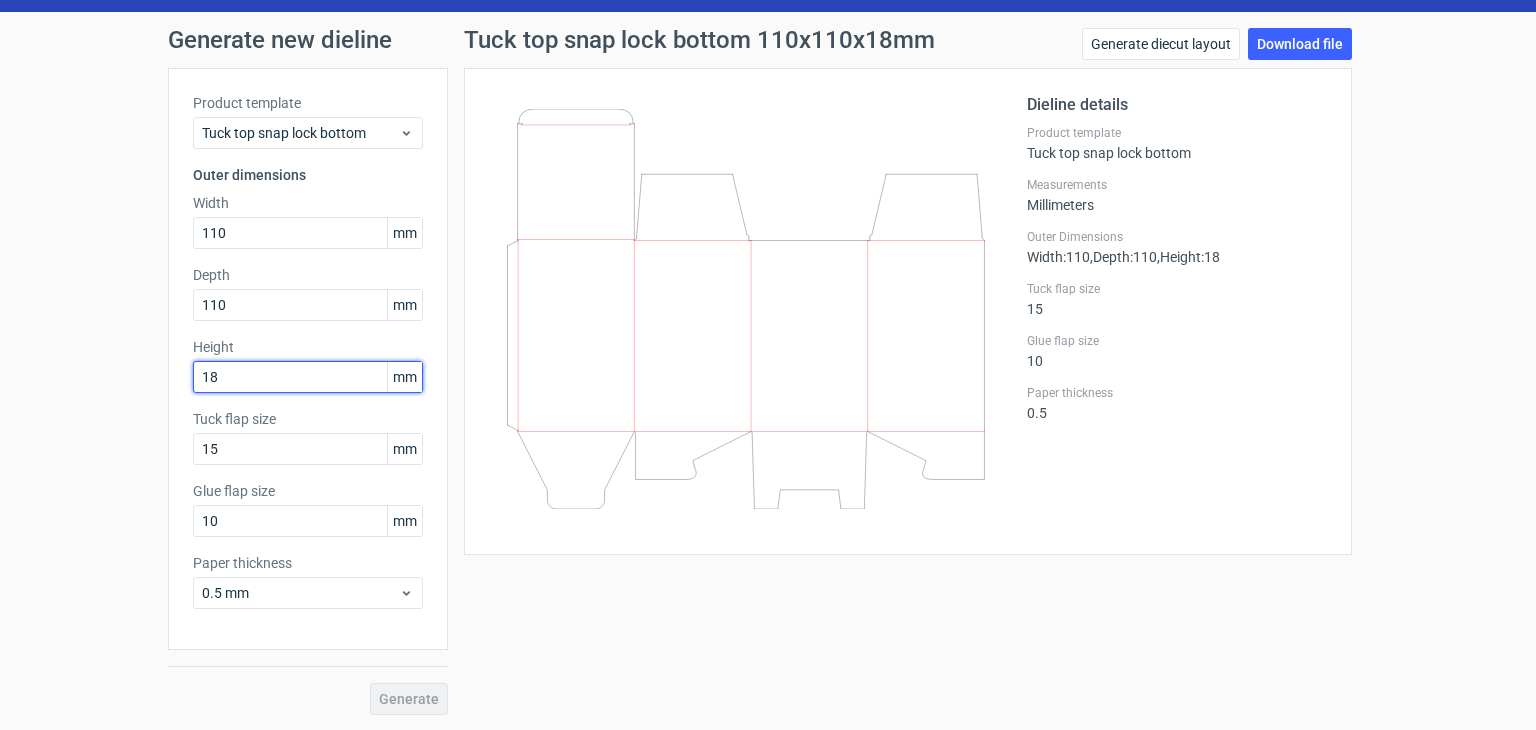 type on "1" 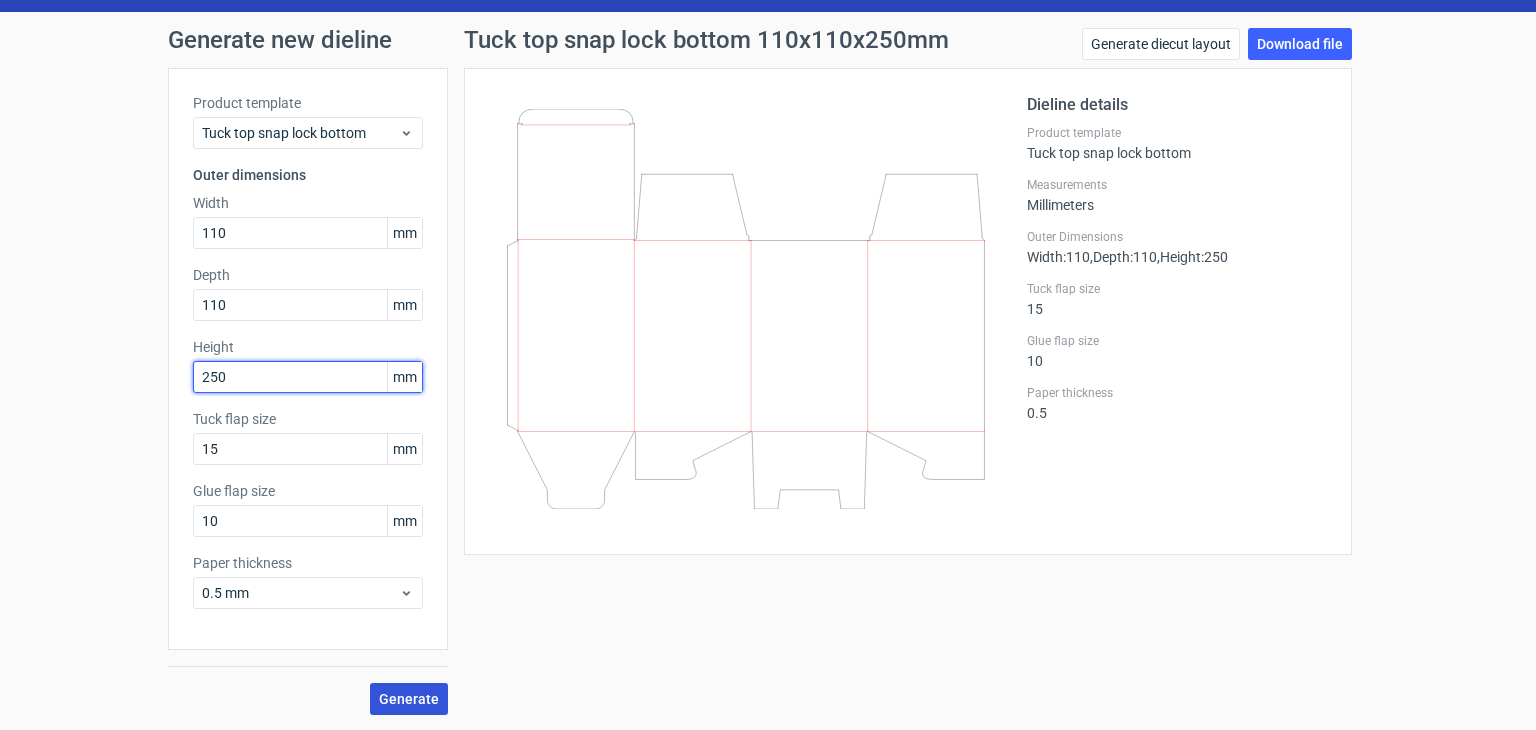 type on "250" 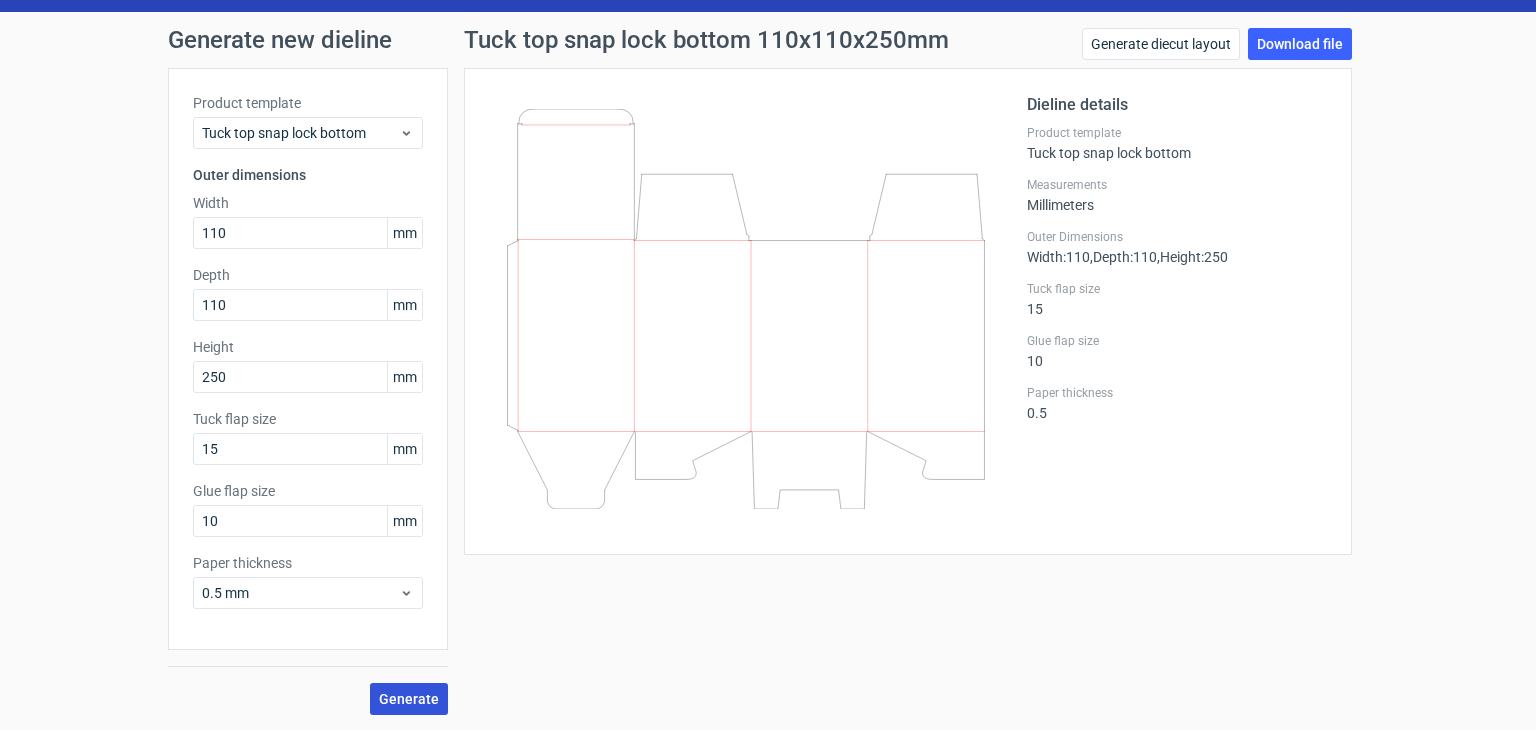 click on "Generate" at bounding box center [409, 699] 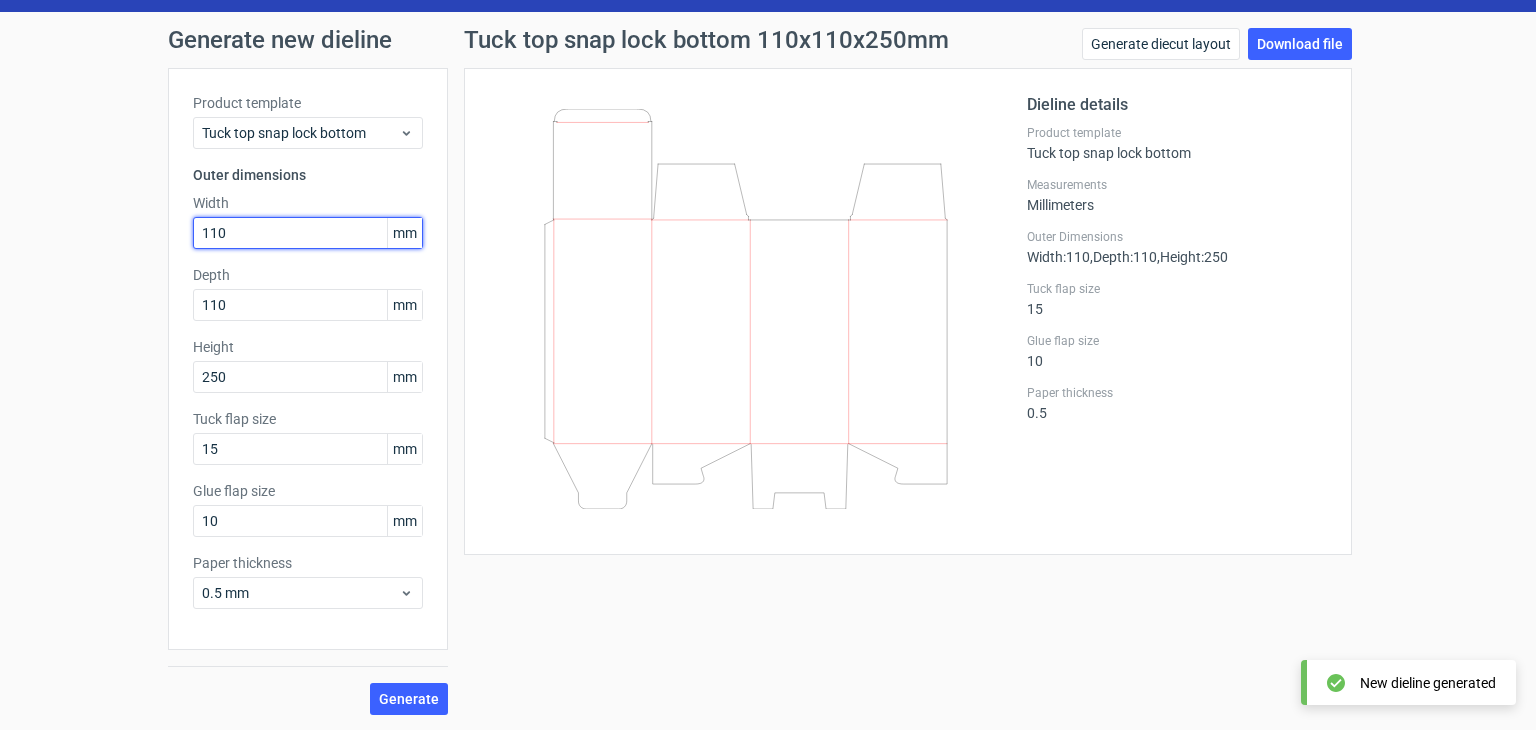 click on "110" at bounding box center (308, 233) 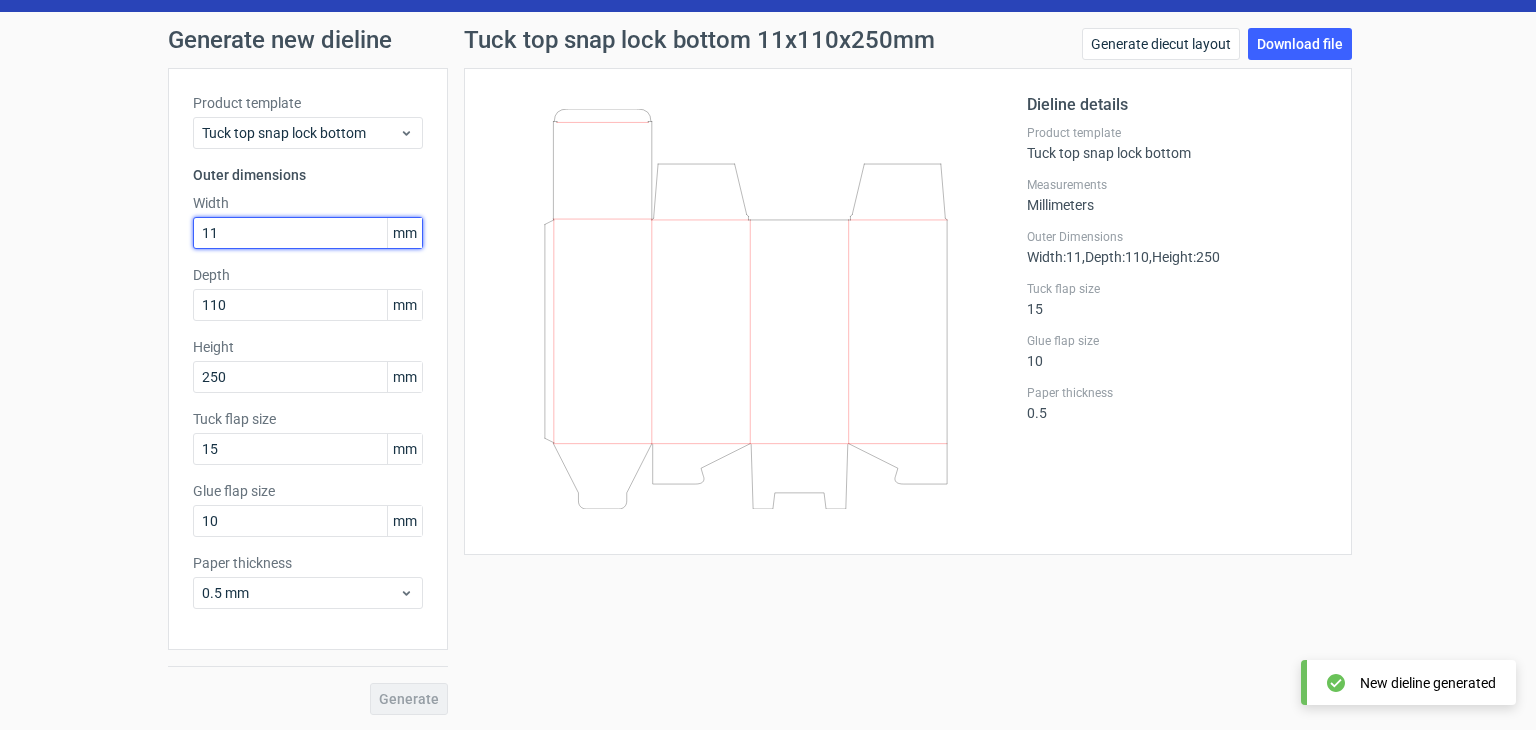 type on "1" 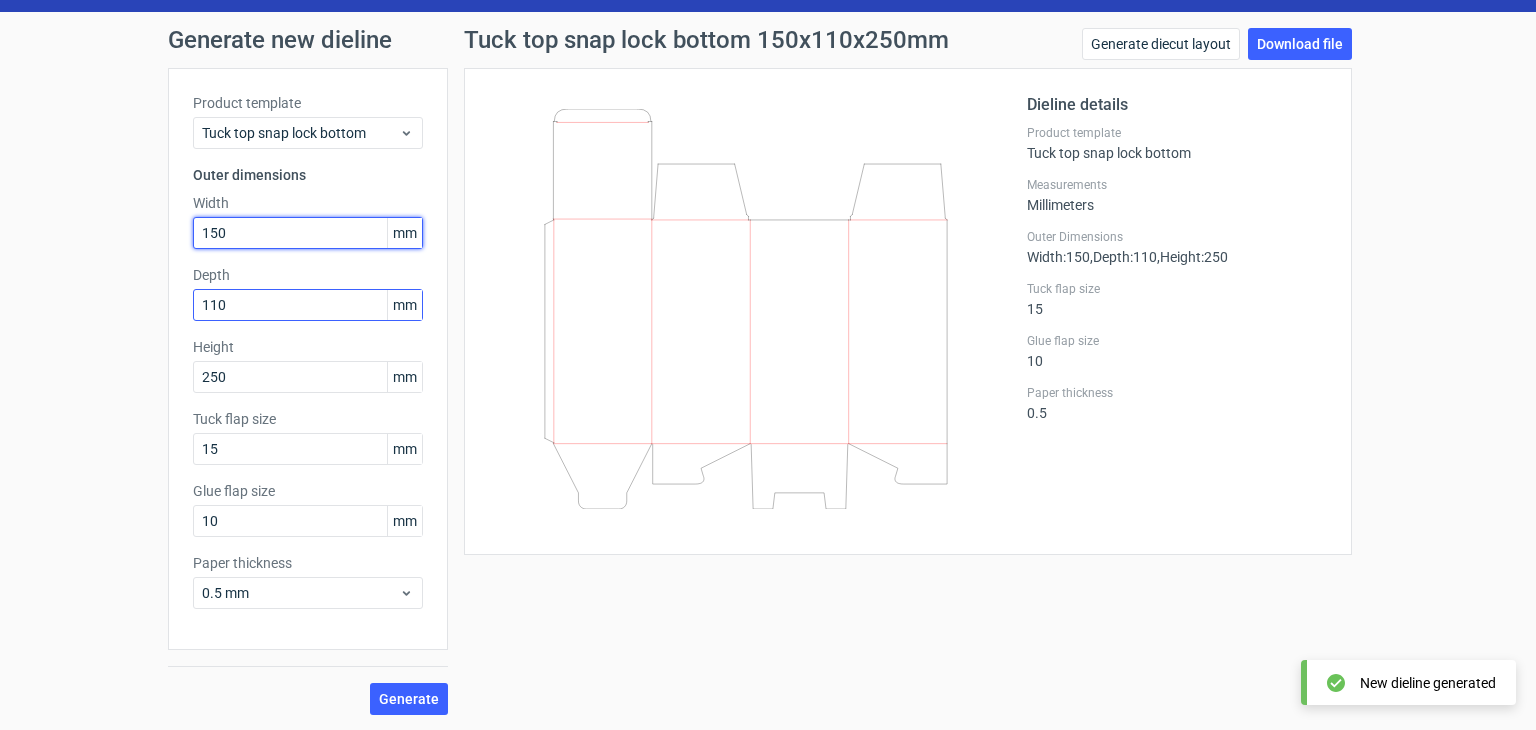 type on "150" 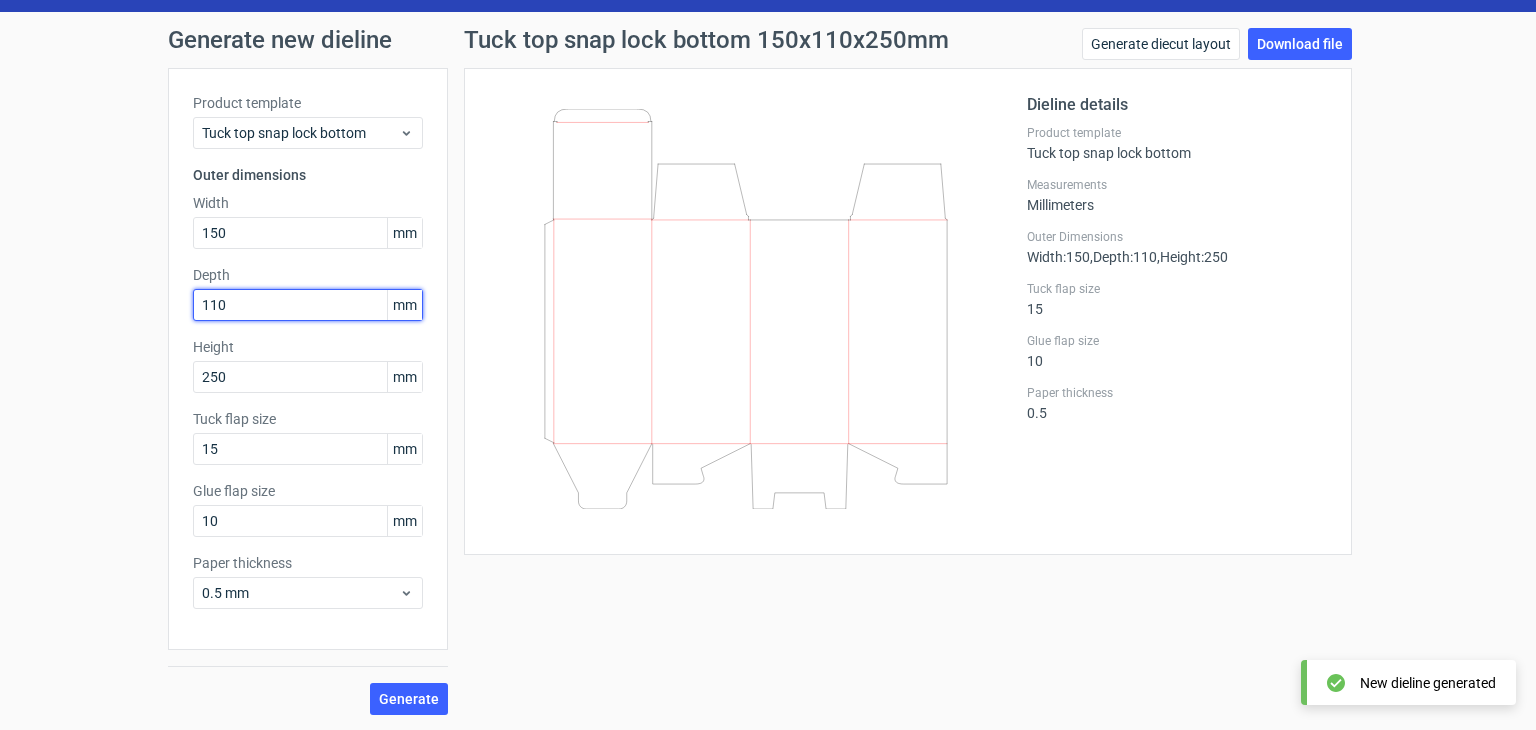 click on "110" at bounding box center [308, 305] 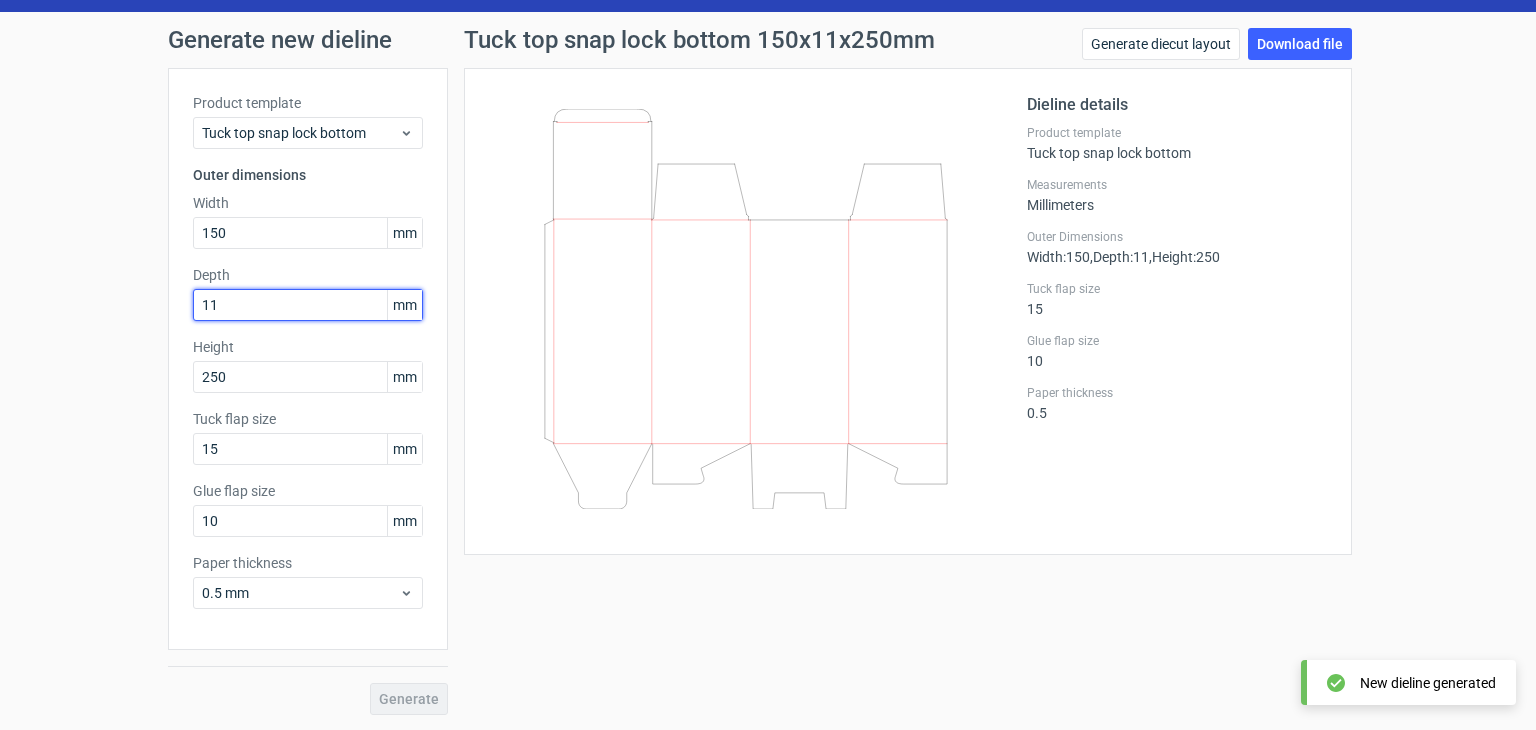 type on "1" 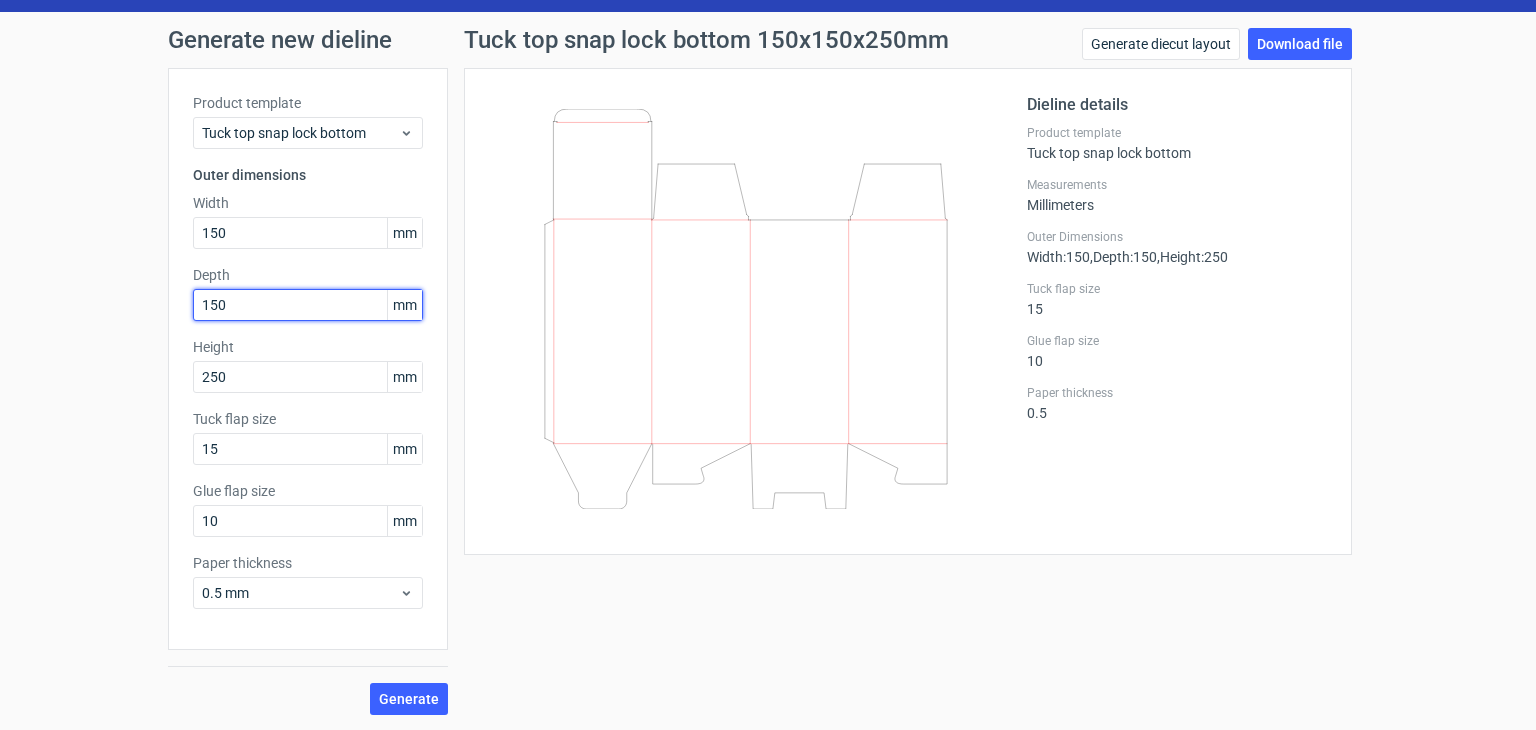 type on "150" 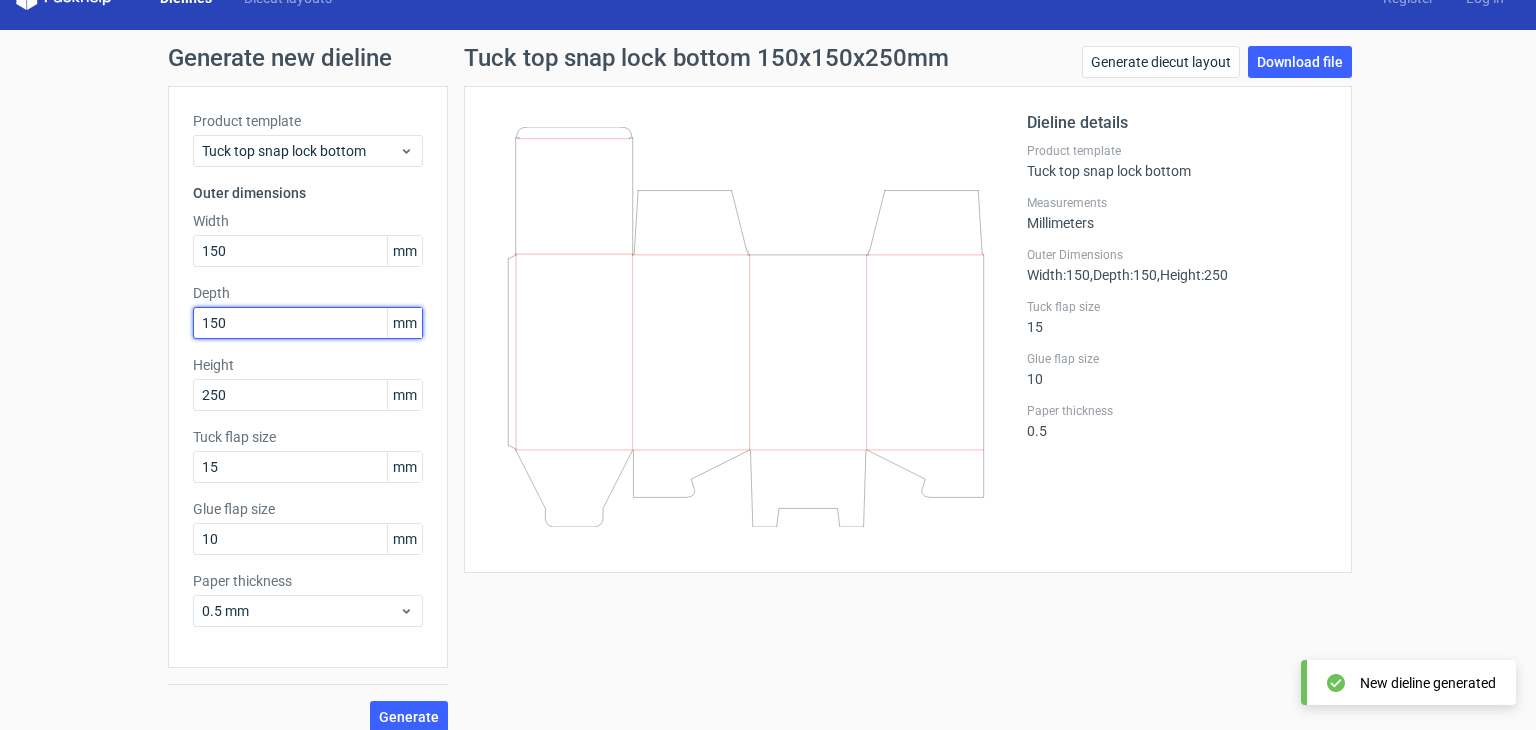 scroll, scrollTop: 52, scrollLeft: 0, axis: vertical 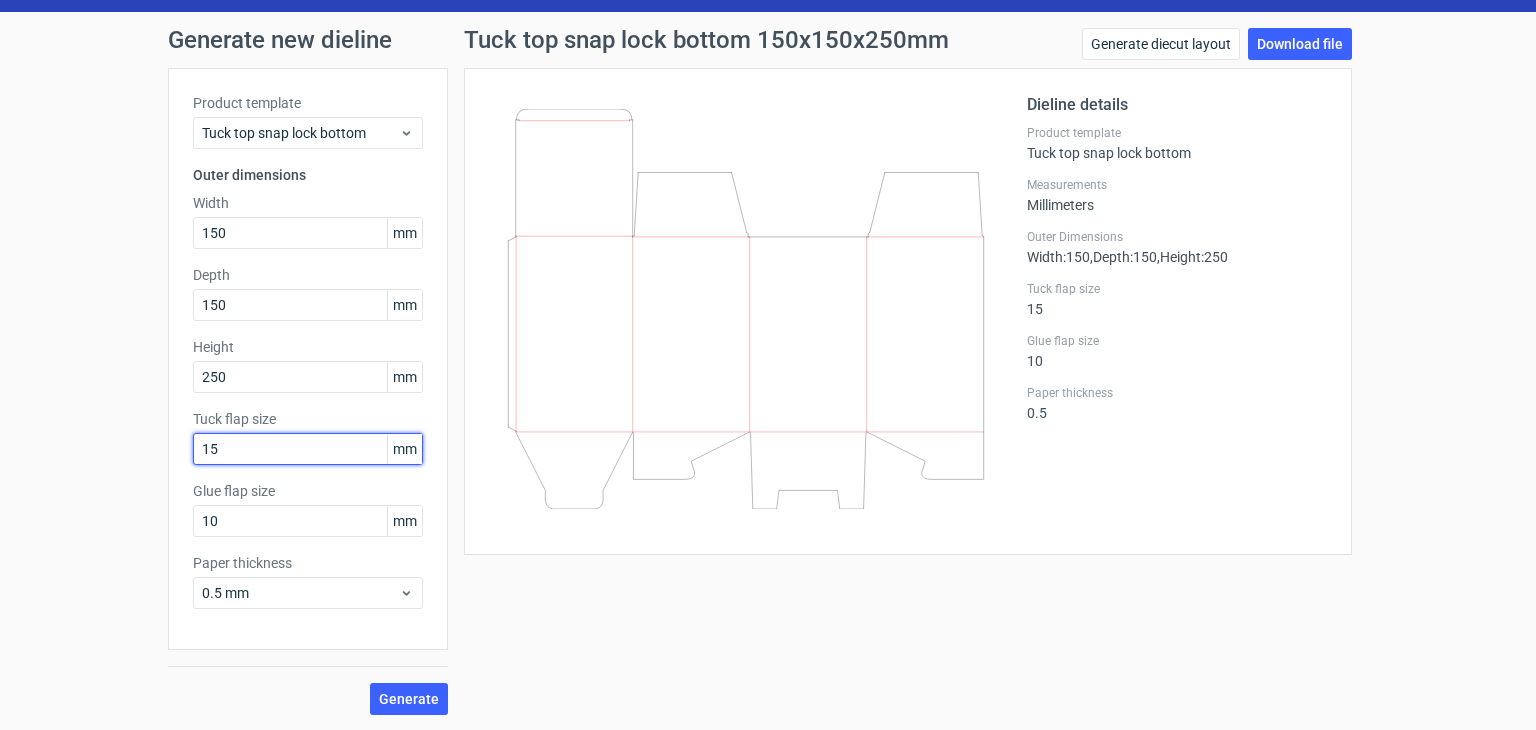 click on "15" at bounding box center (308, 449) 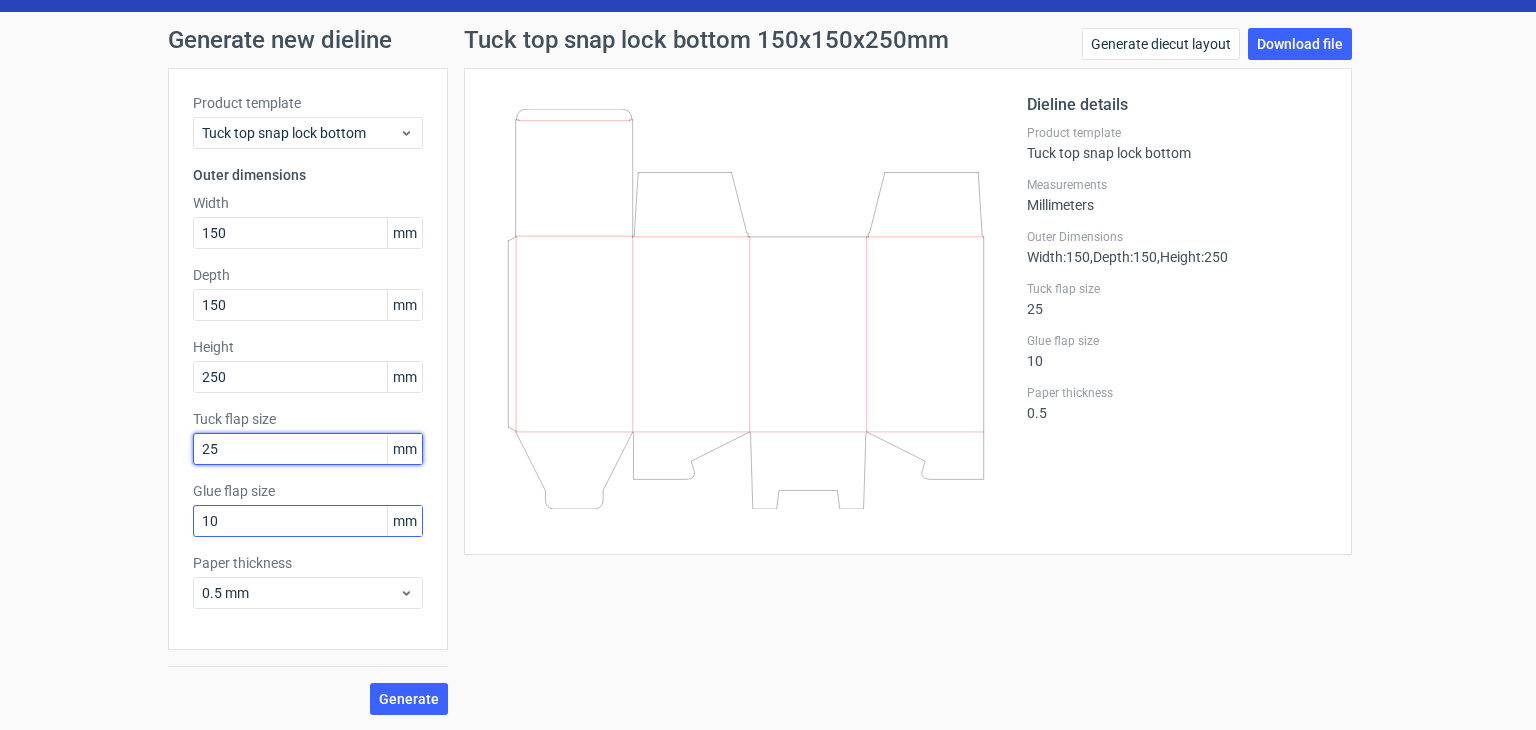 type on "25" 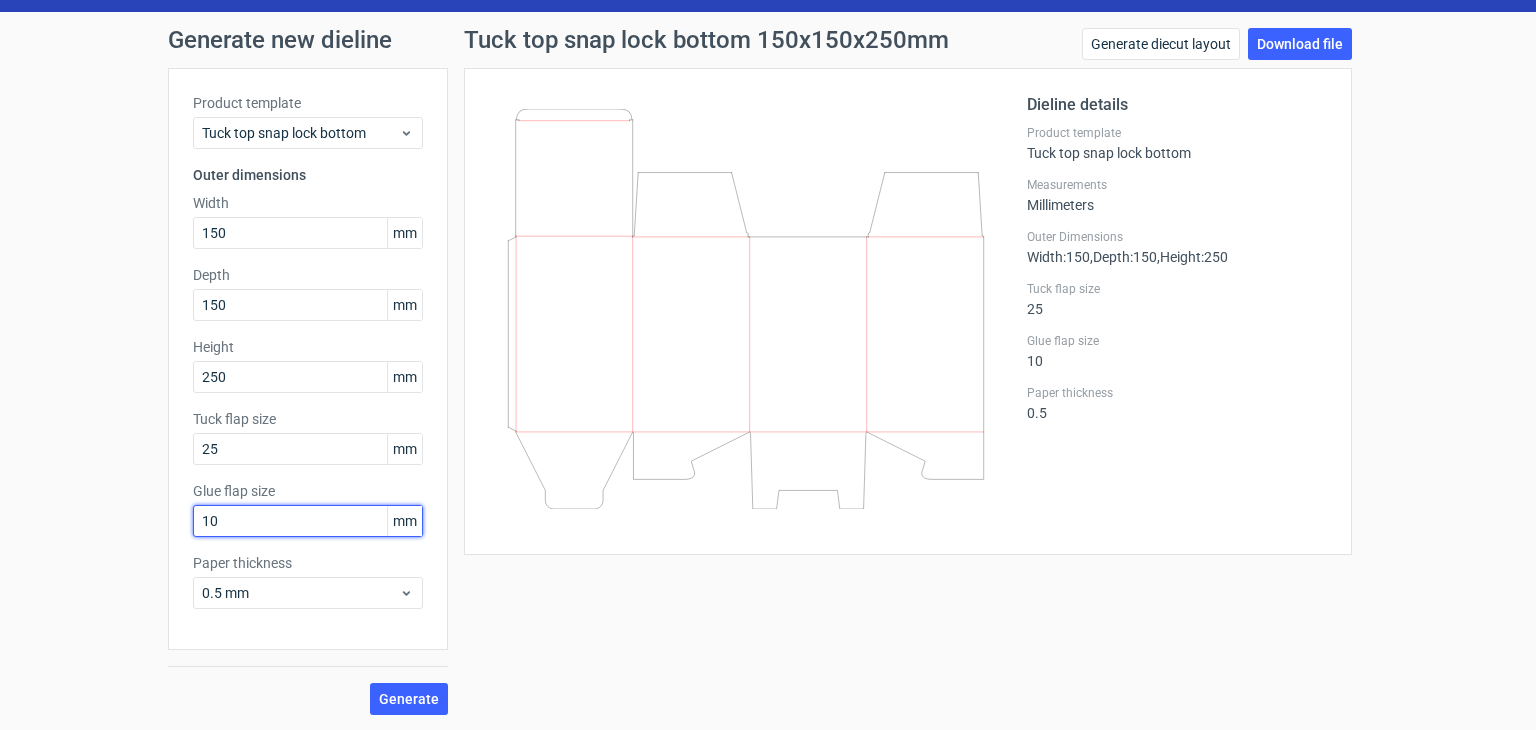 click on "10" at bounding box center [308, 521] 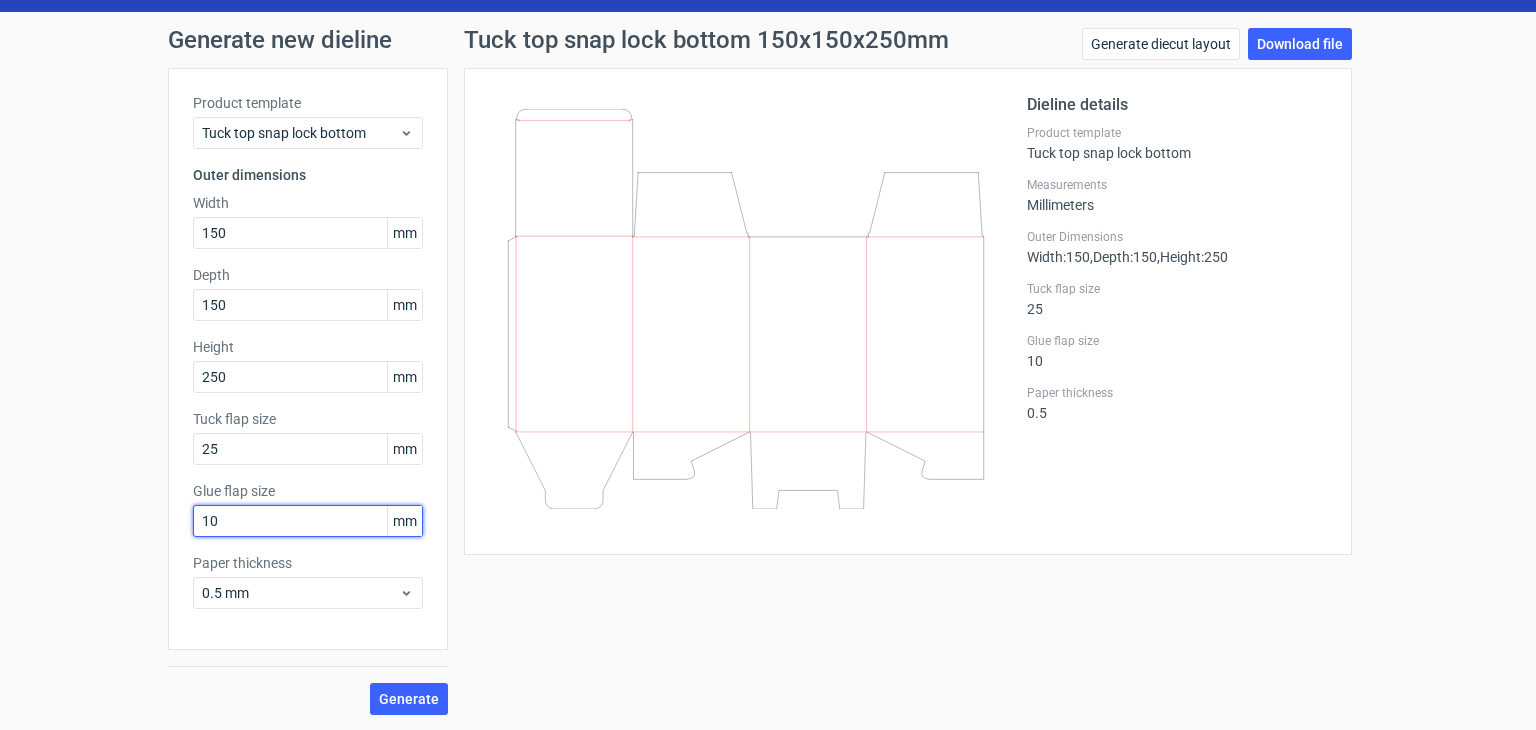 type on "1" 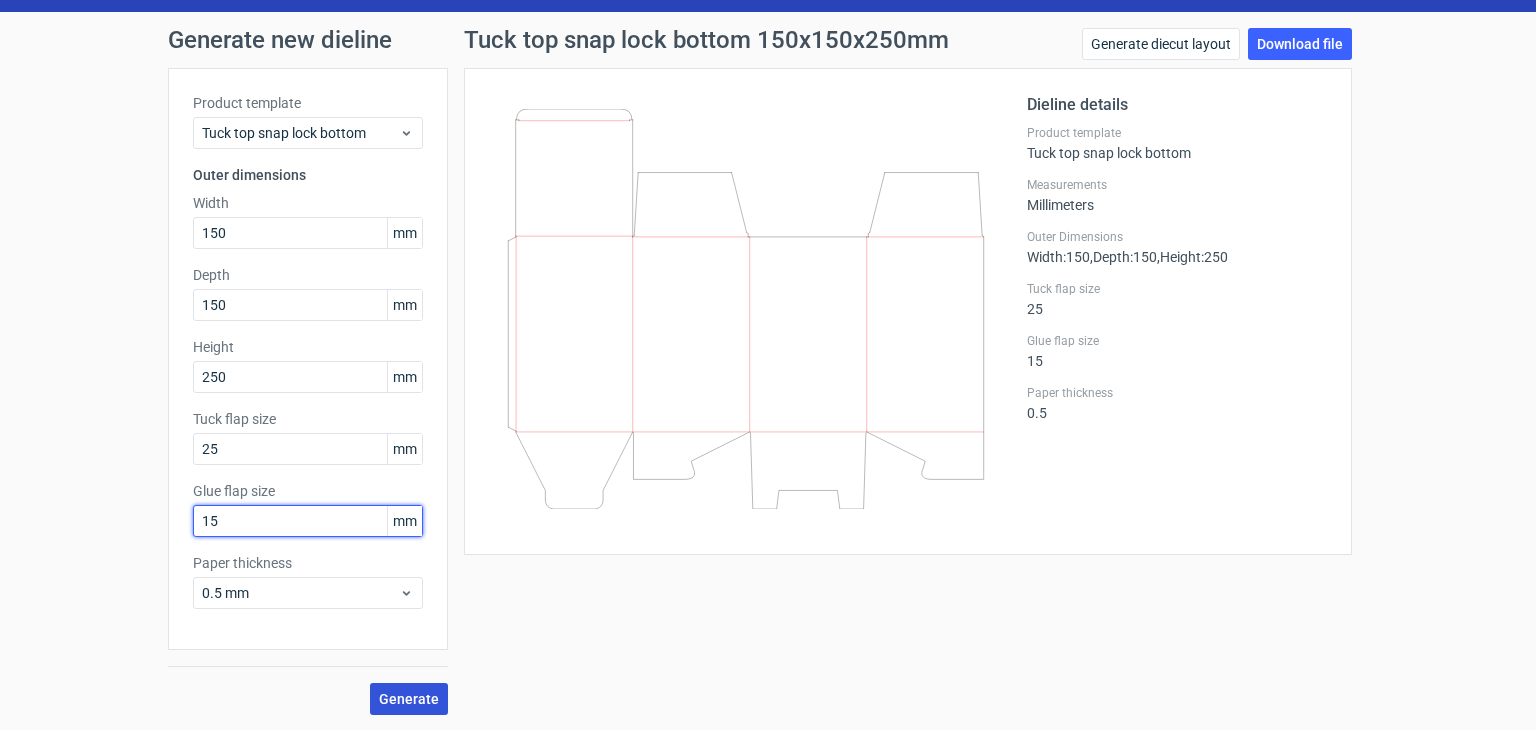 type on "15" 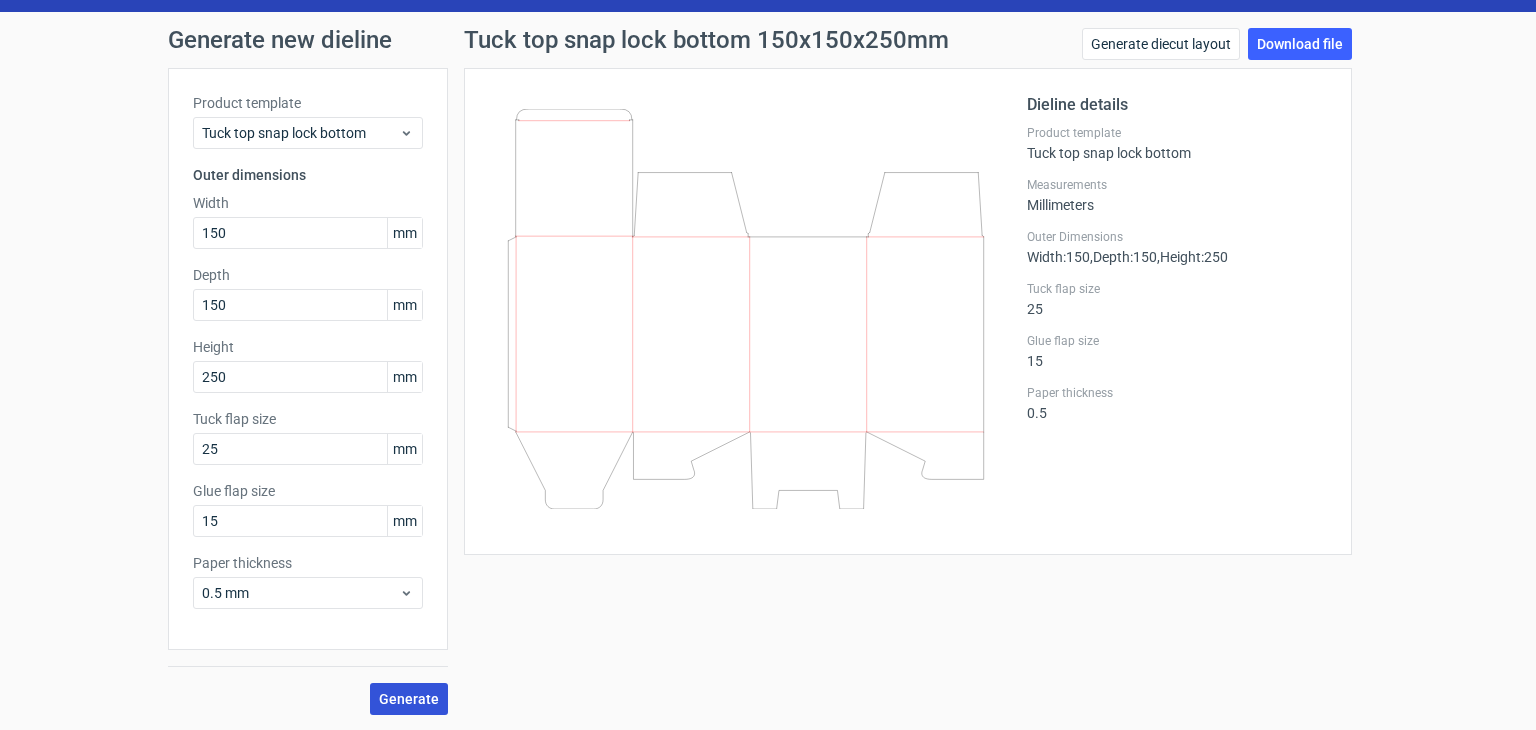 click on "Generate" at bounding box center [409, 699] 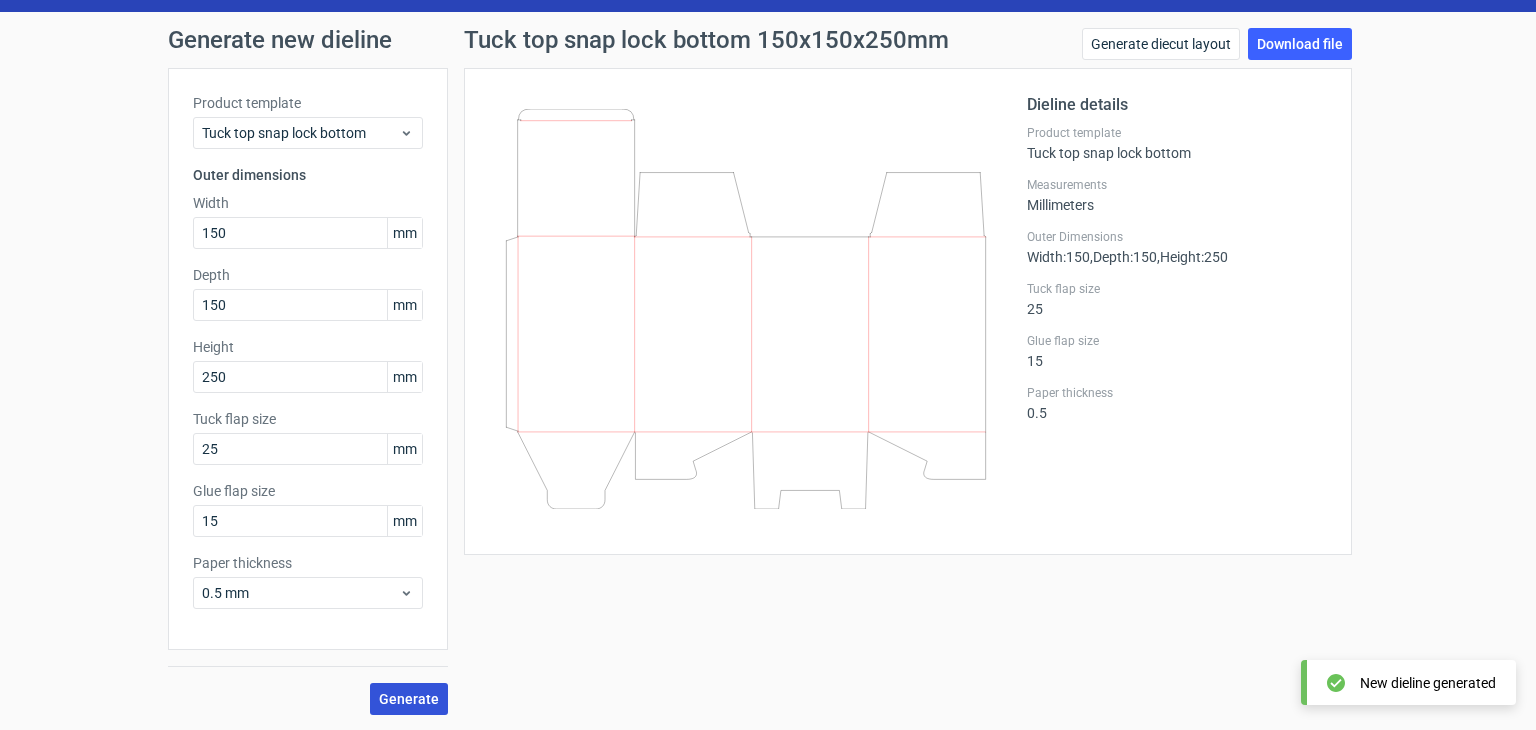 click on "Generate" at bounding box center [409, 699] 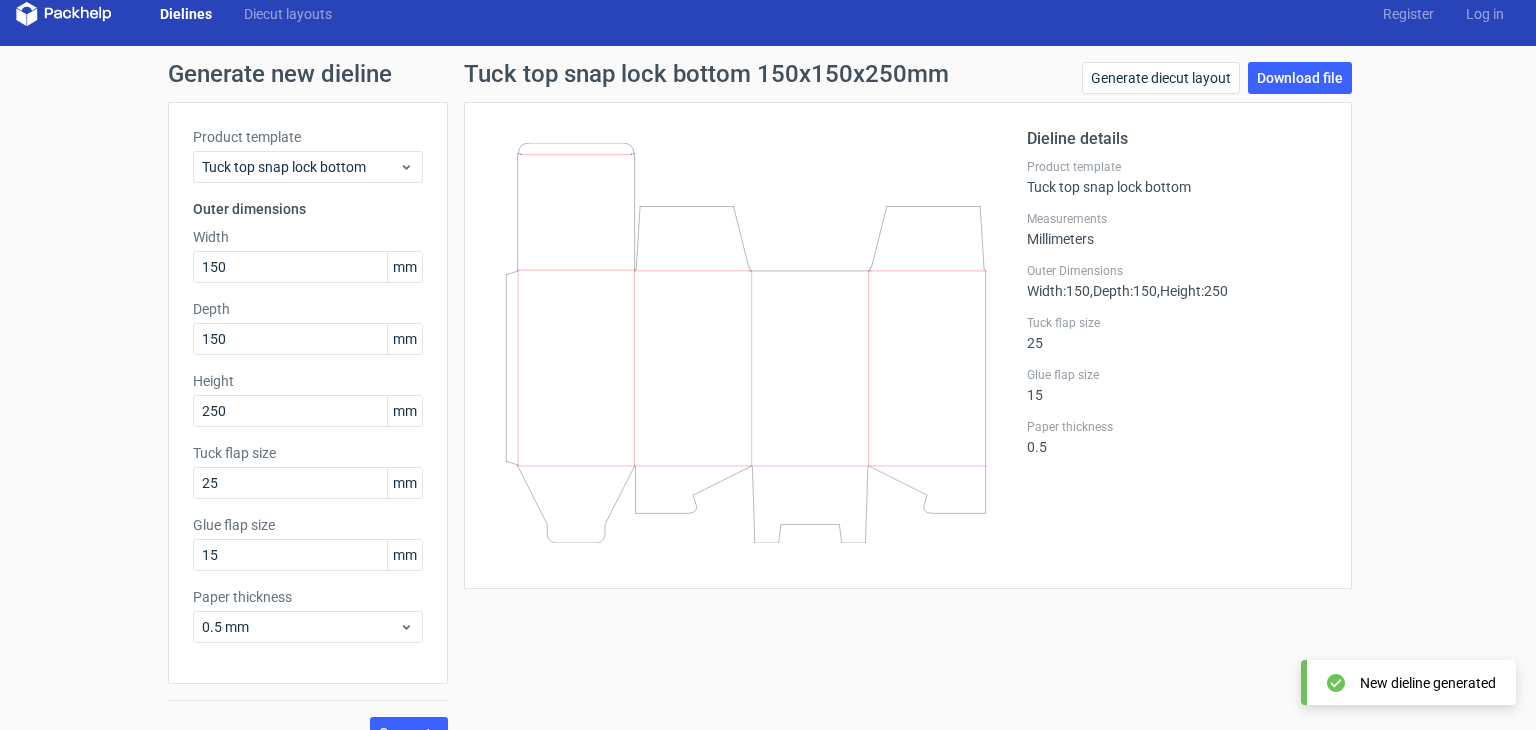 scroll, scrollTop: 0, scrollLeft: 0, axis: both 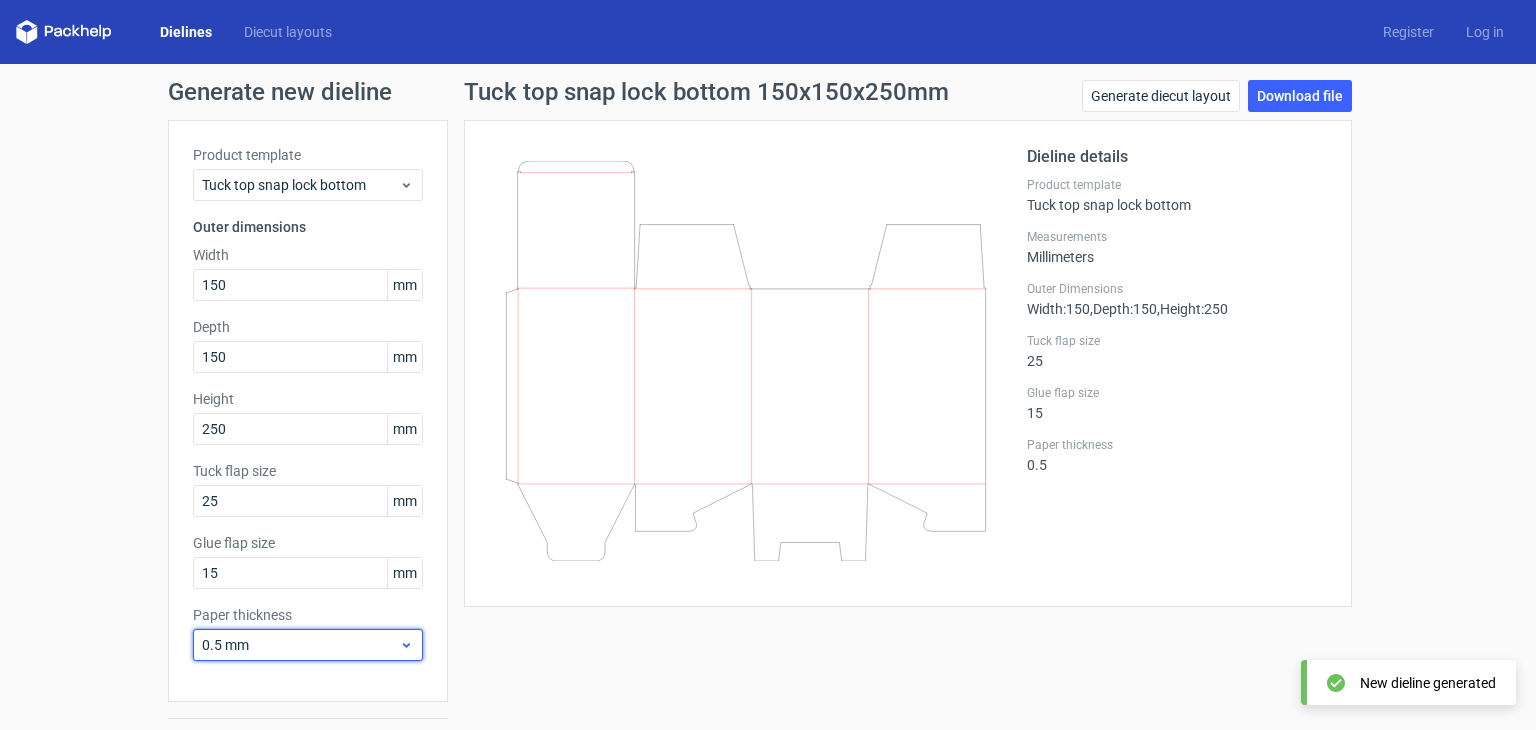 click on "0.5 mm" at bounding box center (300, 645) 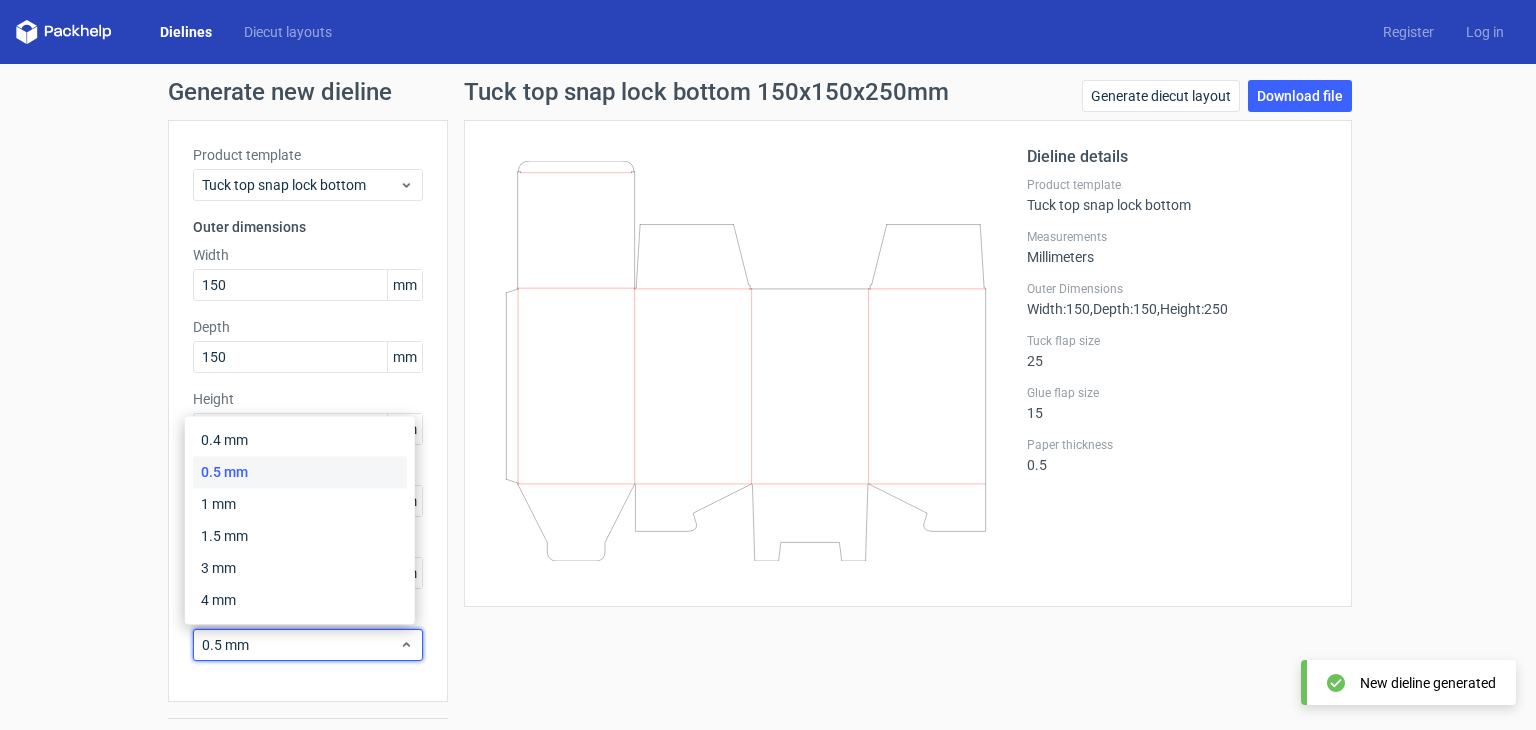 click at bounding box center (758, 363) 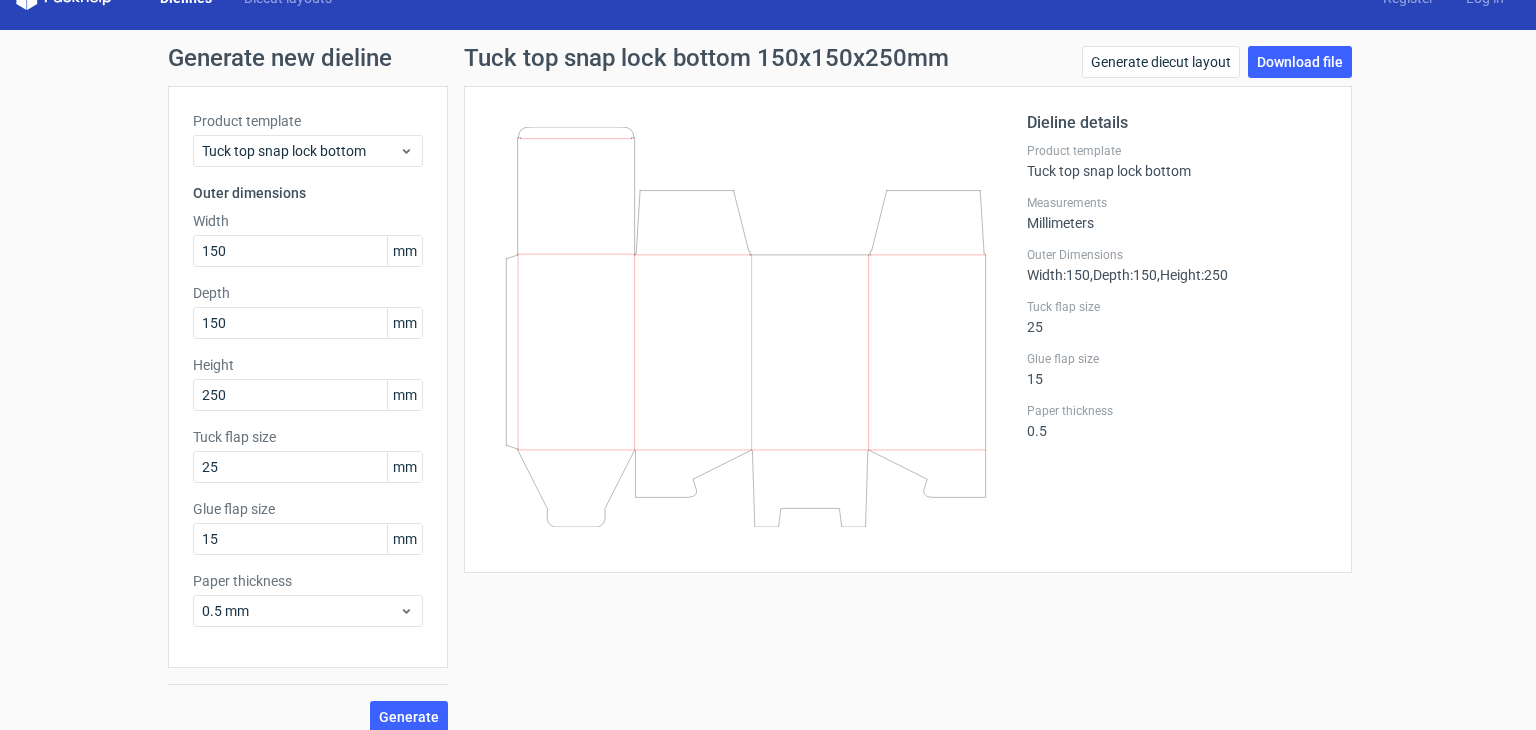 scroll, scrollTop: 52, scrollLeft: 0, axis: vertical 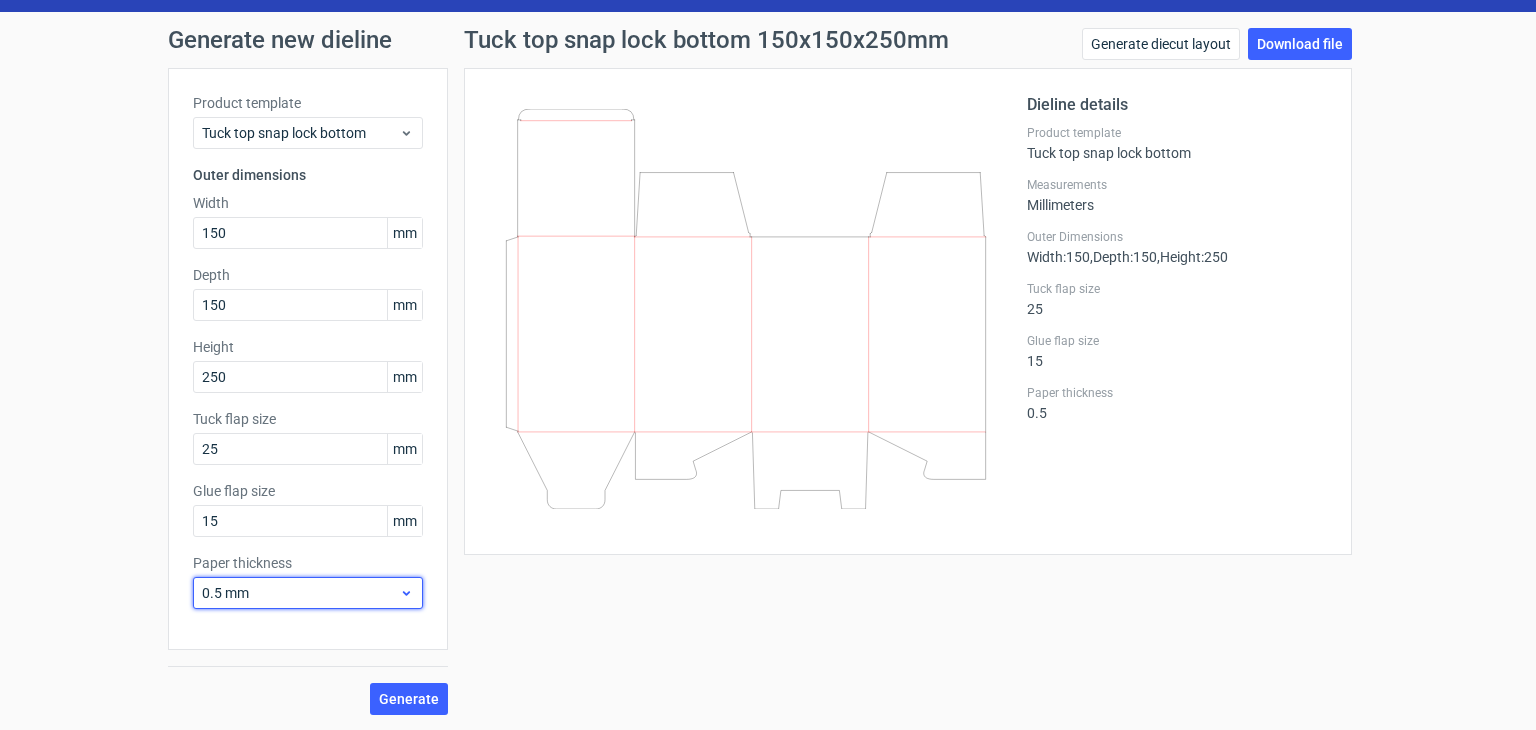 click on "0.5 mm" at bounding box center [308, 593] 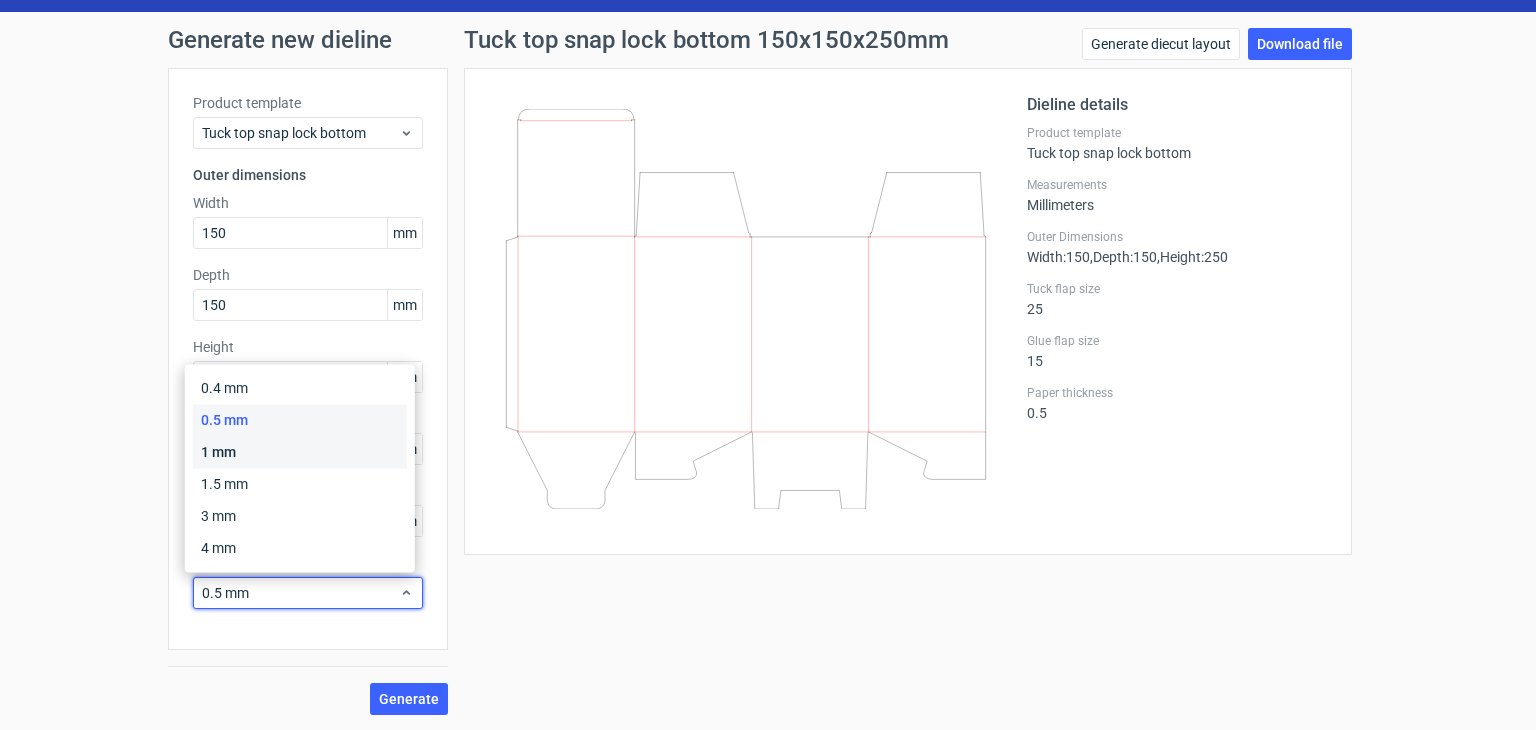 click on "1 mm" at bounding box center (300, 452) 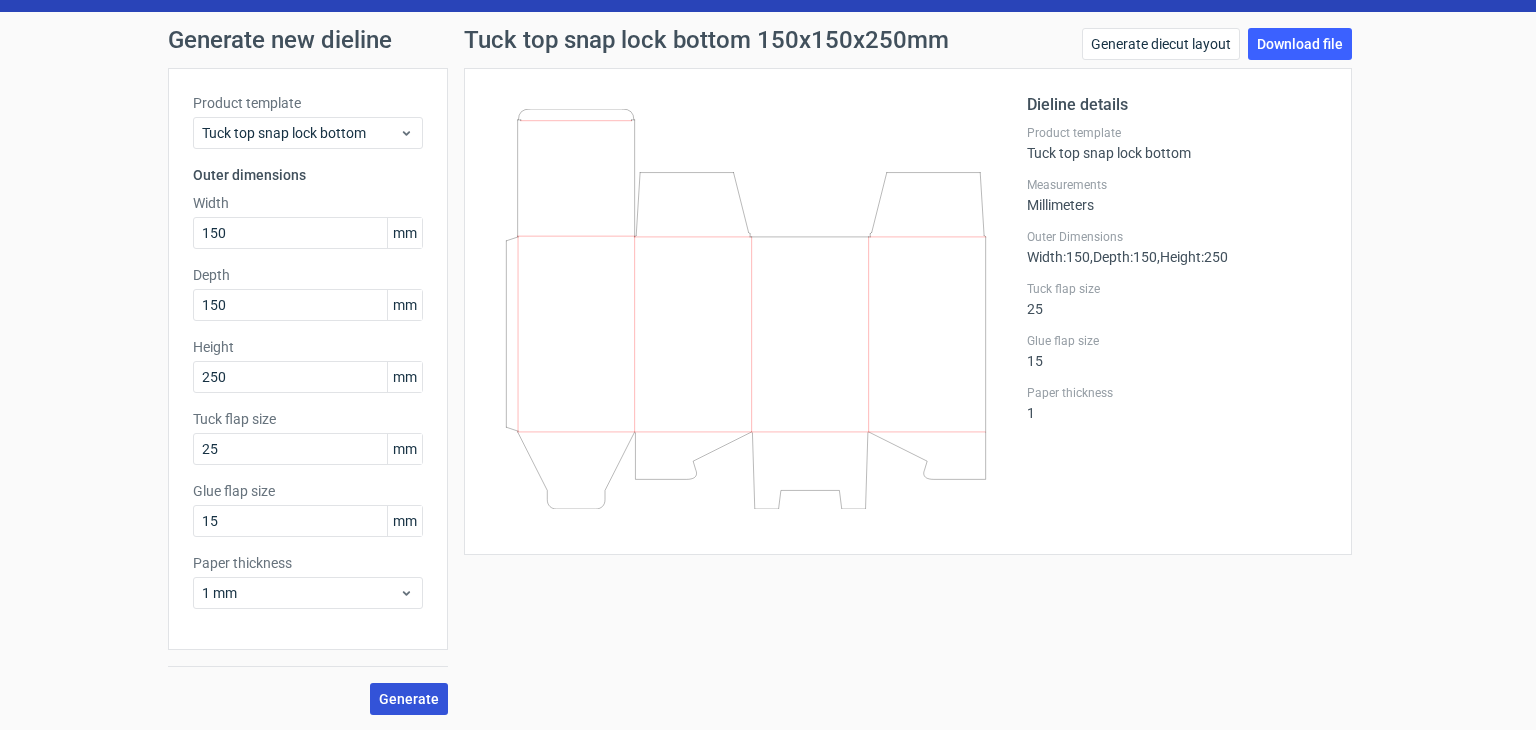 click on "Generate" at bounding box center [409, 699] 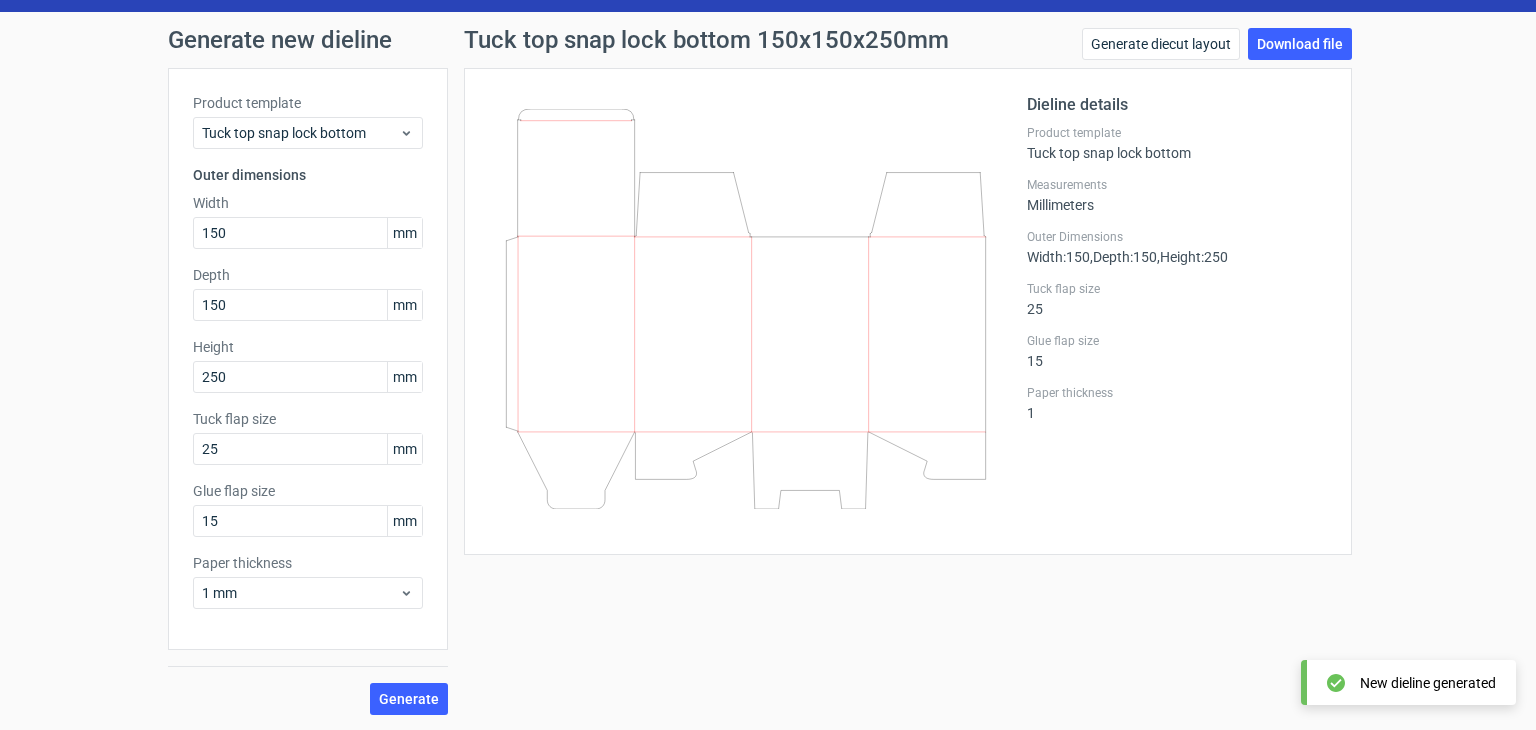 scroll, scrollTop: 0, scrollLeft: 0, axis: both 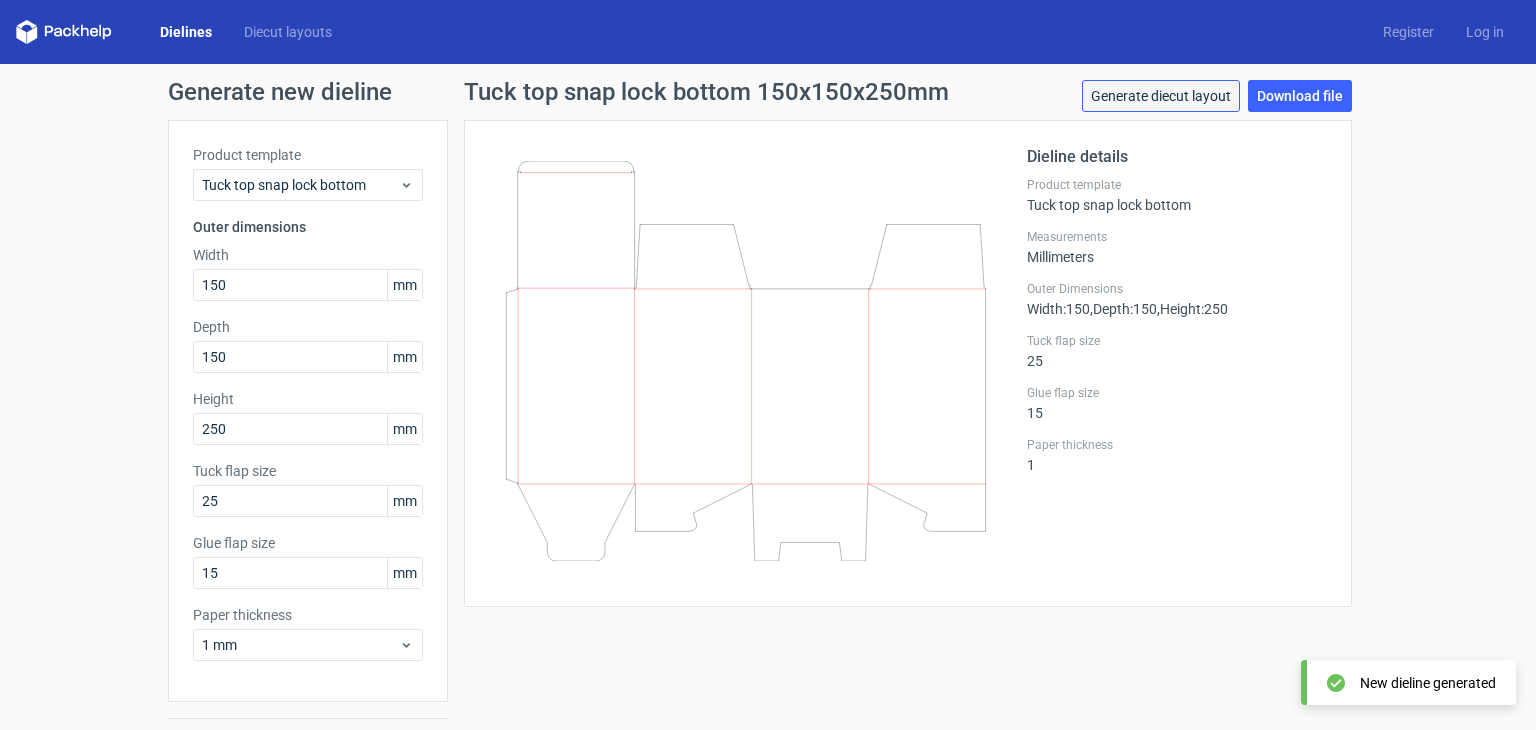 click on "Generate diecut layout" at bounding box center [1161, 96] 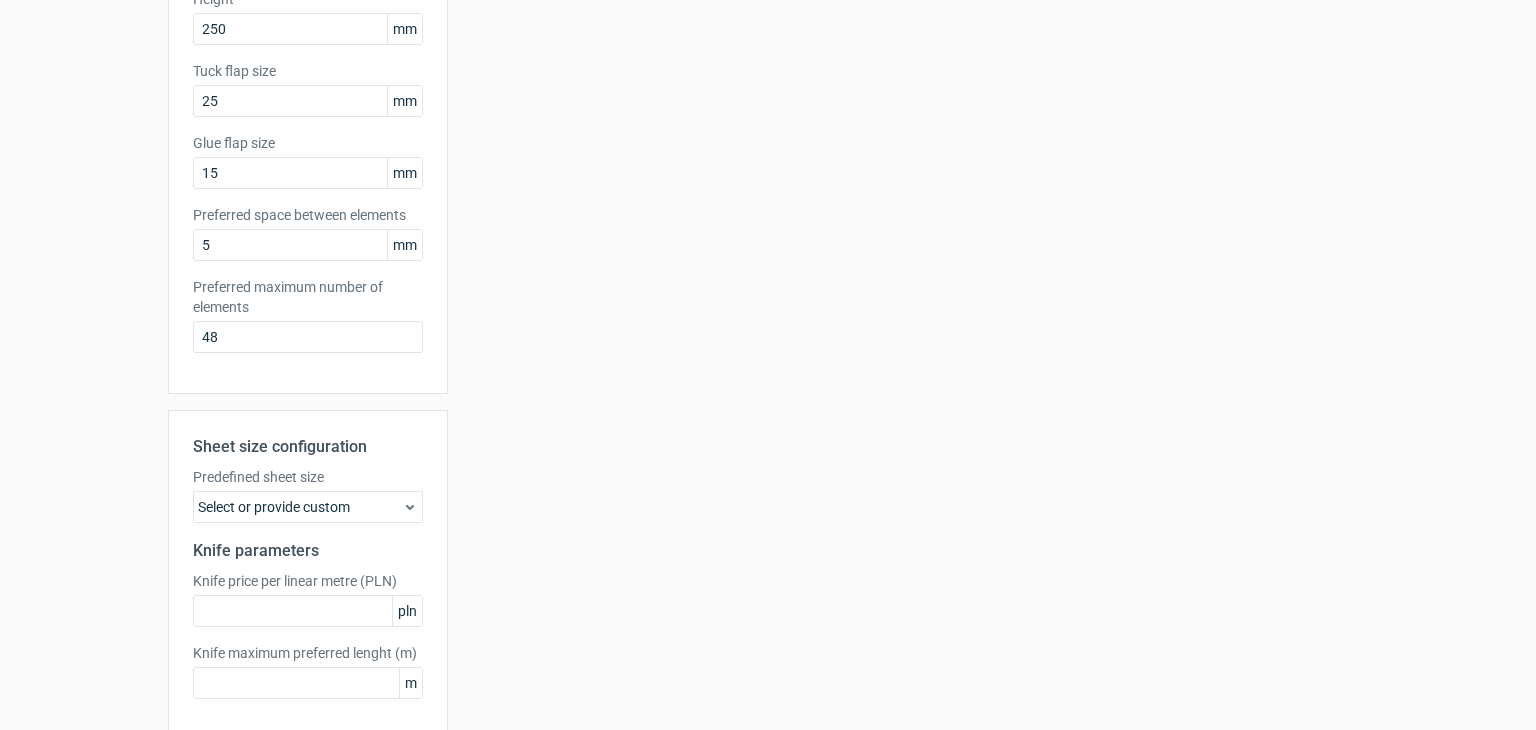 scroll, scrollTop: 490, scrollLeft: 0, axis: vertical 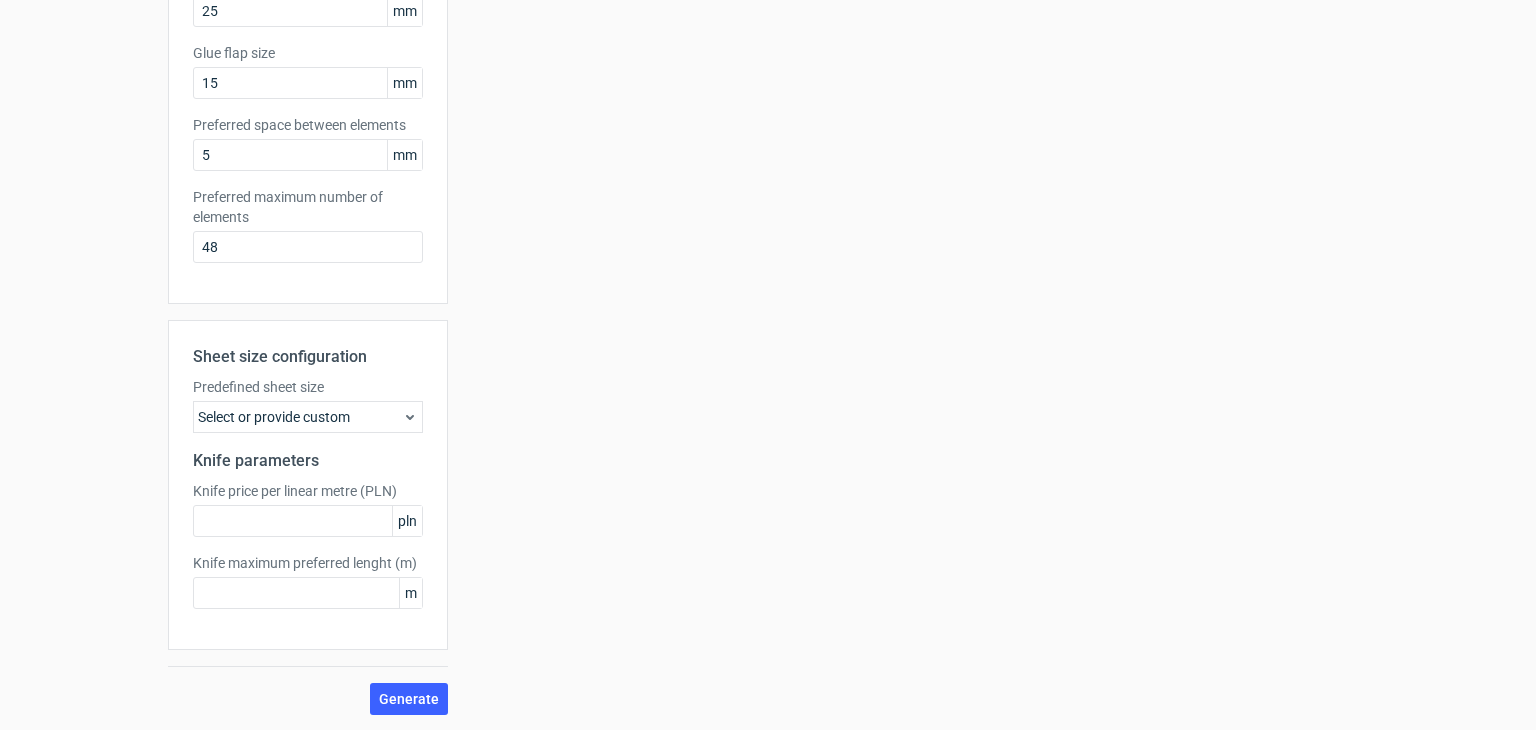 click on "Select or provide custom" at bounding box center (308, 417) 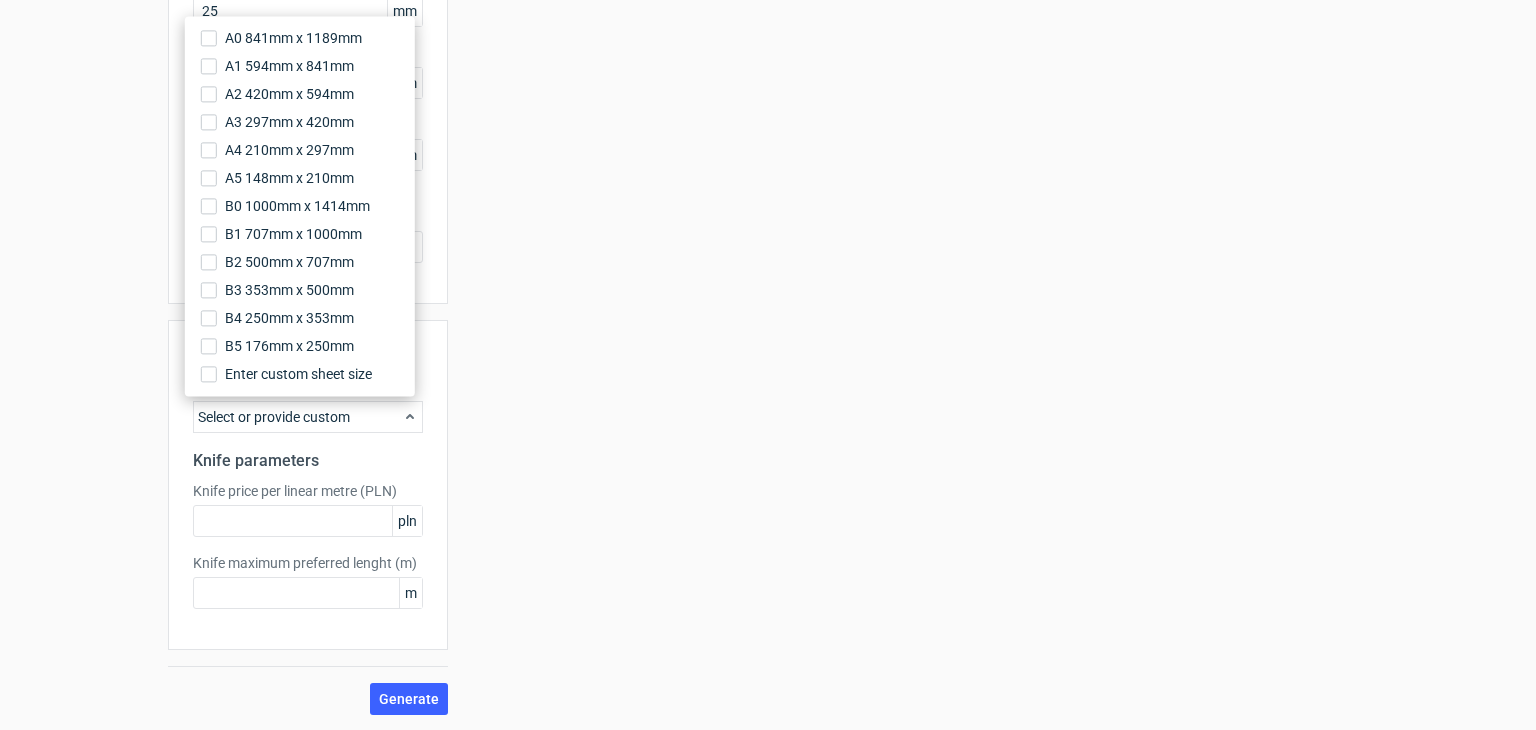 click on "Select or provide custom" at bounding box center (308, 417) 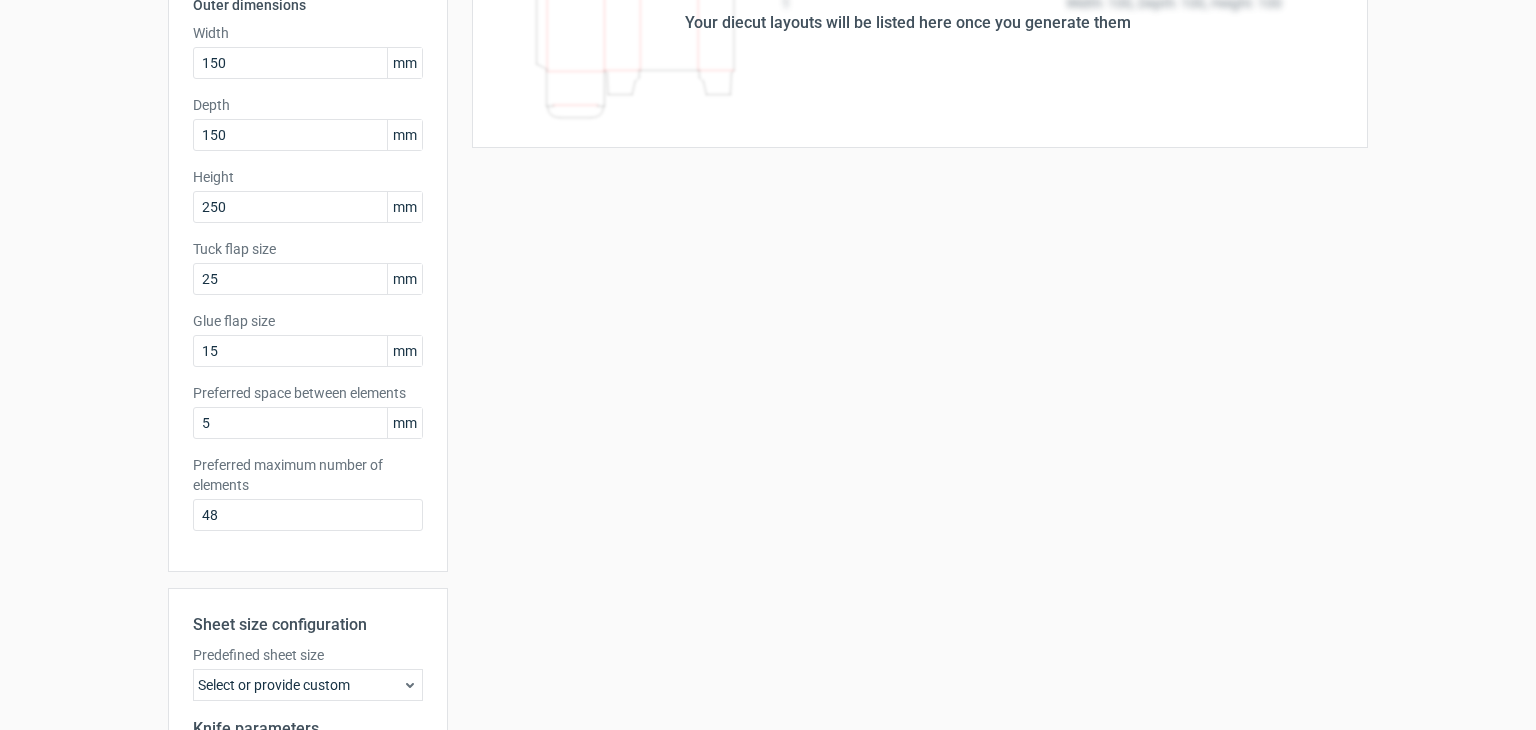 scroll, scrollTop: 0, scrollLeft: 0, axis: both 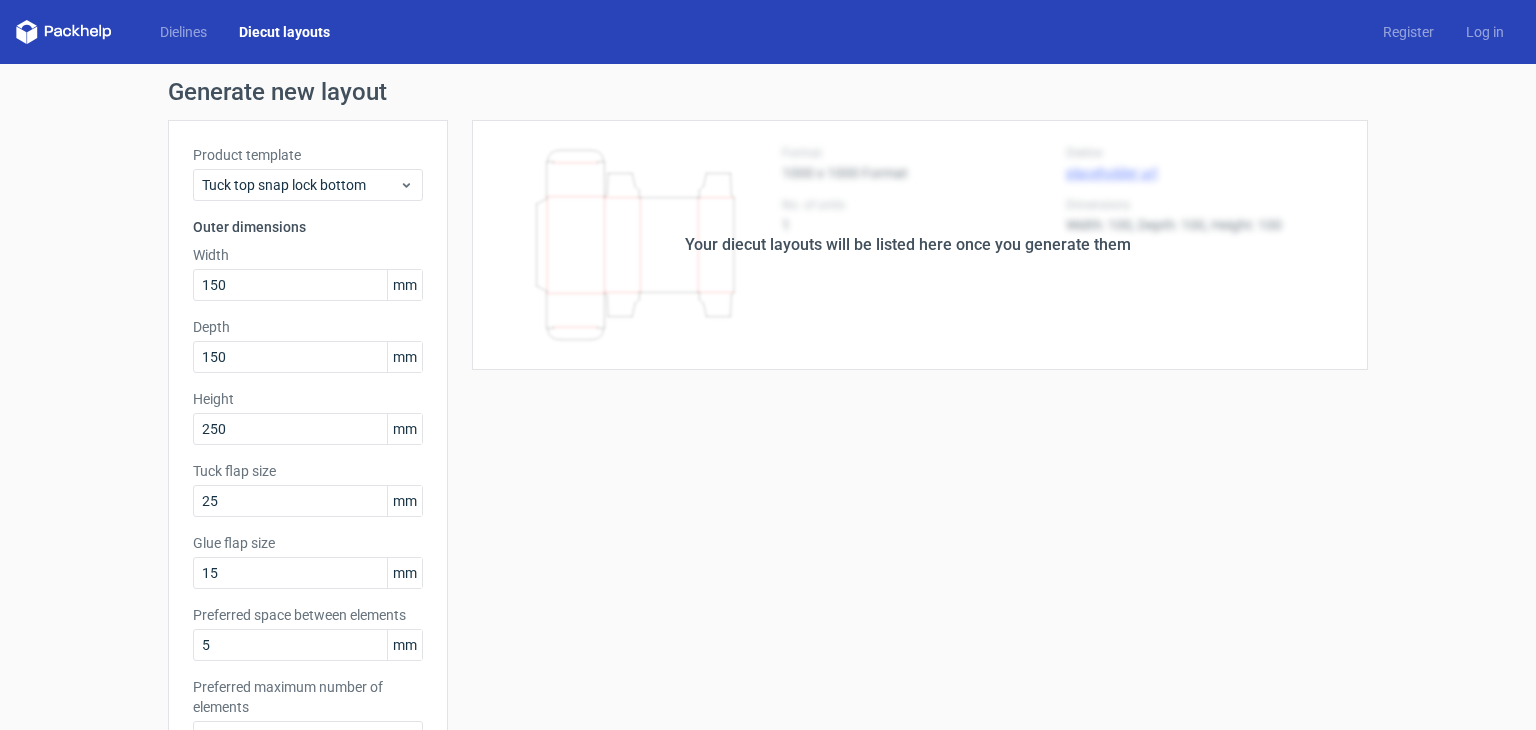 click on "Your diecut layouts will be listed here once you generate them" at bounding box center (908, 245) 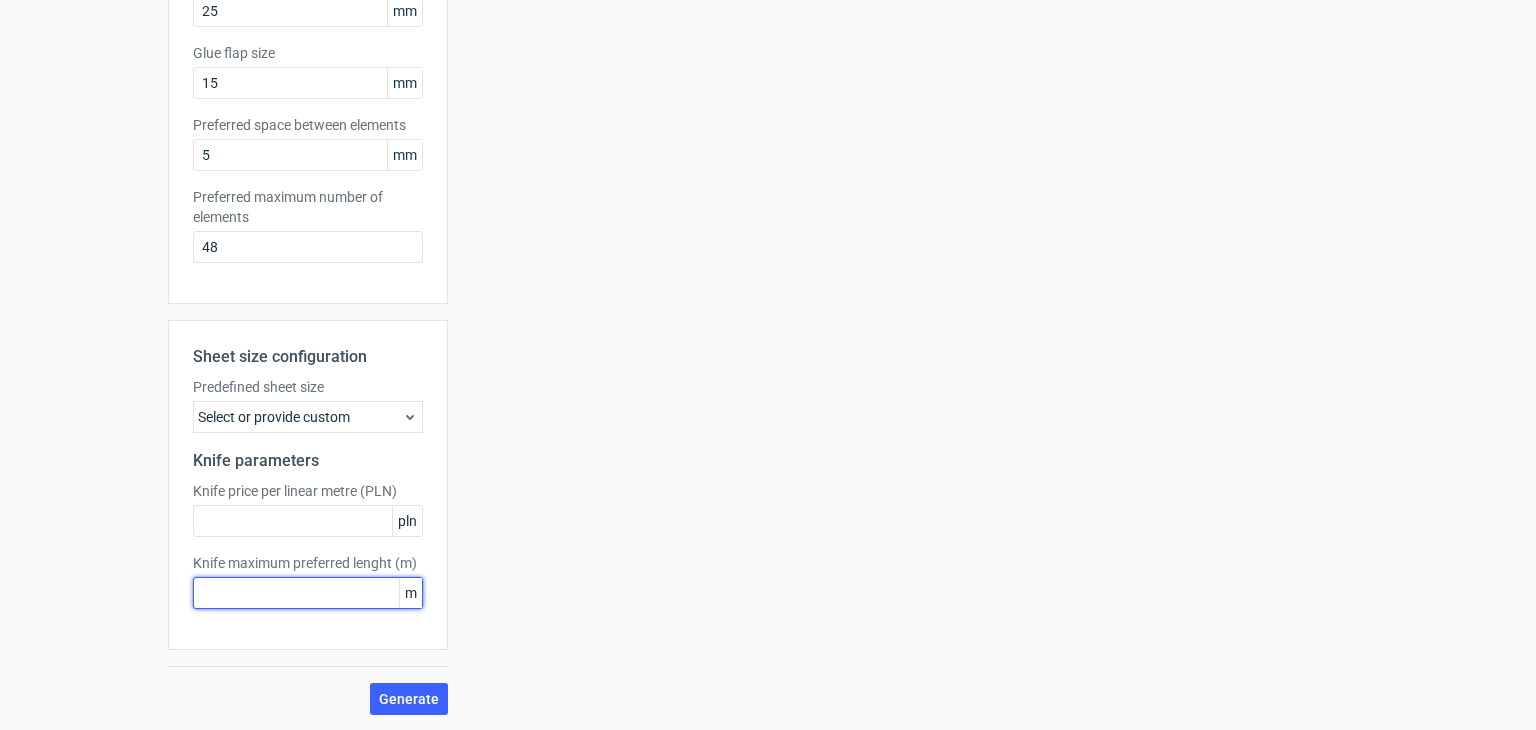 click at bounding box center (308, 593) 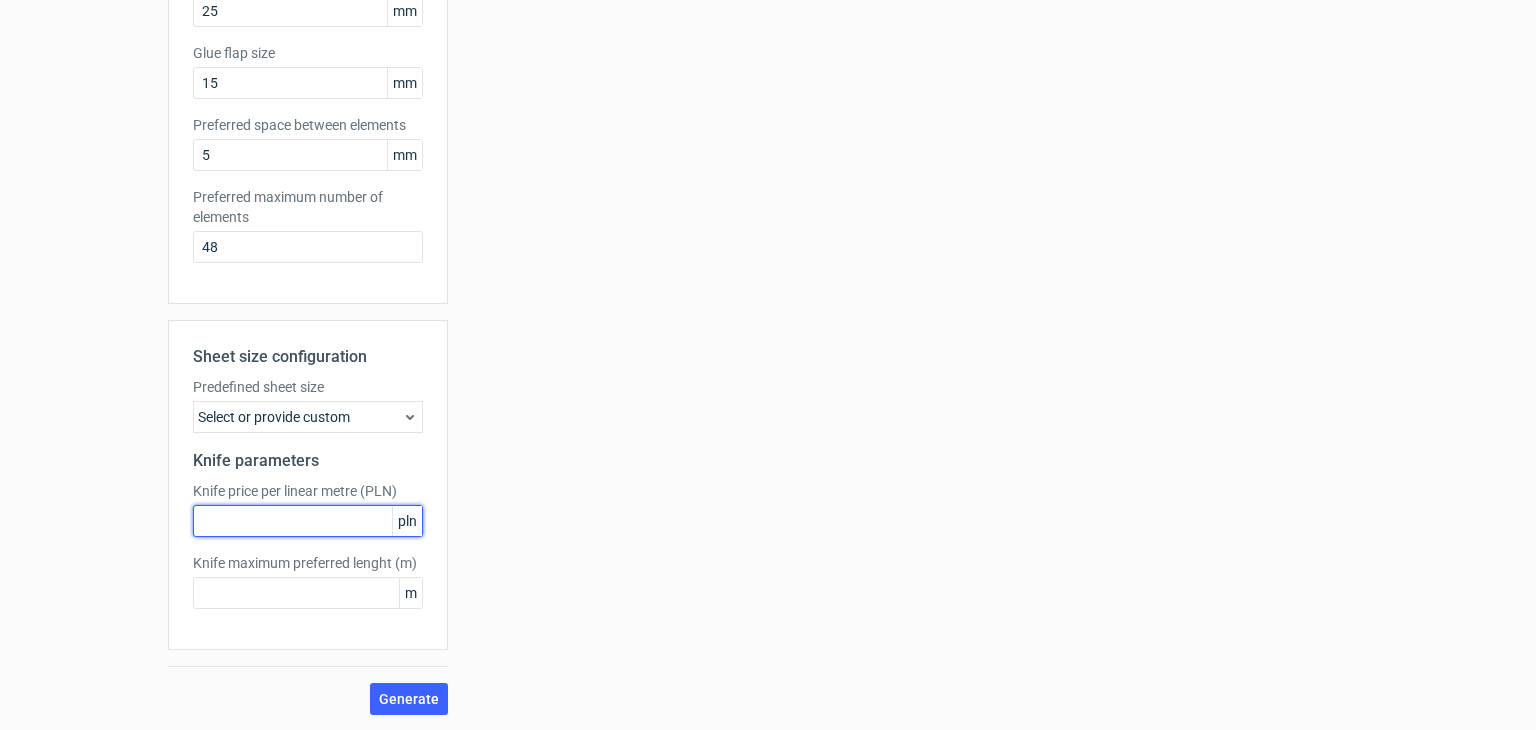 click at bounding box center (308, 521) 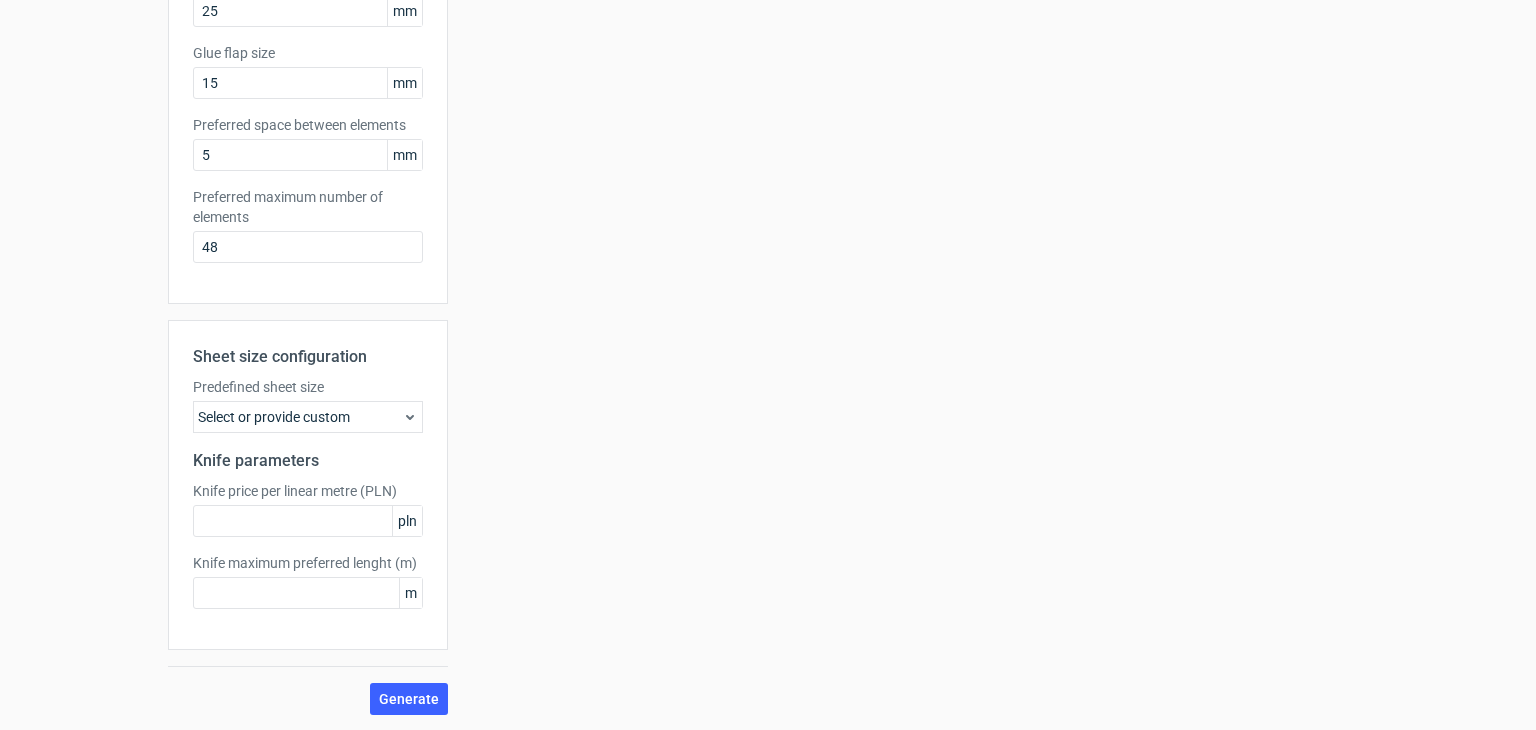 click on "Select or provide custom" at bounding box center (308, 417) 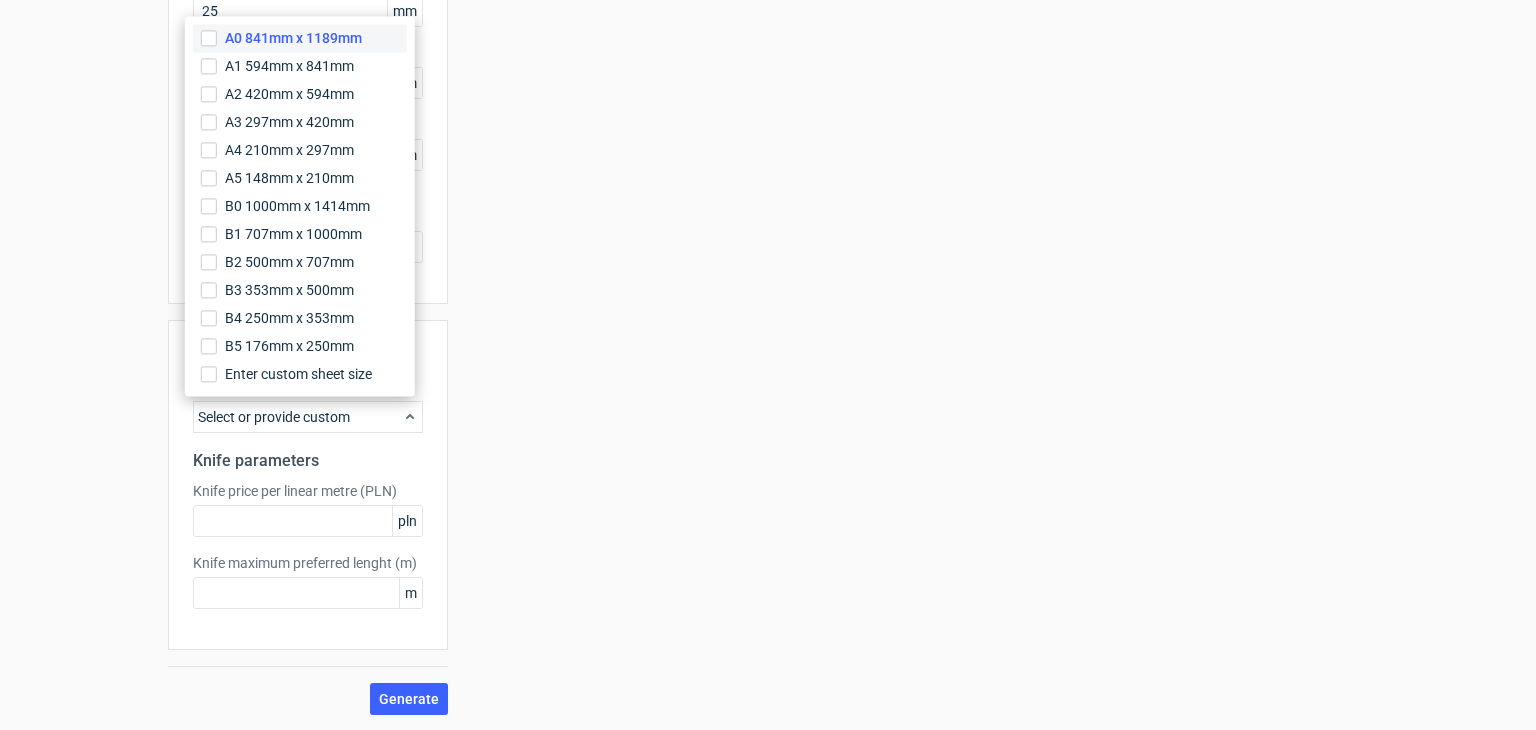 click on "A0 841mm x 1189mm" at bounding box center (293, 38) 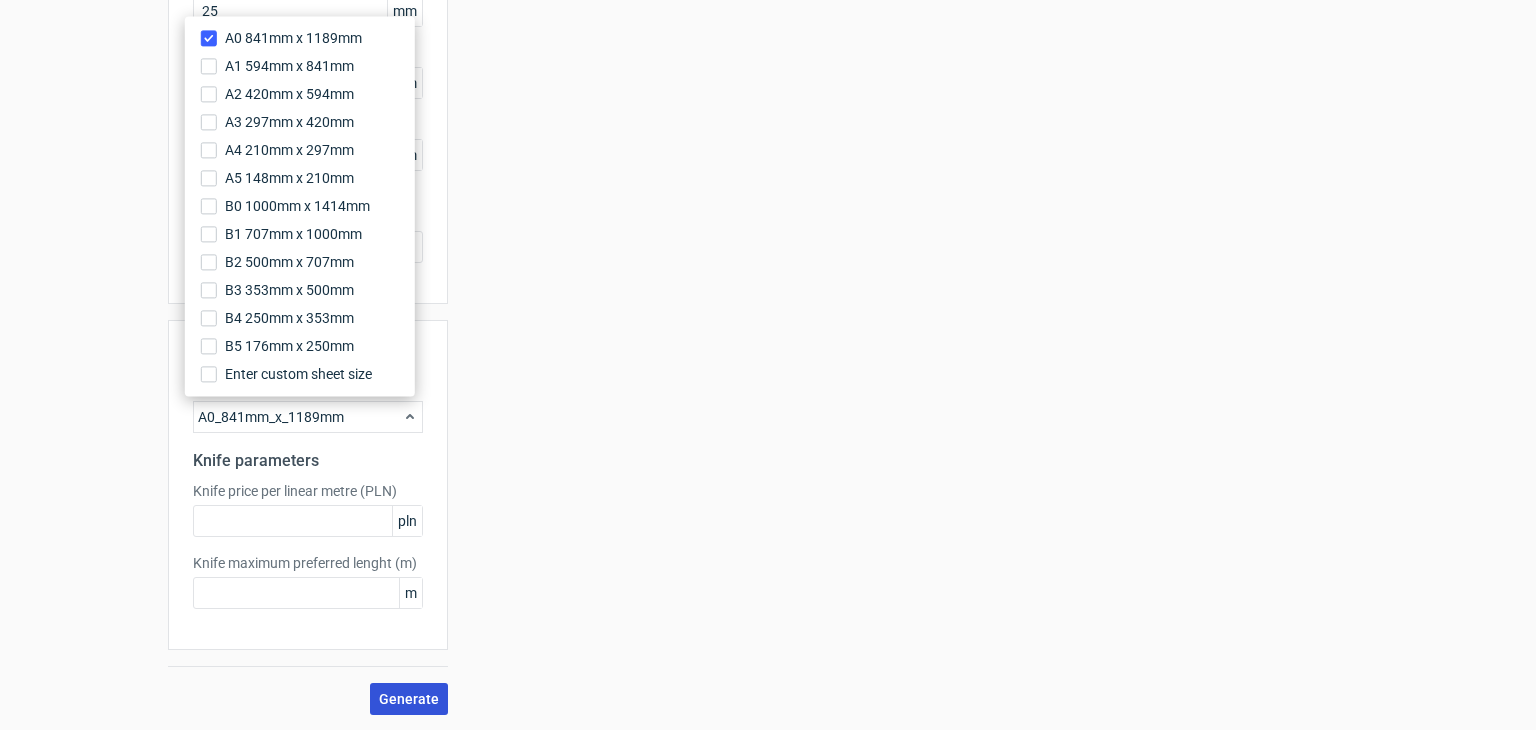 click on "Generate" at bounding box center (409, 699) 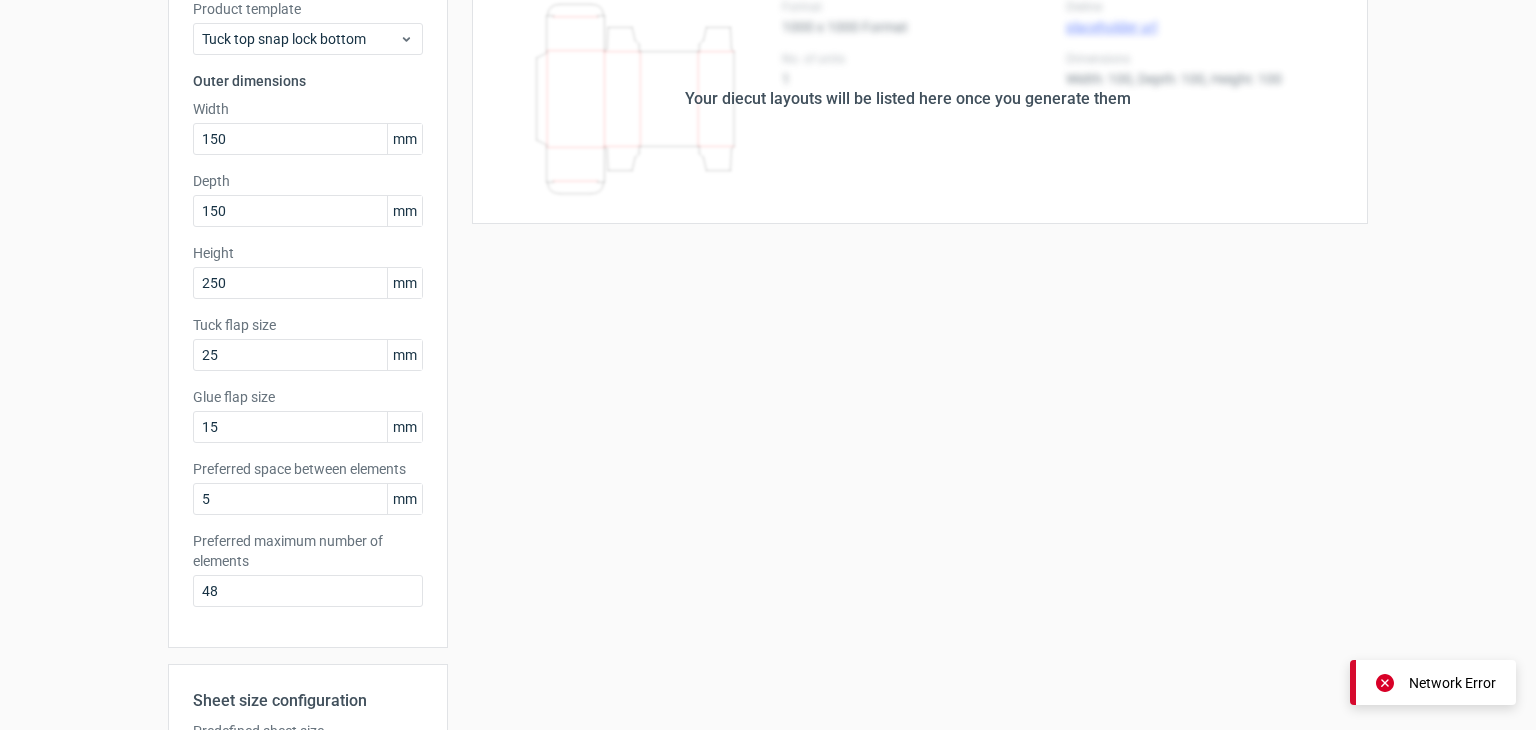 scroll, scrollTop: 0, scrollLeft: 0, axis: both 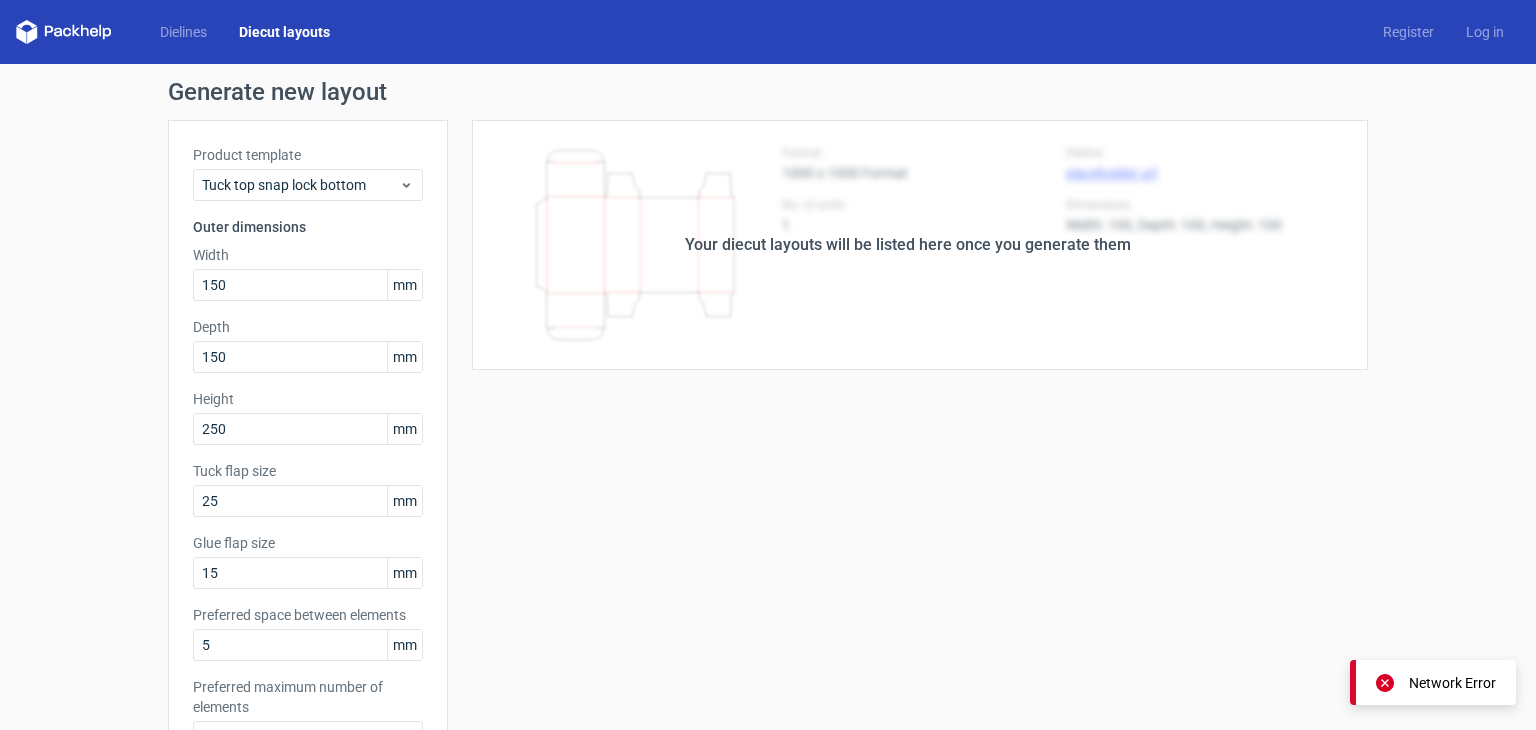 click on "Your diecut layouts will be listed here once you generate them" at bounding box center [908, 245] 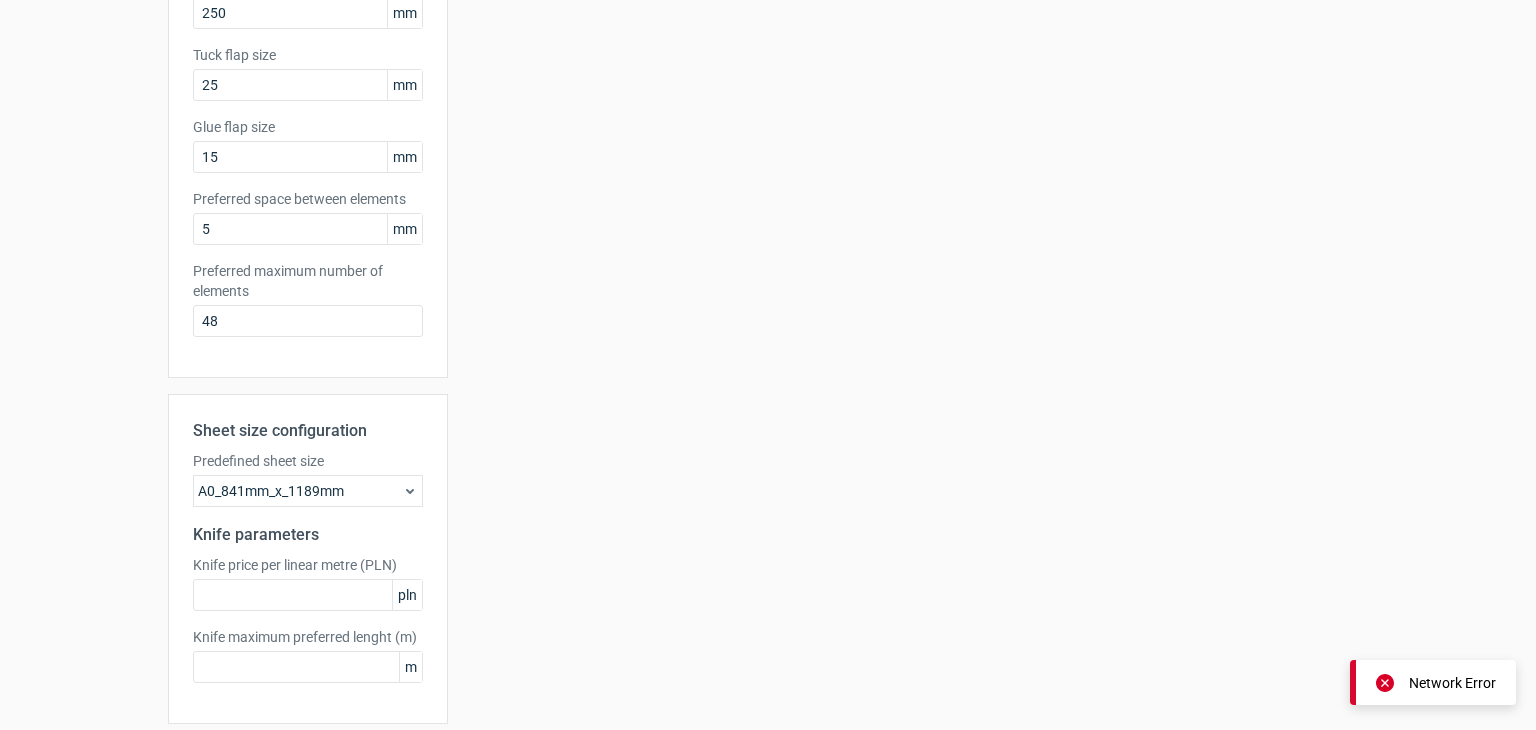 scroll, scrollTop: 490, scrollLeft: 0, axis: vertical 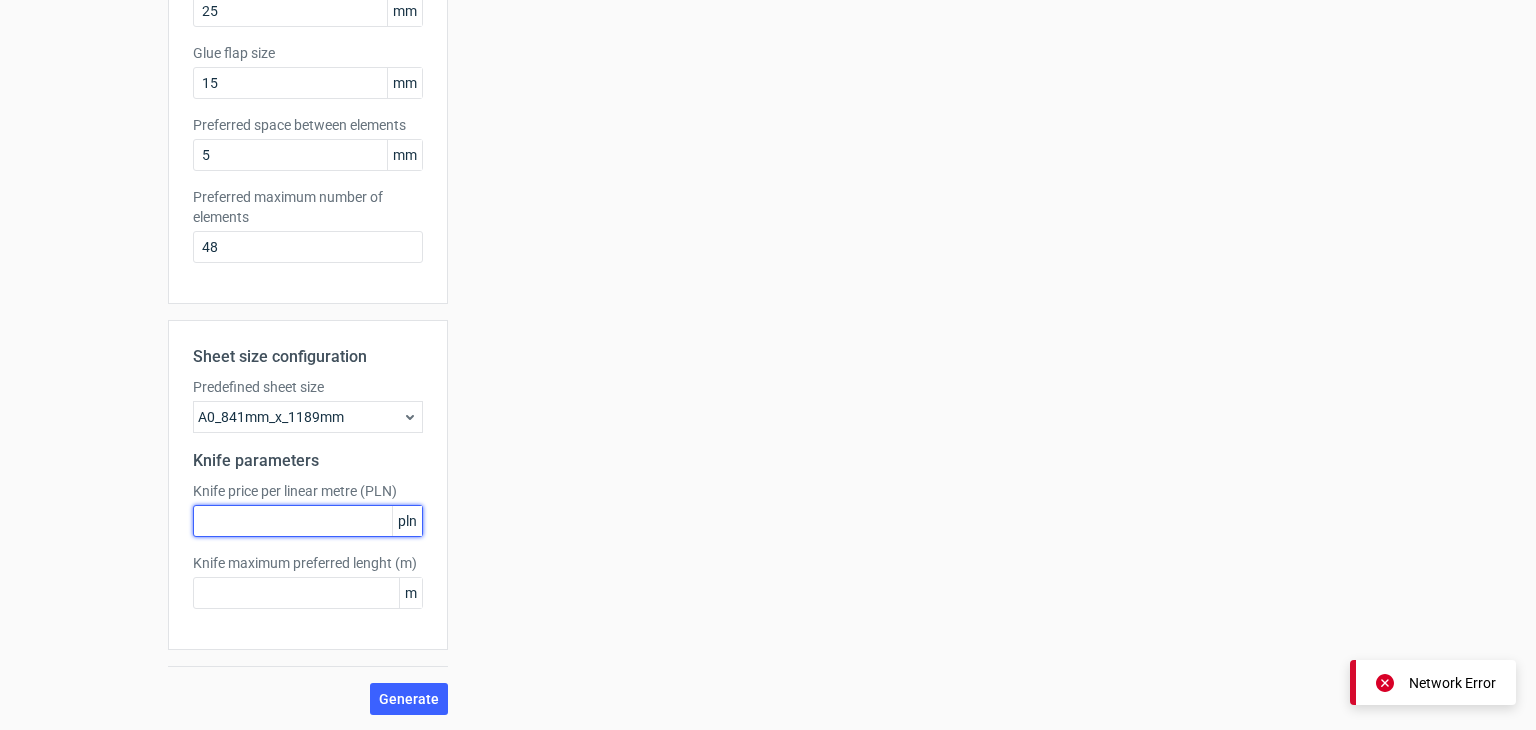 click at bounding box center (308, 521) 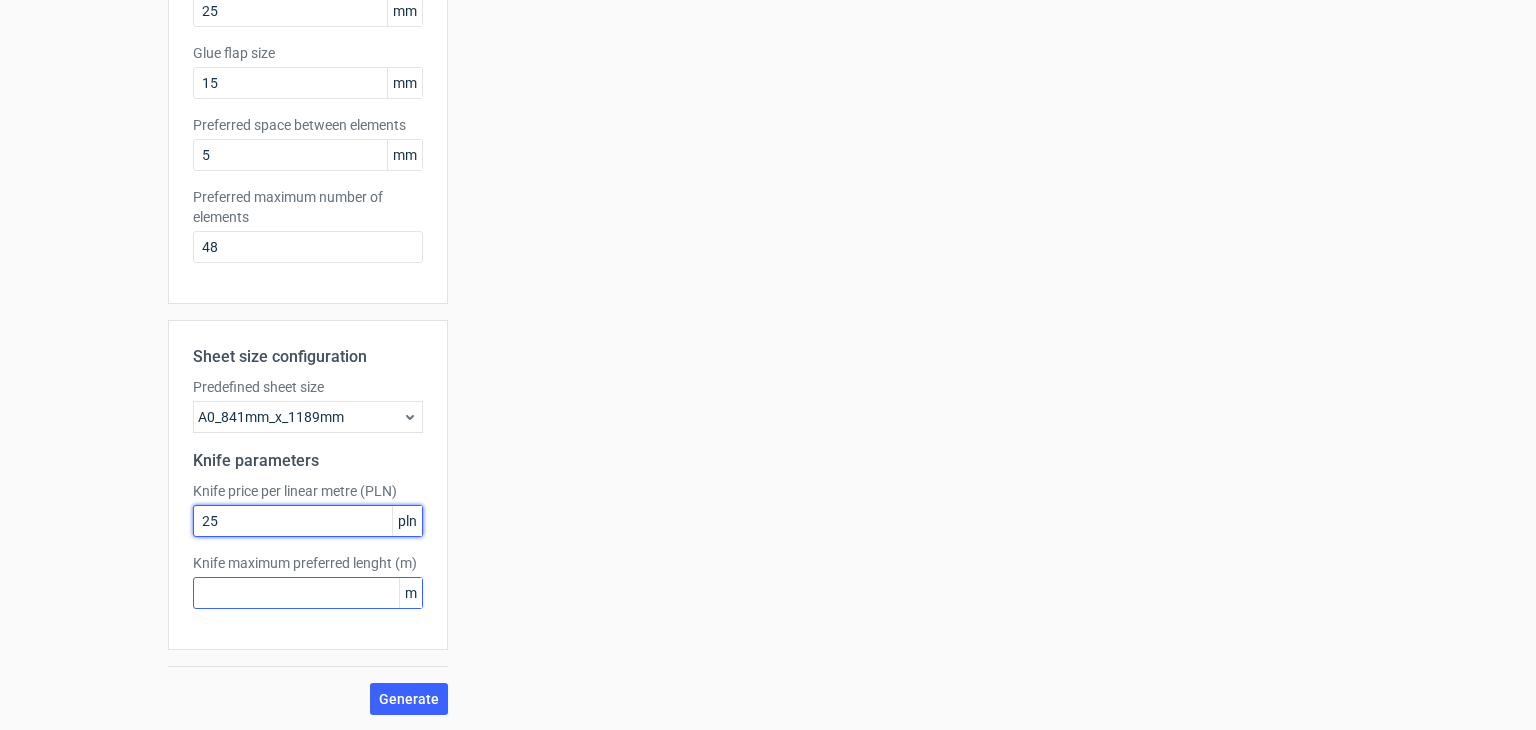 type on "25" 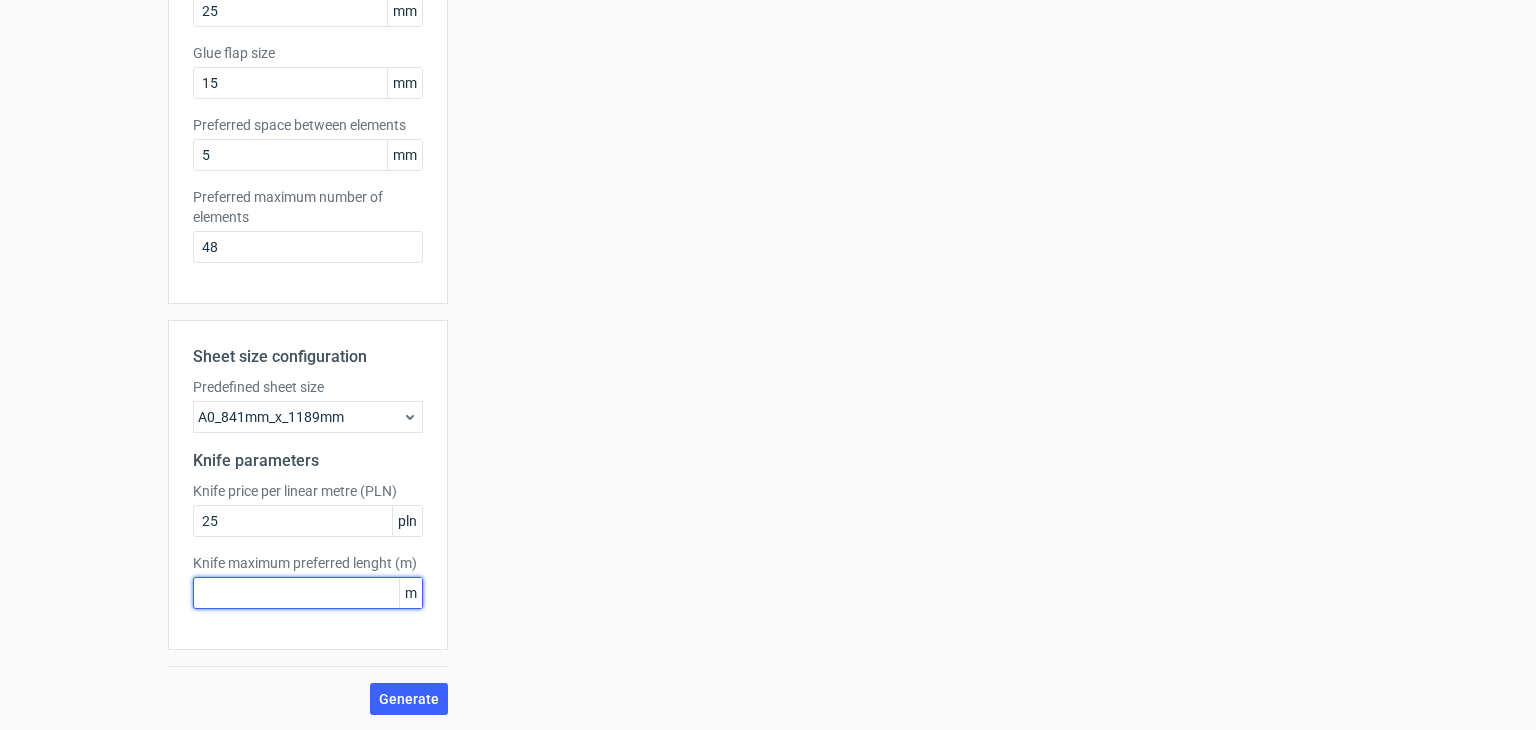 click at bounding box center [308, 593] 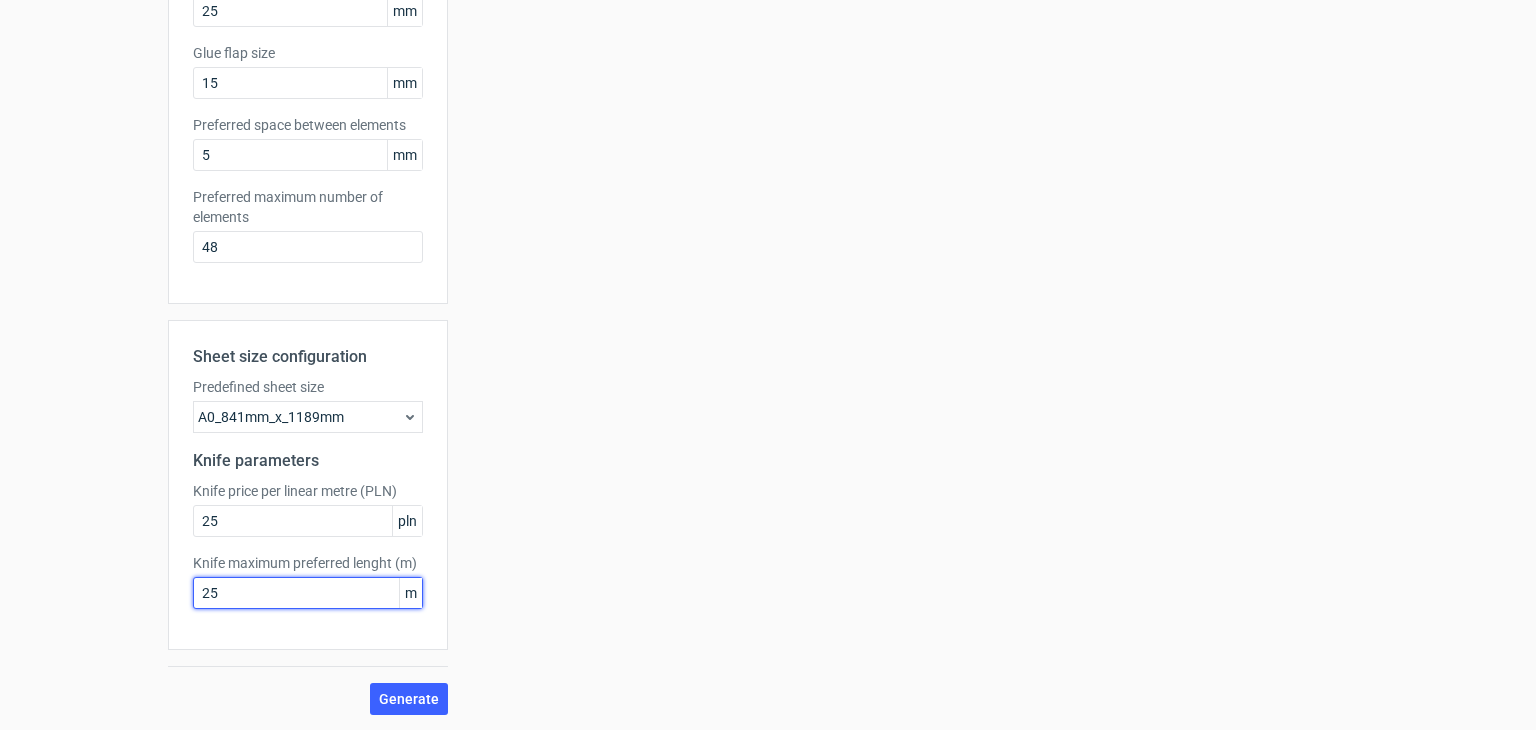type on "25" 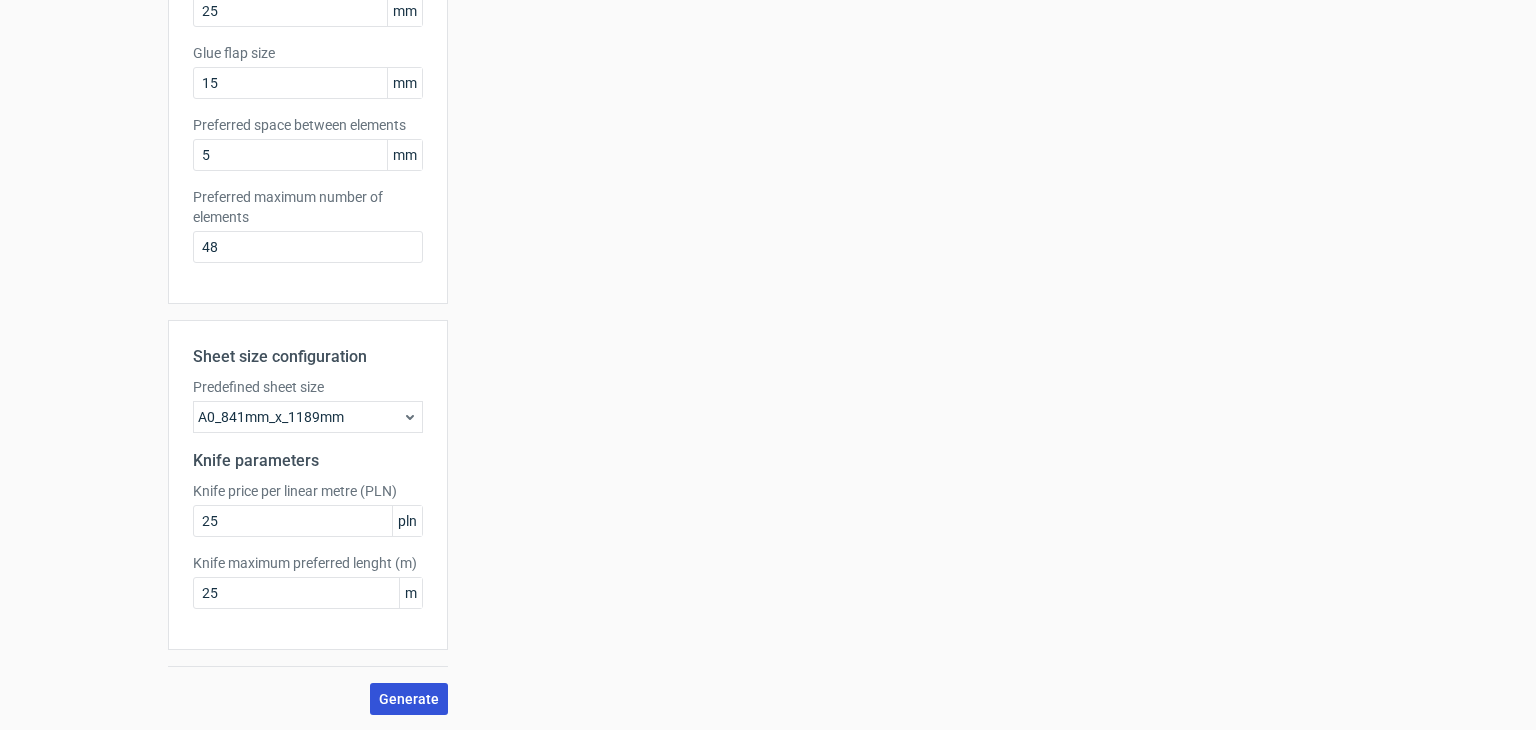 click on "Product template Tuck top snap lock bottom Outer dimensions Width 150 mm Depth 150 mm Height 250 [PERSON_NAME] flap size 25 mm Glue flap size 15 mm Preferred space between elements 5 mm Preferred maximum number of elements 48 Sheet size configuration Predefined sheet size A0_841mm_x_1189mm Knife parameters Knife price per linear metre (PLN) 25 pln Knife maximum preferred lenght (m) 25 m Generate Your diecut layouts will be listed here once you generate them  Height   Depth   Width  Format 1000 x 1000 Format No. of units 1 Dieline placeholder url Dimensions Width: 100, Depth: 100, Height: 100" at bounding box center (768, 172) 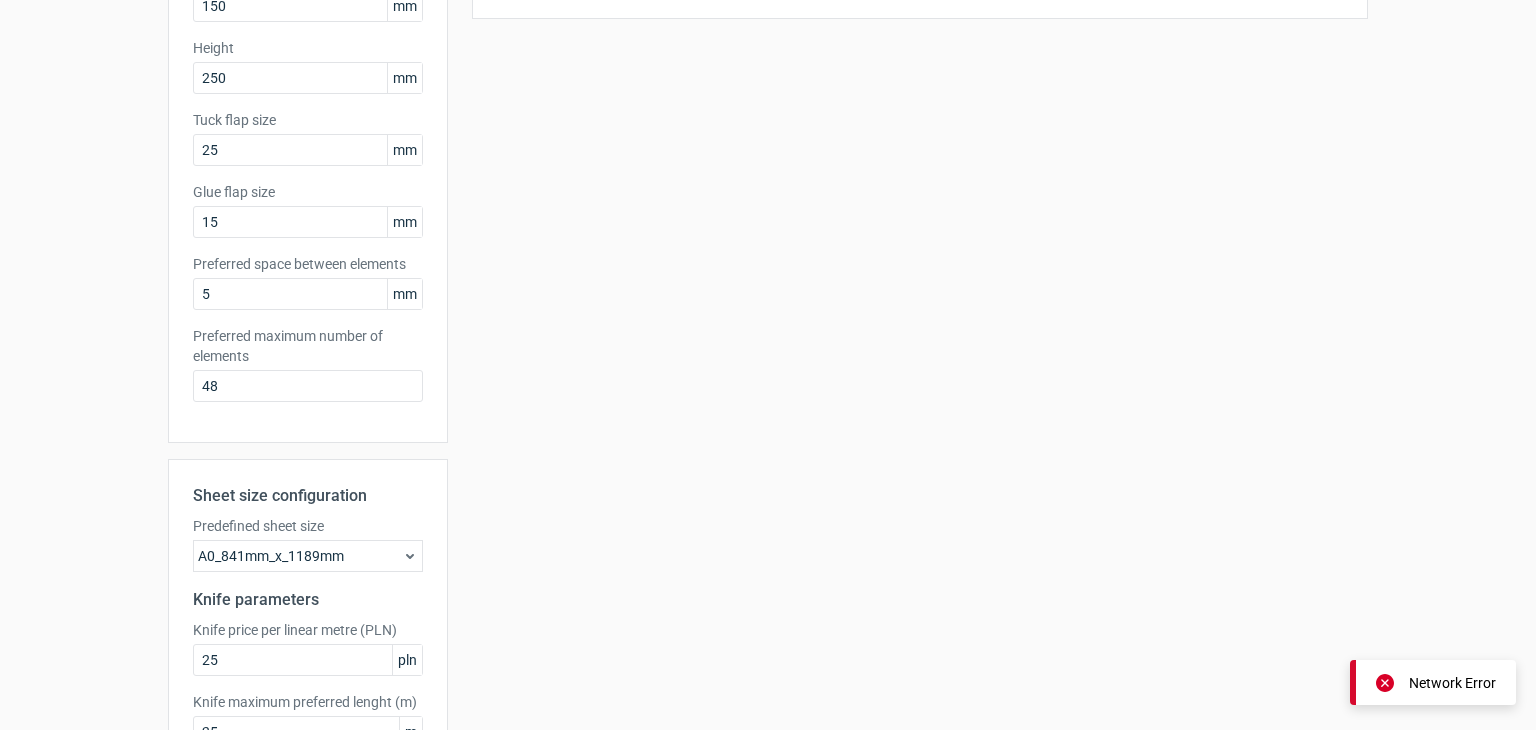 scroll, scrollTop: 490, scrollLeft: 0, axis: vertical 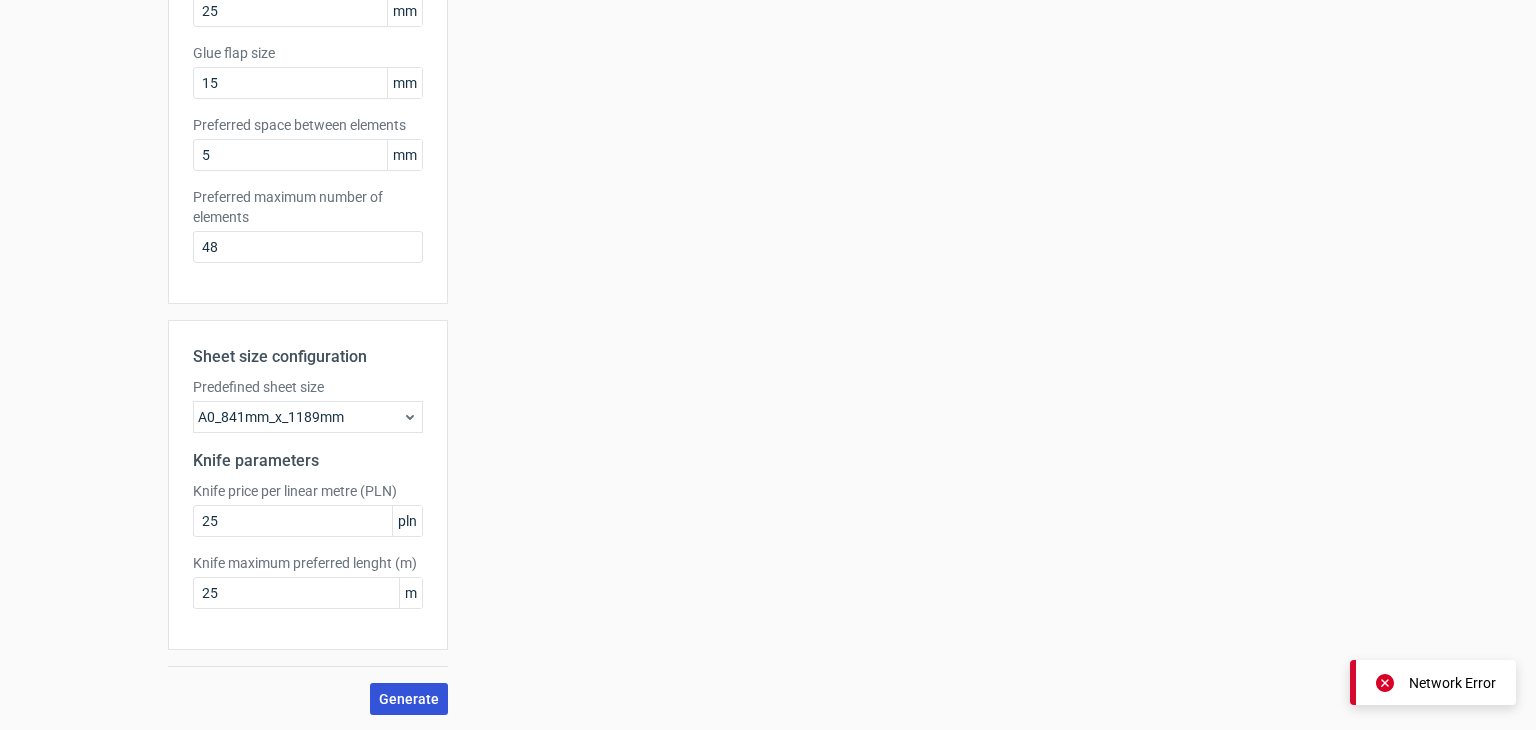 click on "Generate" at bounding box center (409, 699) 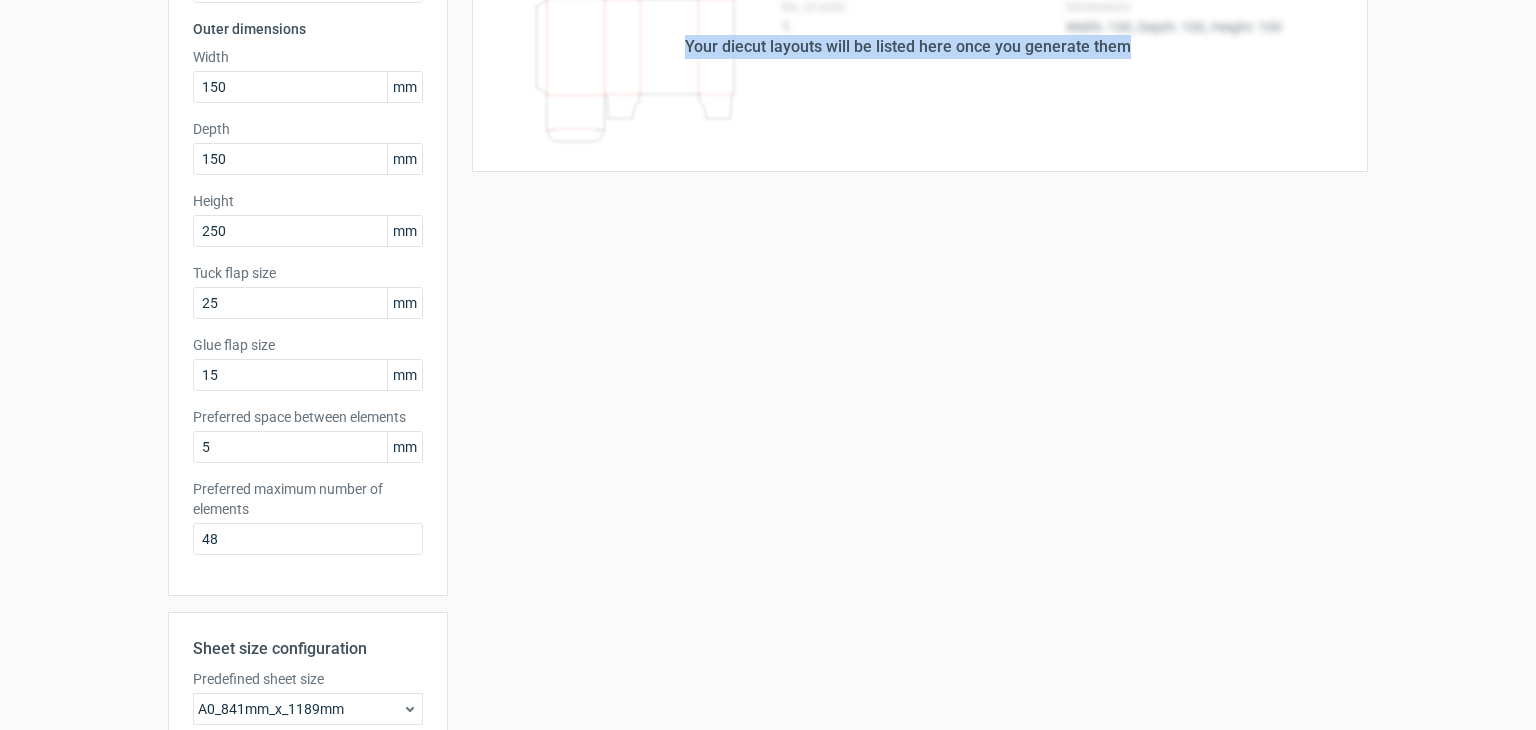 scroll, scrollTop: 200, scrollLeft: 0, axis: vertical 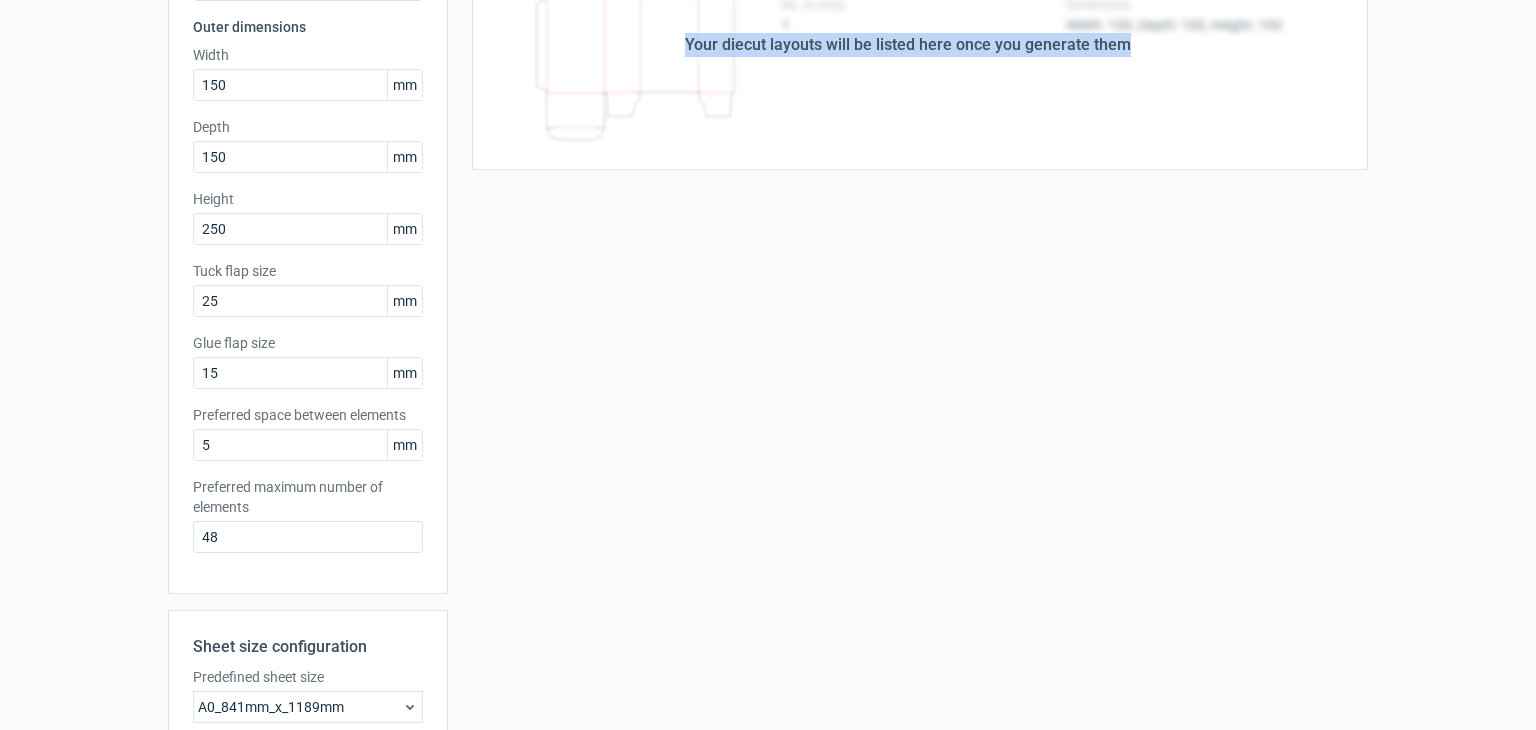 click on "Your diecut layouts will be listed here once you generate them" at bounding box center (908, 45) 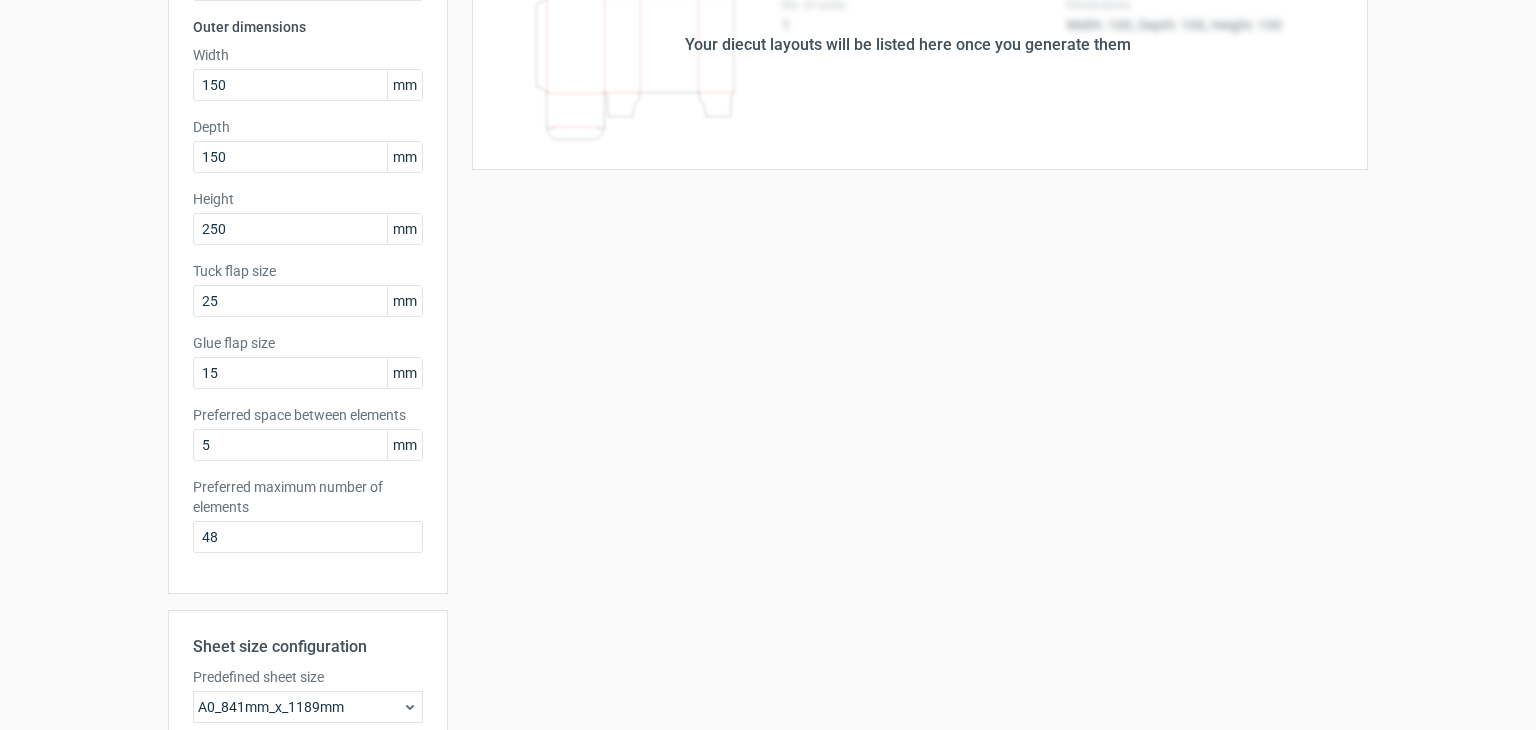 click on "Your diecut layouts will be listed here once you generate them  Height   Depth   Width  Format 1000 x 1000 Format No. of units 1 Dieline placeholder url Dimensions Width: 100, Depth: 100, Height: 100" at bounding box center (908, 462) 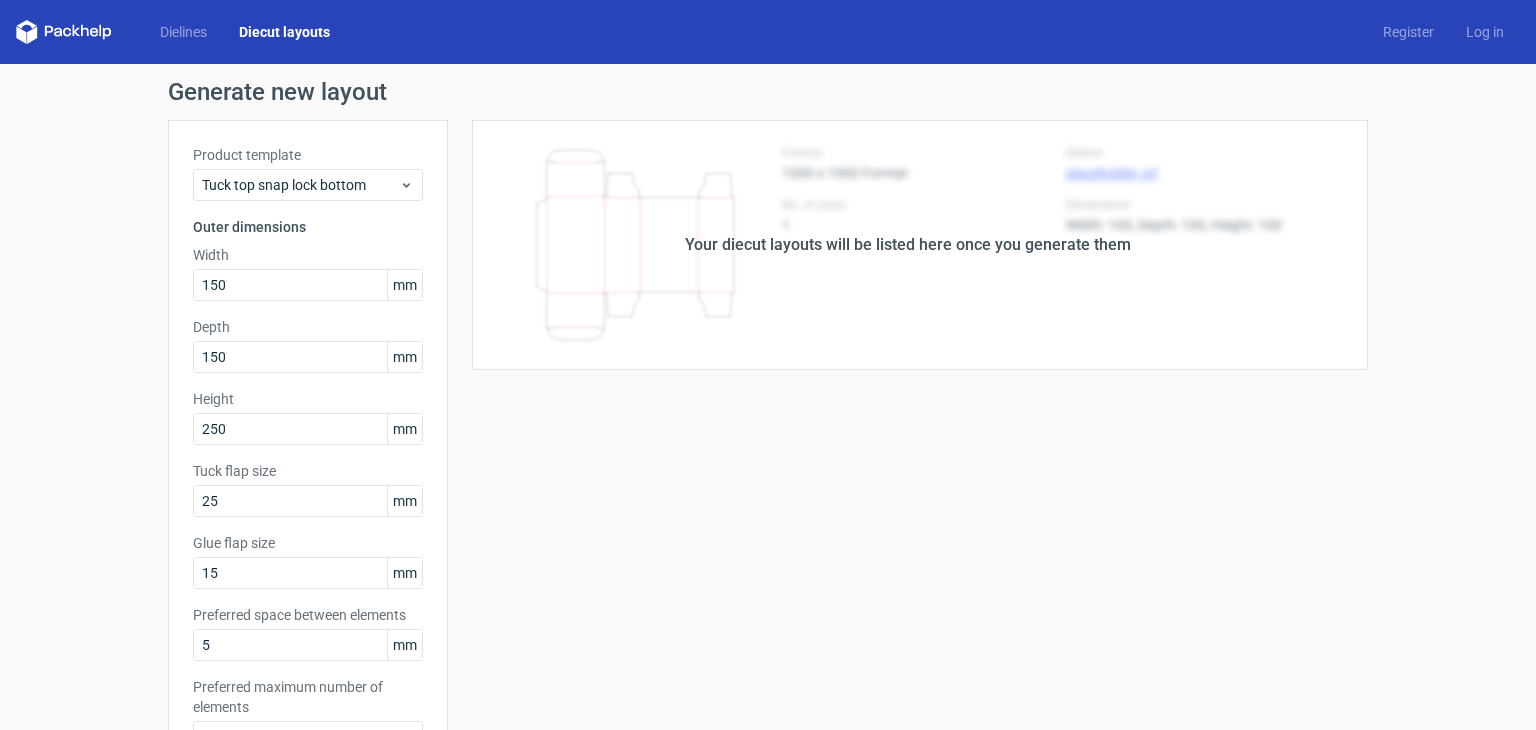 click on "Your diecut layouts will be listed here once you generate them" at bounding box center [908, 245] 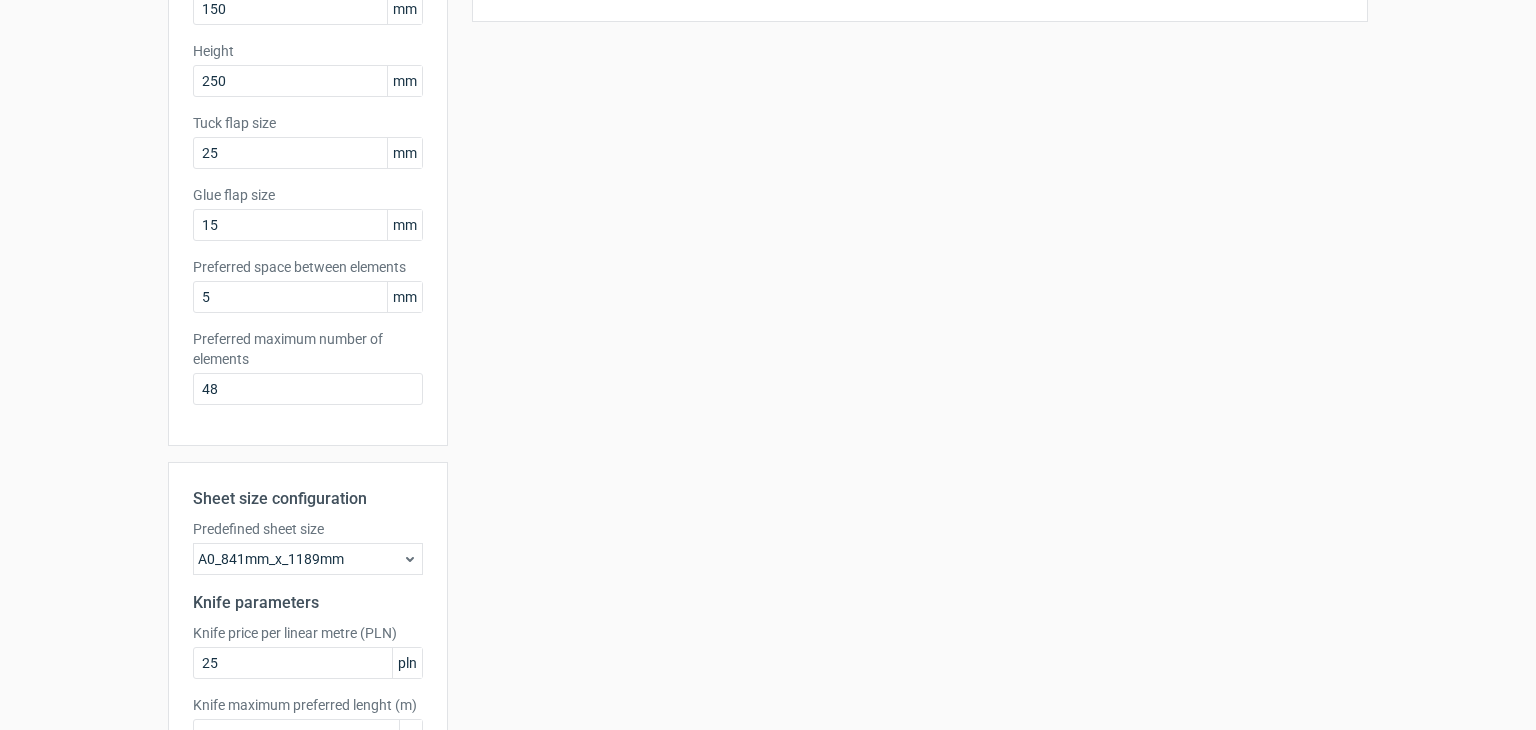 scroll, scrollTop: 490, scrollLeft: 0, axis: vertical 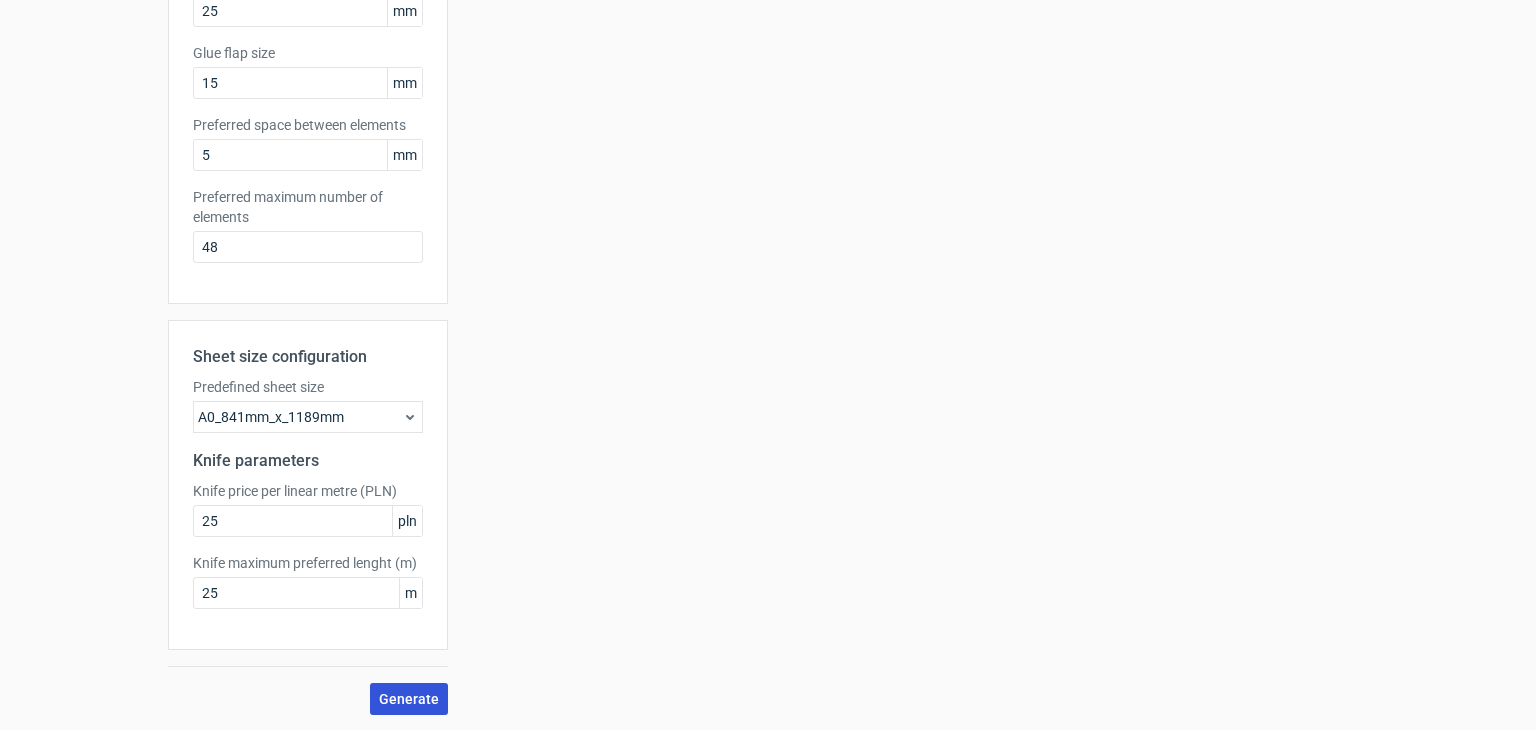 click on "Generate" at bounding box center [409, 699] 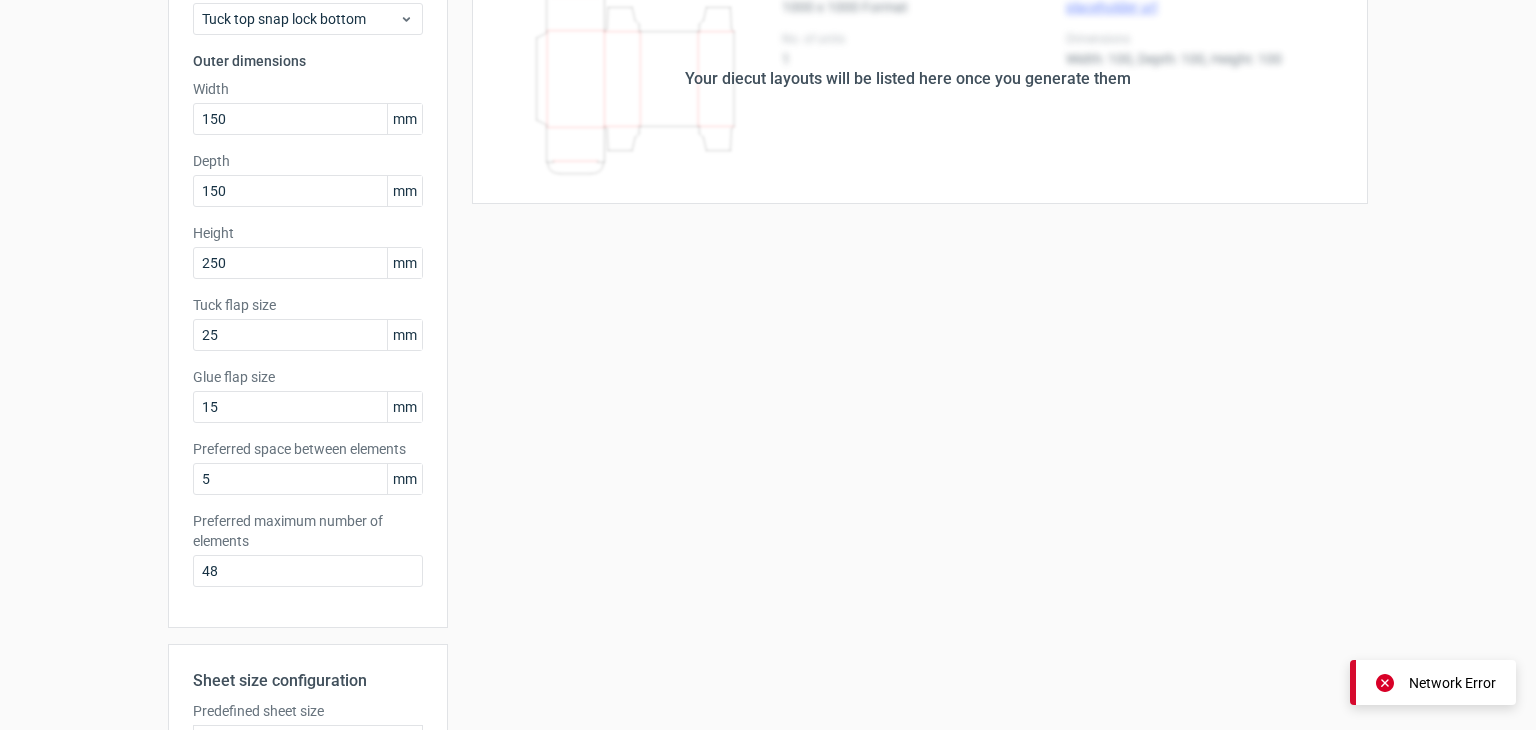 scroll, scrollTop: 0, scrollLeft: 0, axis: both 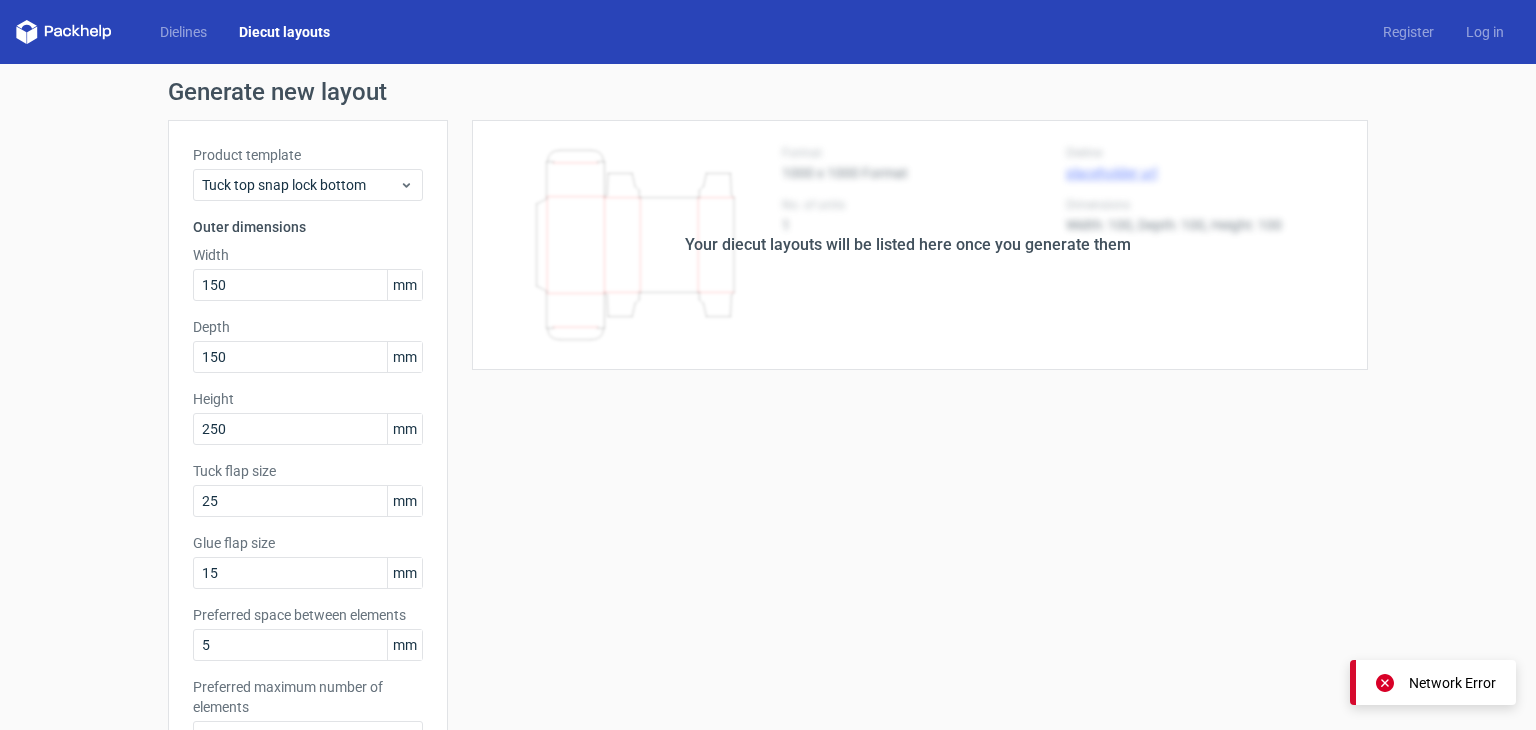 click on "Your diecut layouts will be listed here once you generate them" at bounding box center (908, 245) 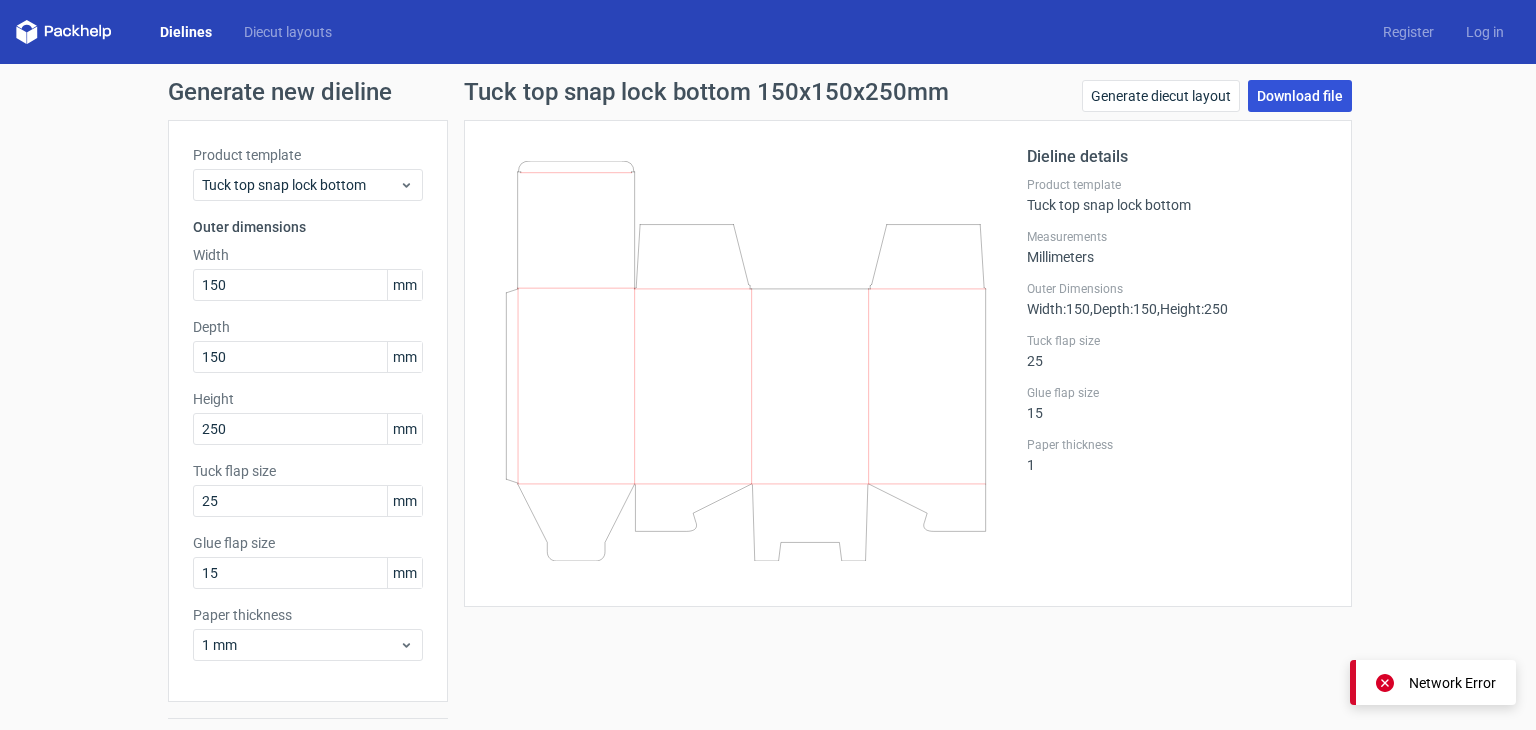 click on "Download file" at bounding box center (1300, 96) 